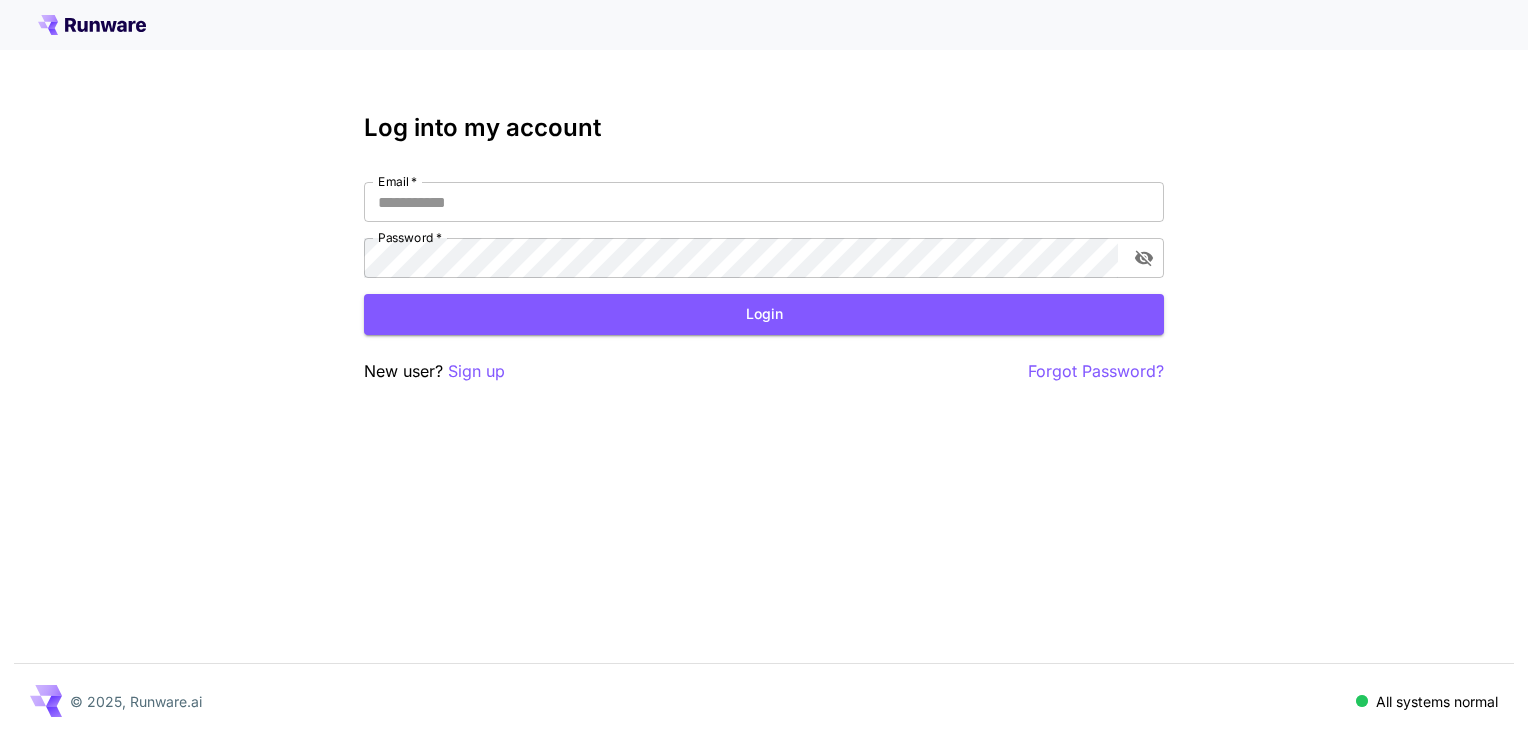 scroll, scrollTop: 0, scrollLeft: 0, axis: both 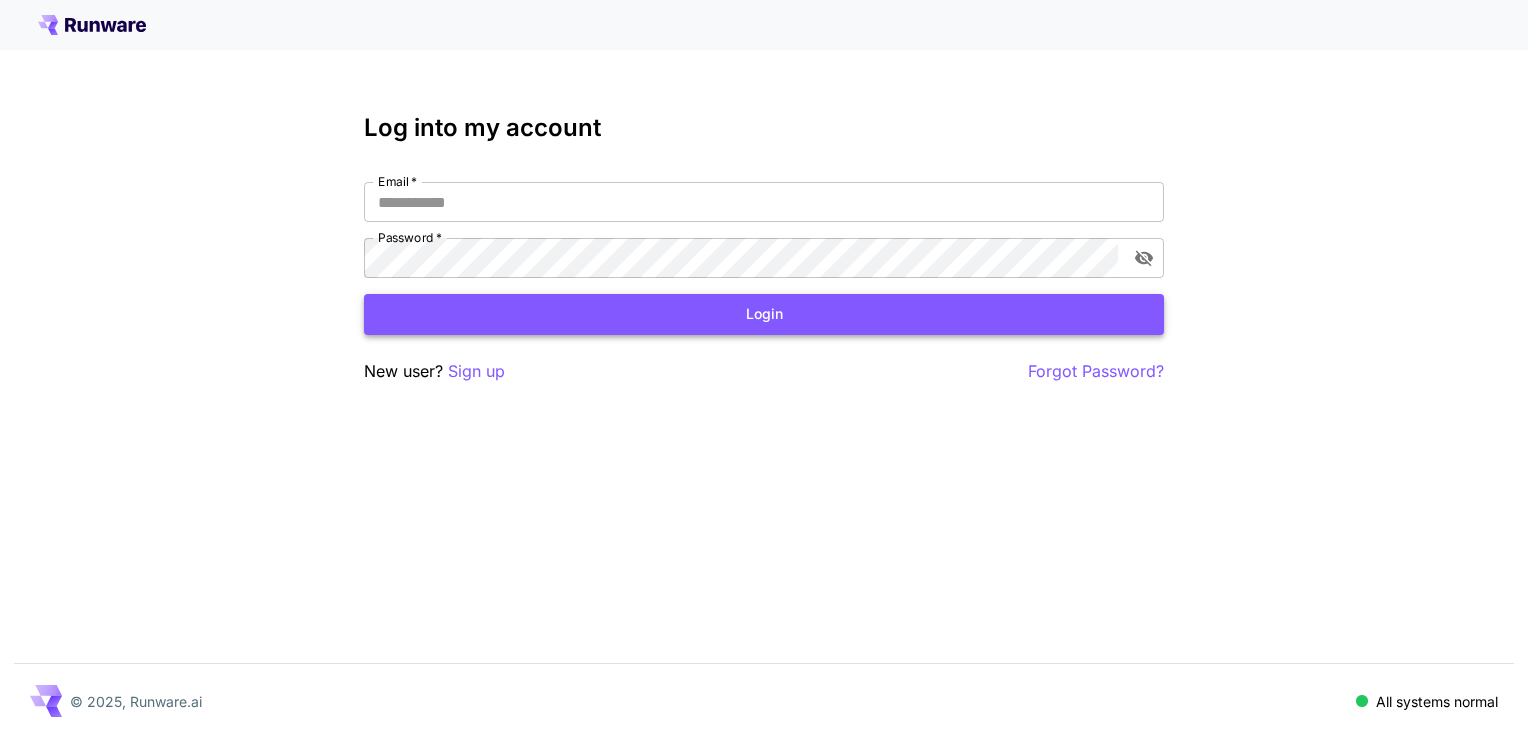 type on "**********" 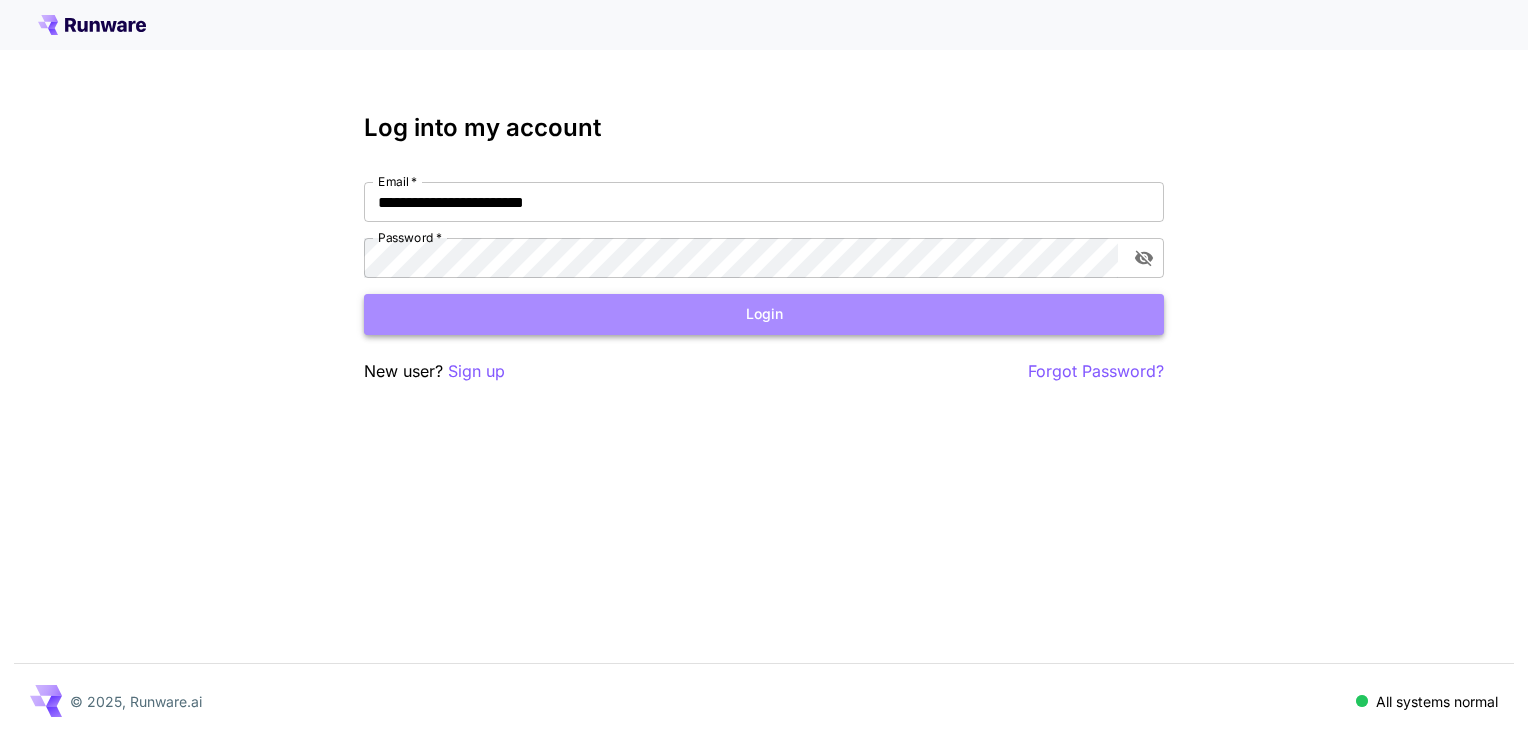 click on "Login" at bounding box center [764, 314] 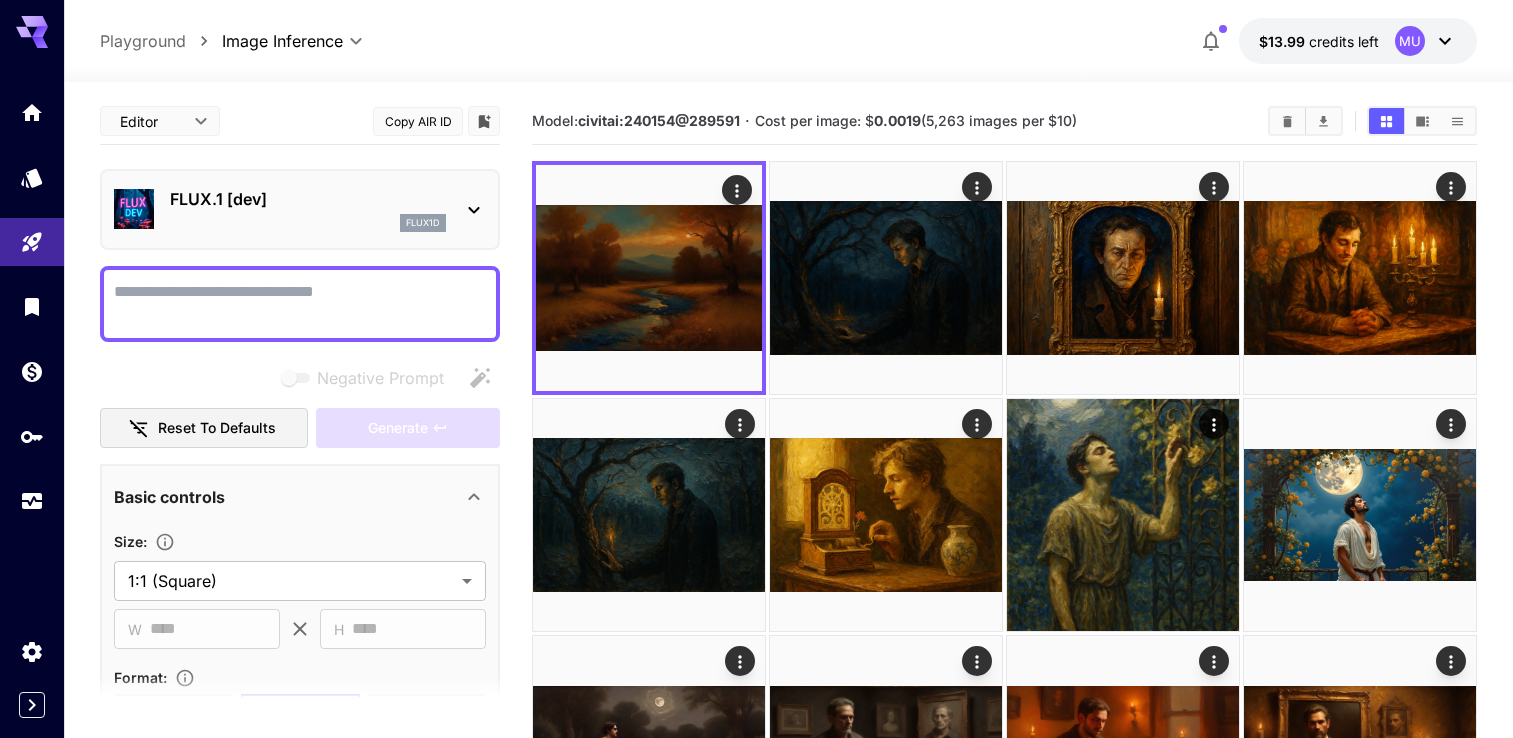 scroll, scrollTop: 0, scrollLeft: 0, axis: both 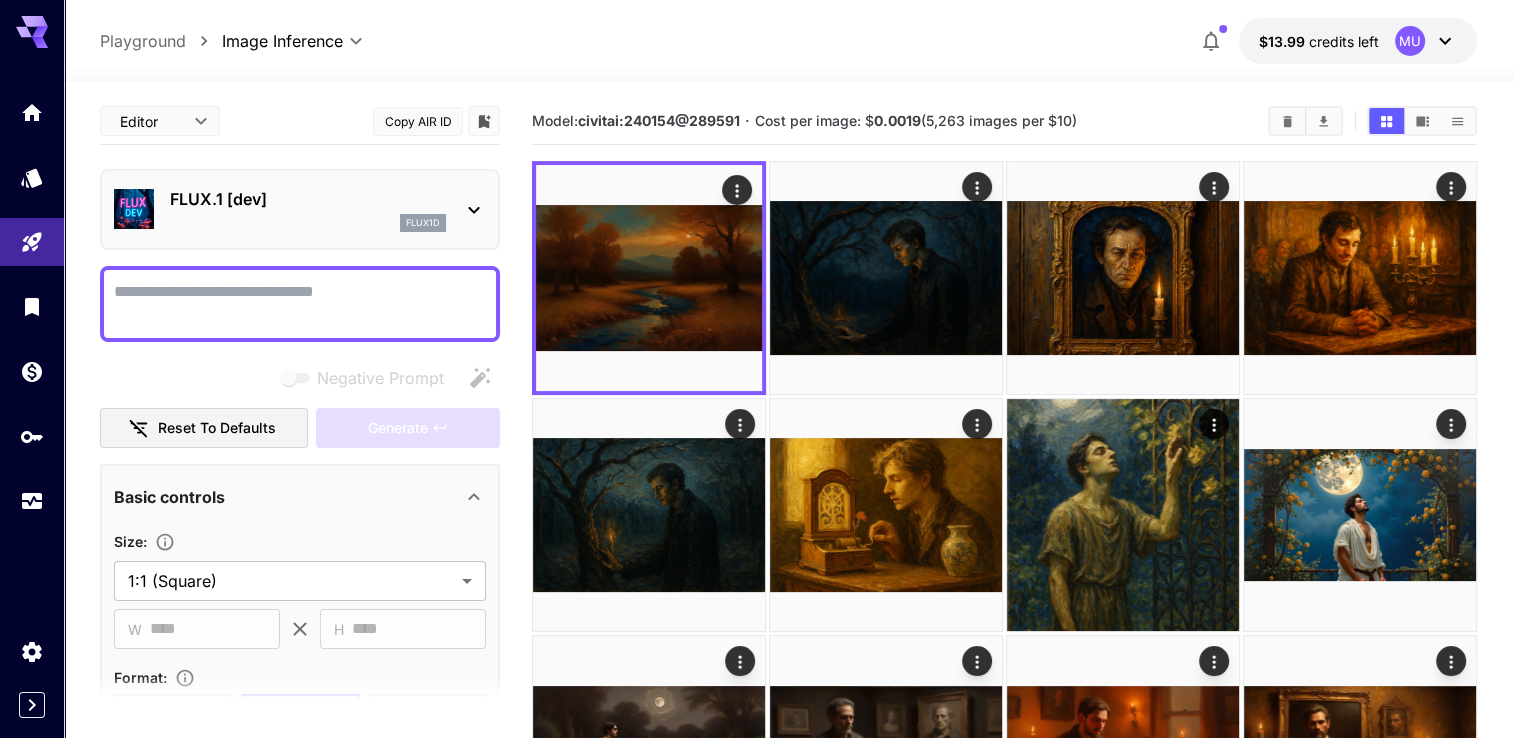 click on "Negative Prompt" at bounding box center [300, 304] 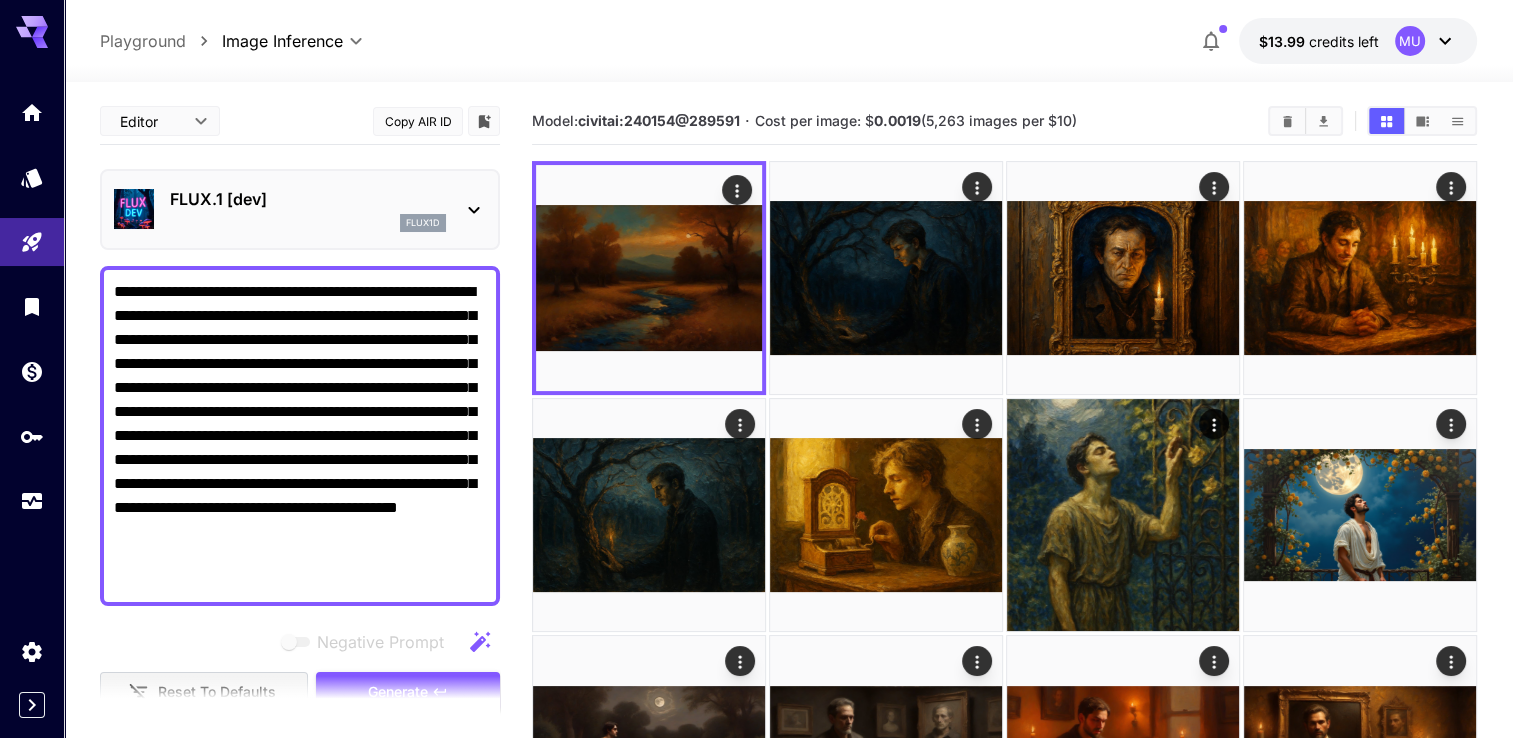 drag, startPoint x: 196, startPoint y: 286, endPoint x: 118, endPoint y: 292, distance: 78.23043 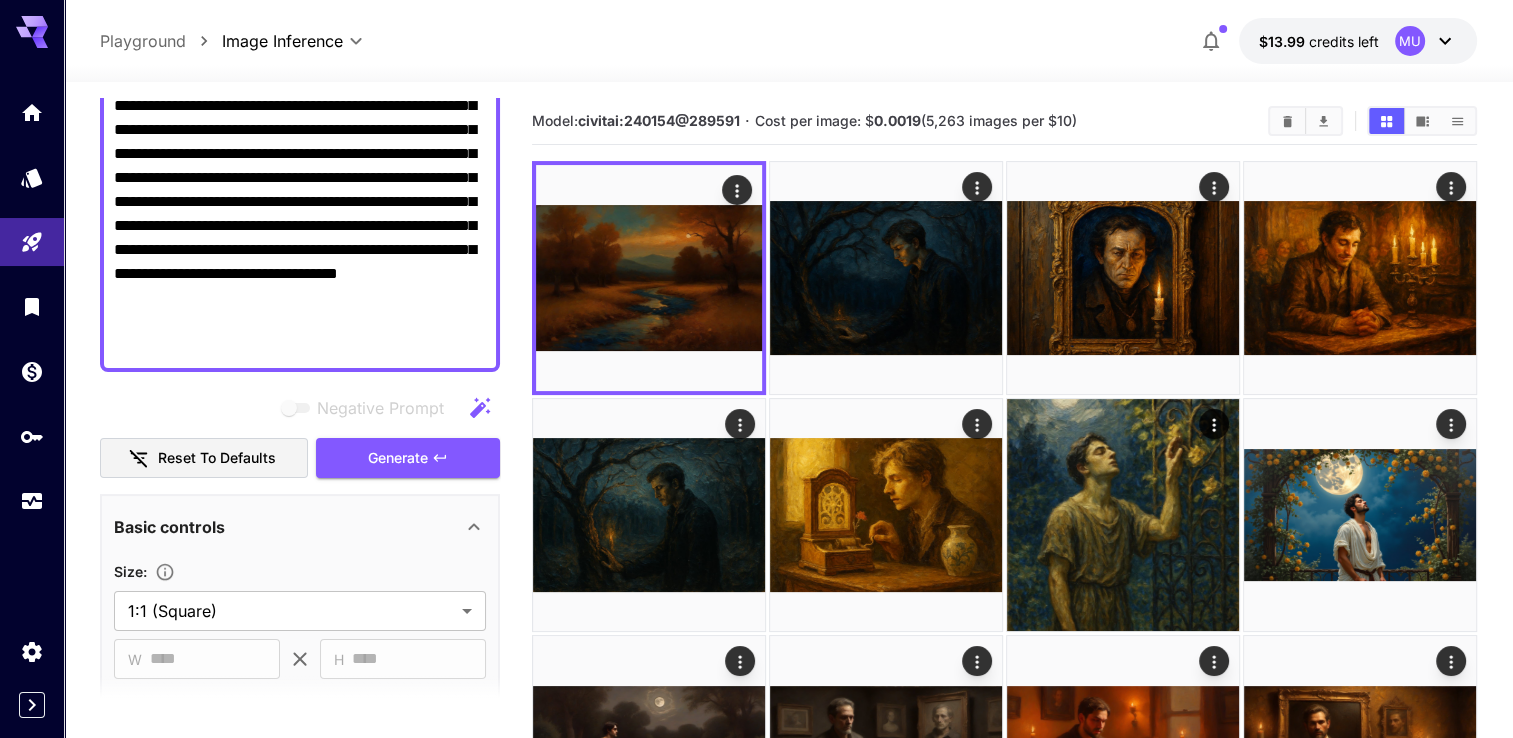 scroll, scrollTop: 400, scrollLeft: 0, axis: vertical 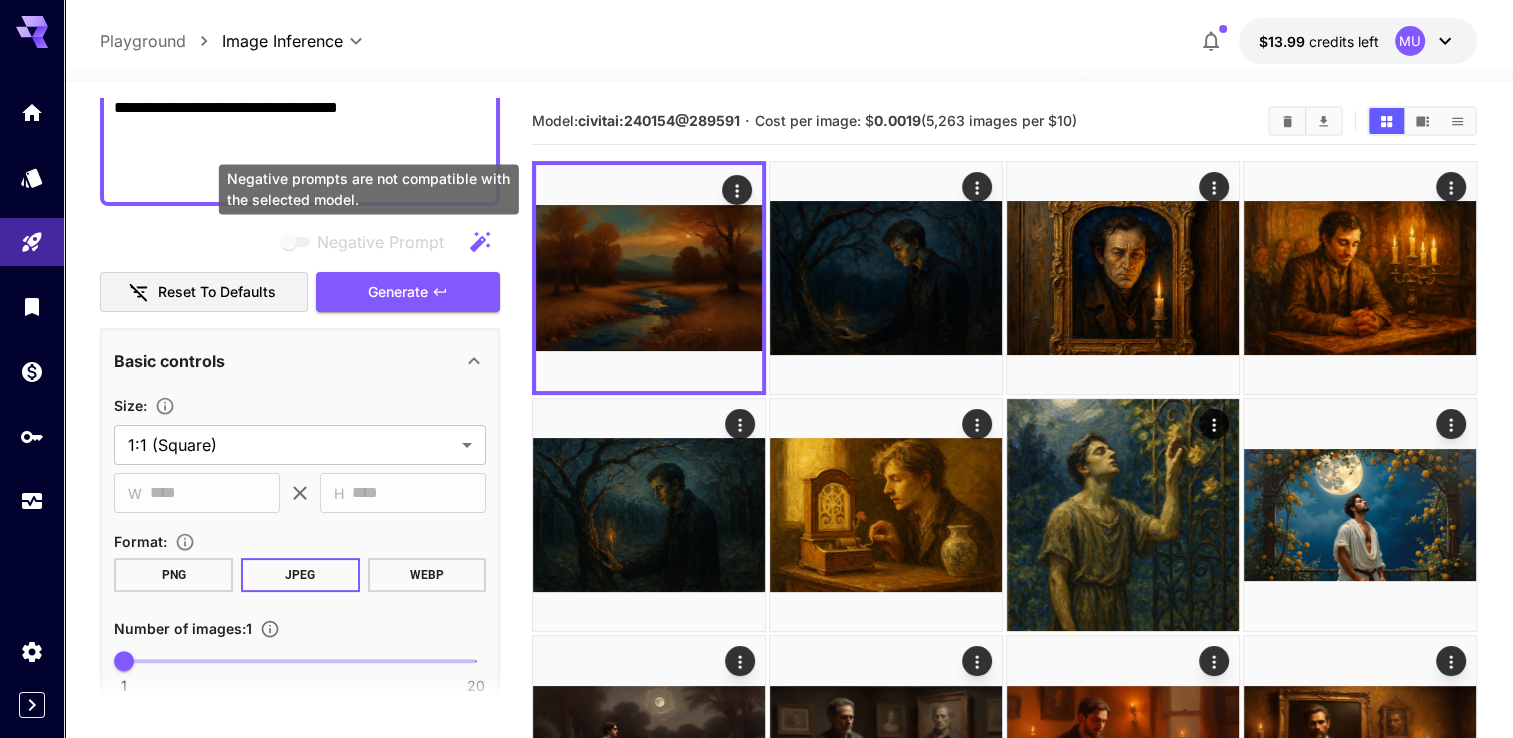 type on "**********" 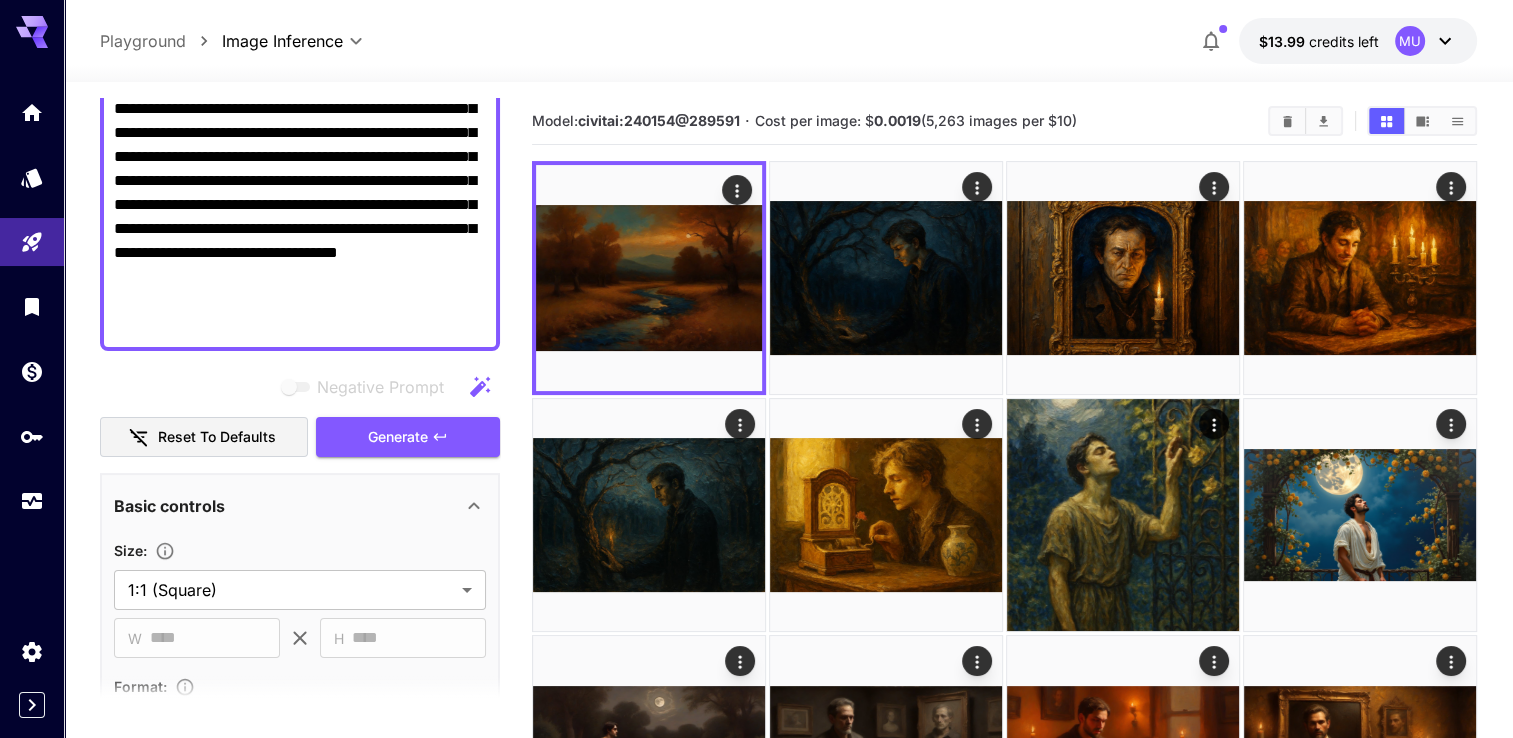 scroll, scrollTop: 300, scrollLeft: 0, axis: vertical 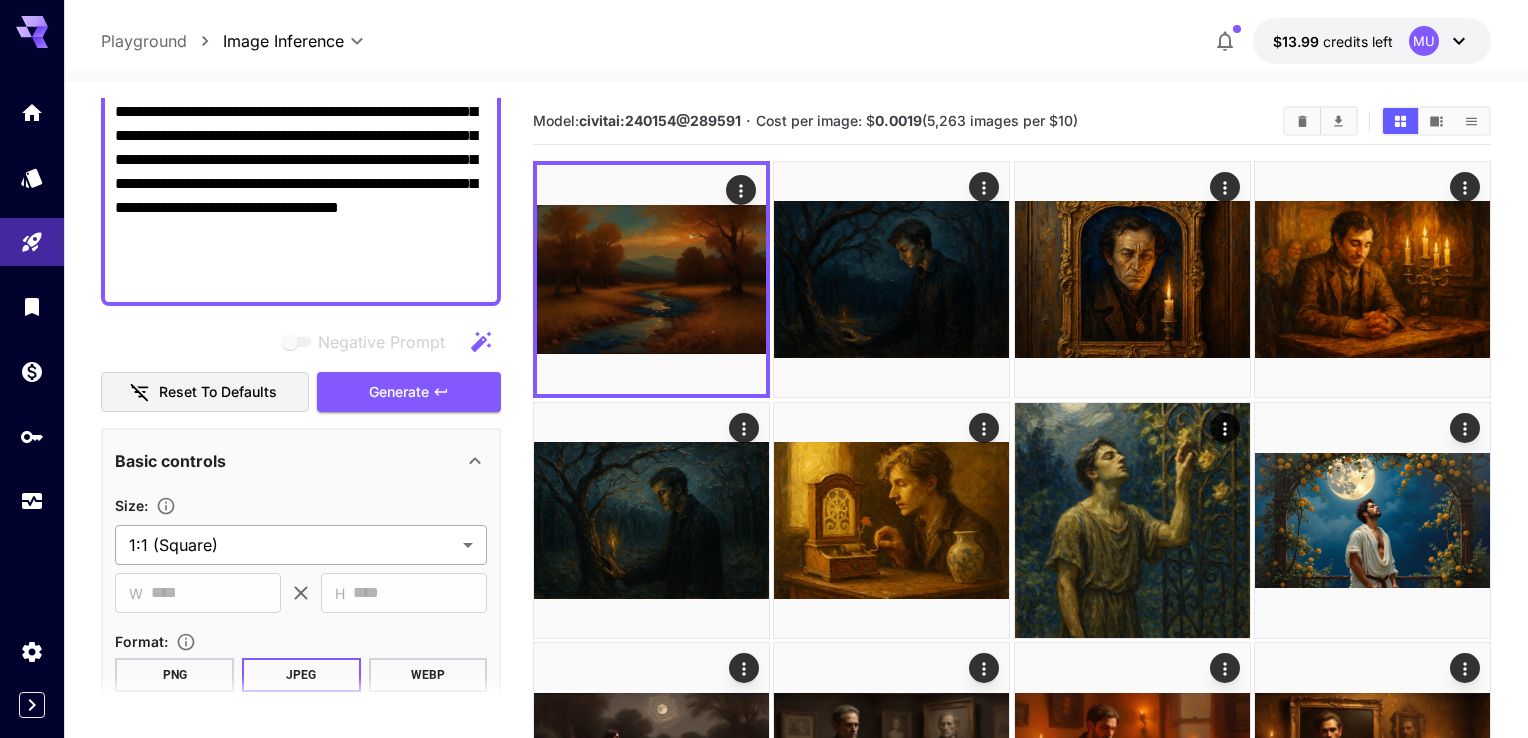 click on "**********" at bounding box center (764, 590) 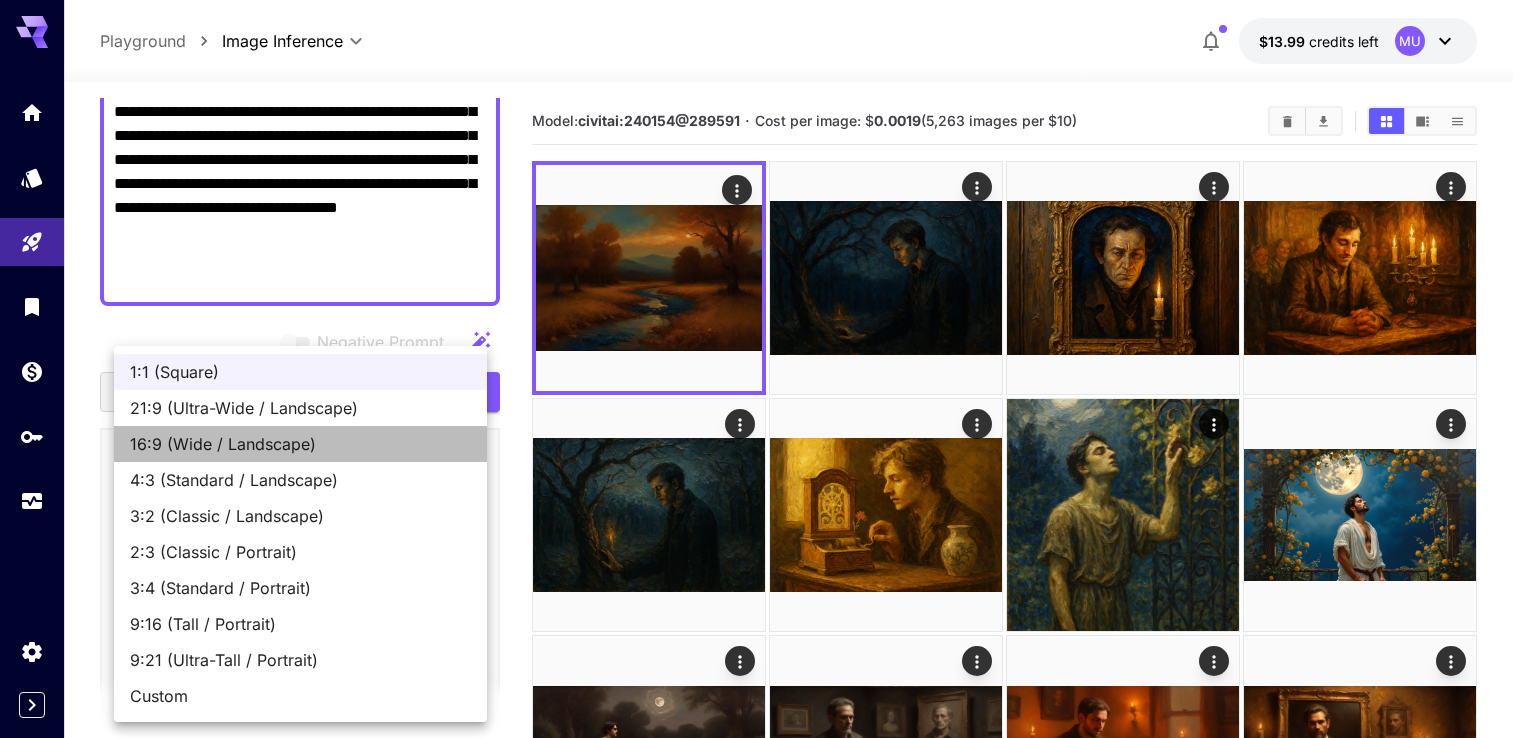 click on "16:9 (Wide / Landscape)" at bounding box center [300, 444] 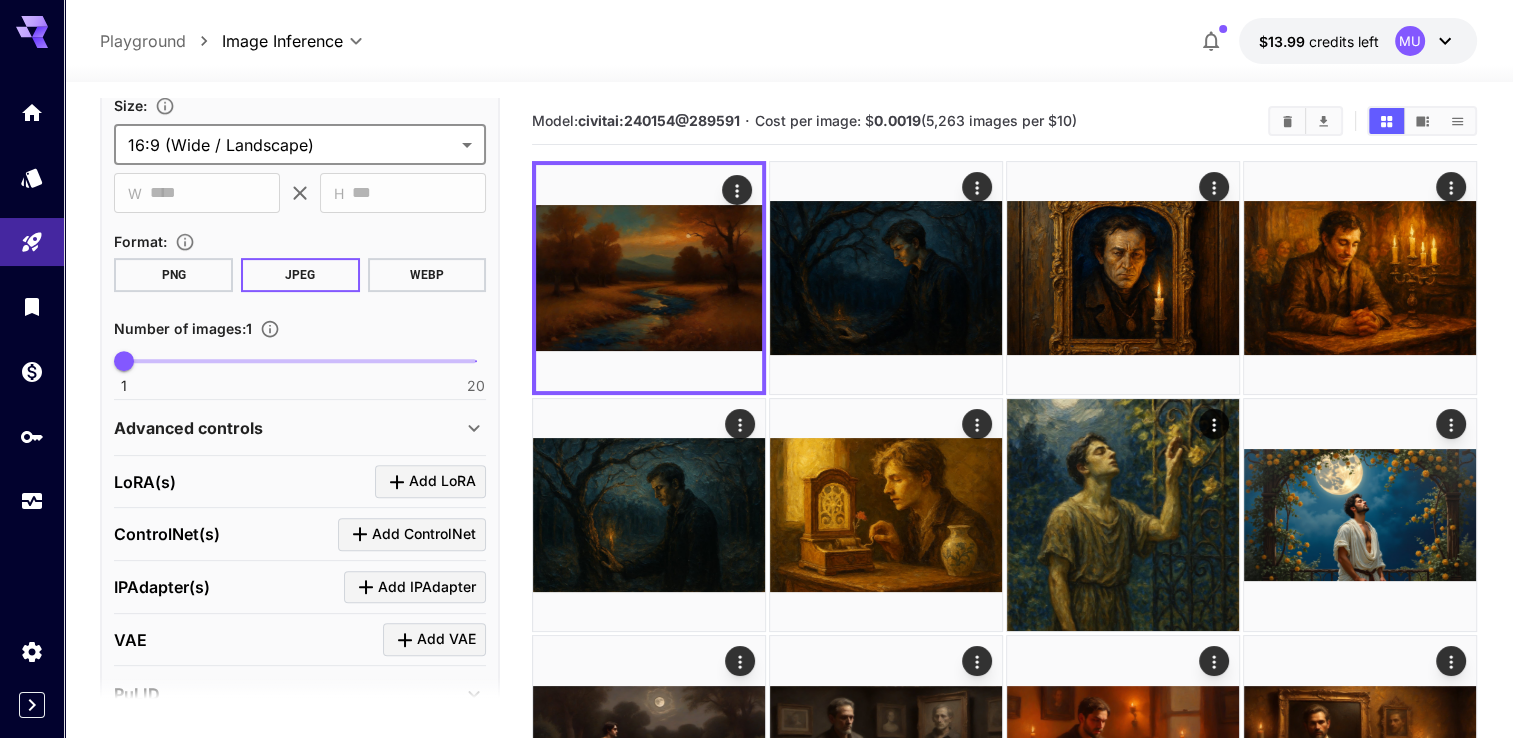 scroll, scrollTop: 300, scrollLeft: 0, axis: vertical 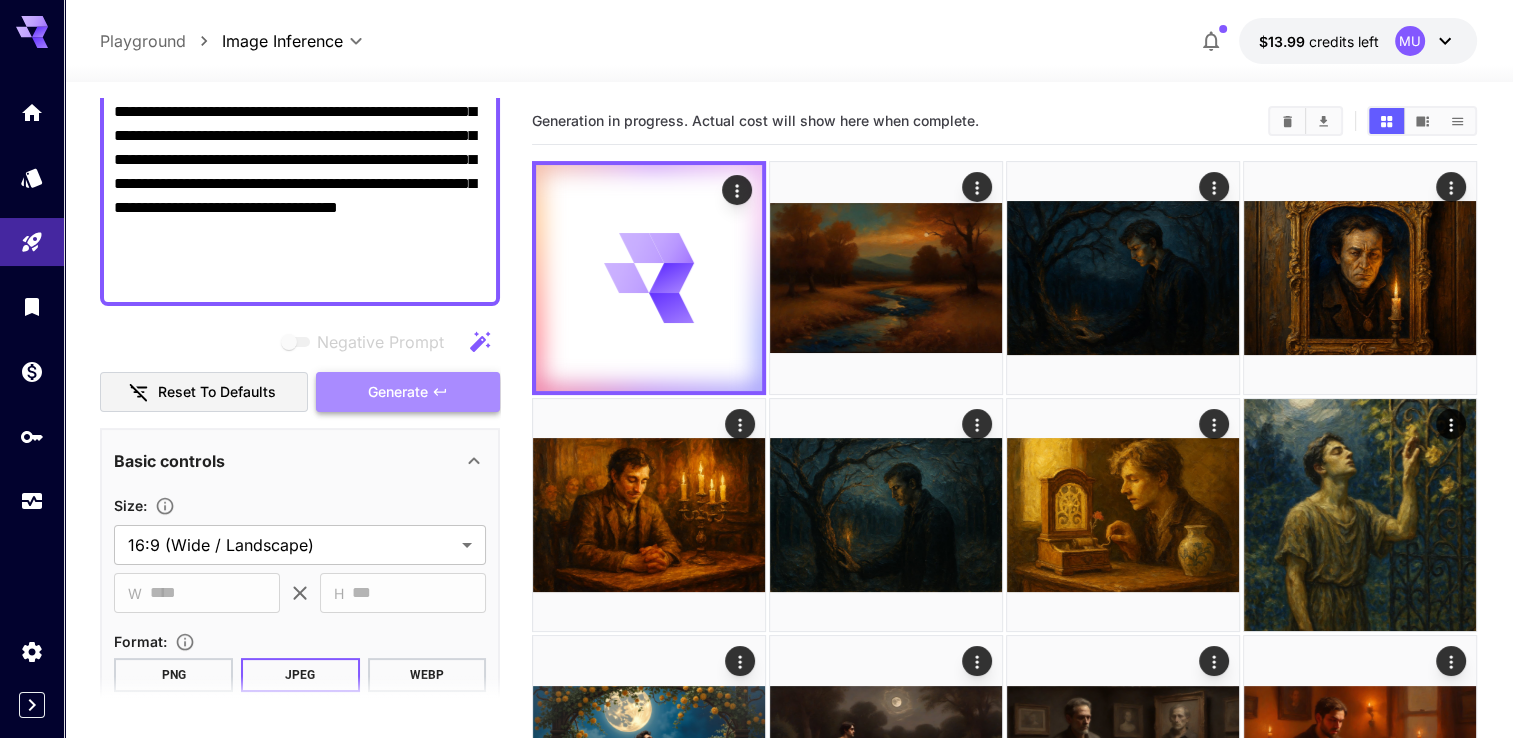 click on "Generate" at bounding box center (398, 392) 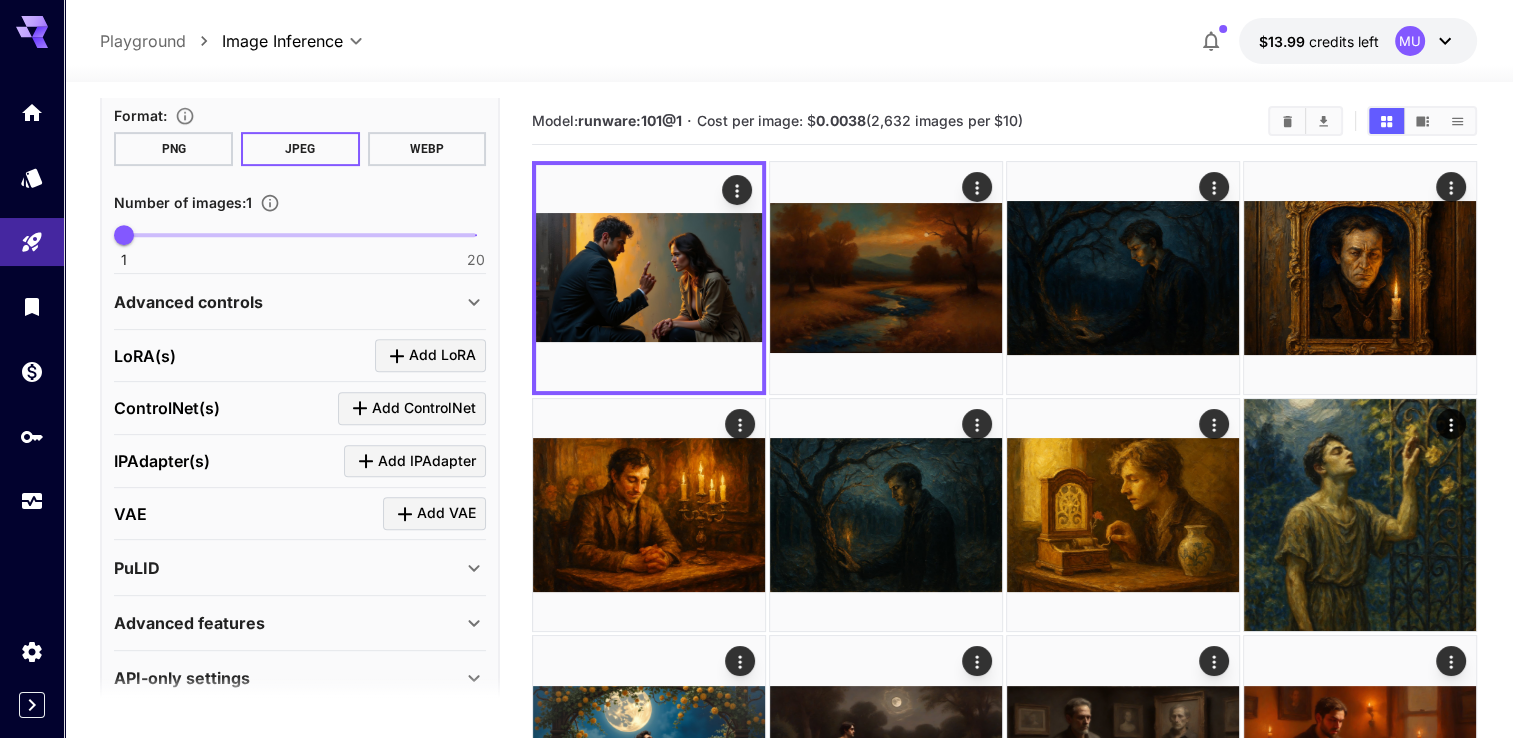 scroll, scrollTop: 851, scrollLeft: 0, axis: vertical 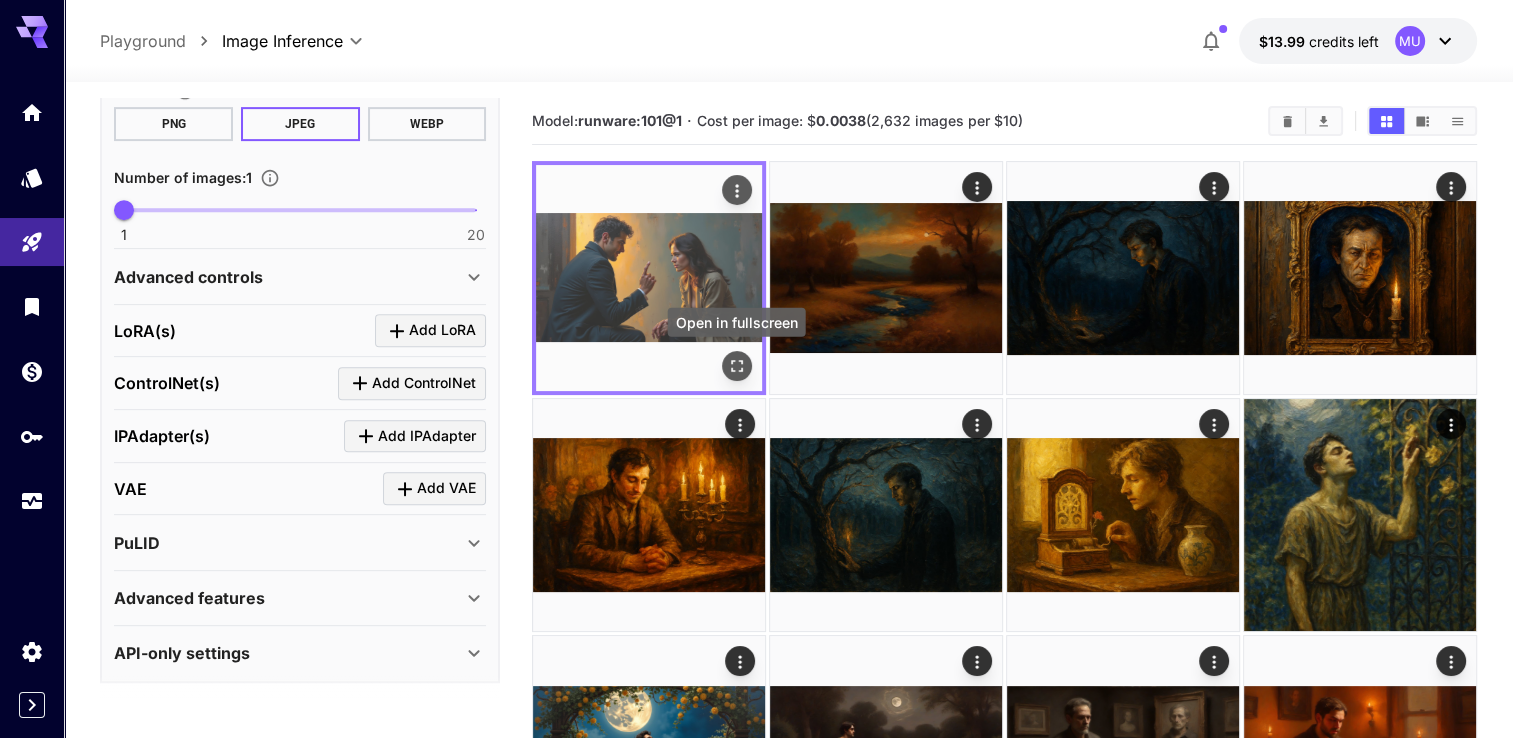 click at bounding box center [737, 366] 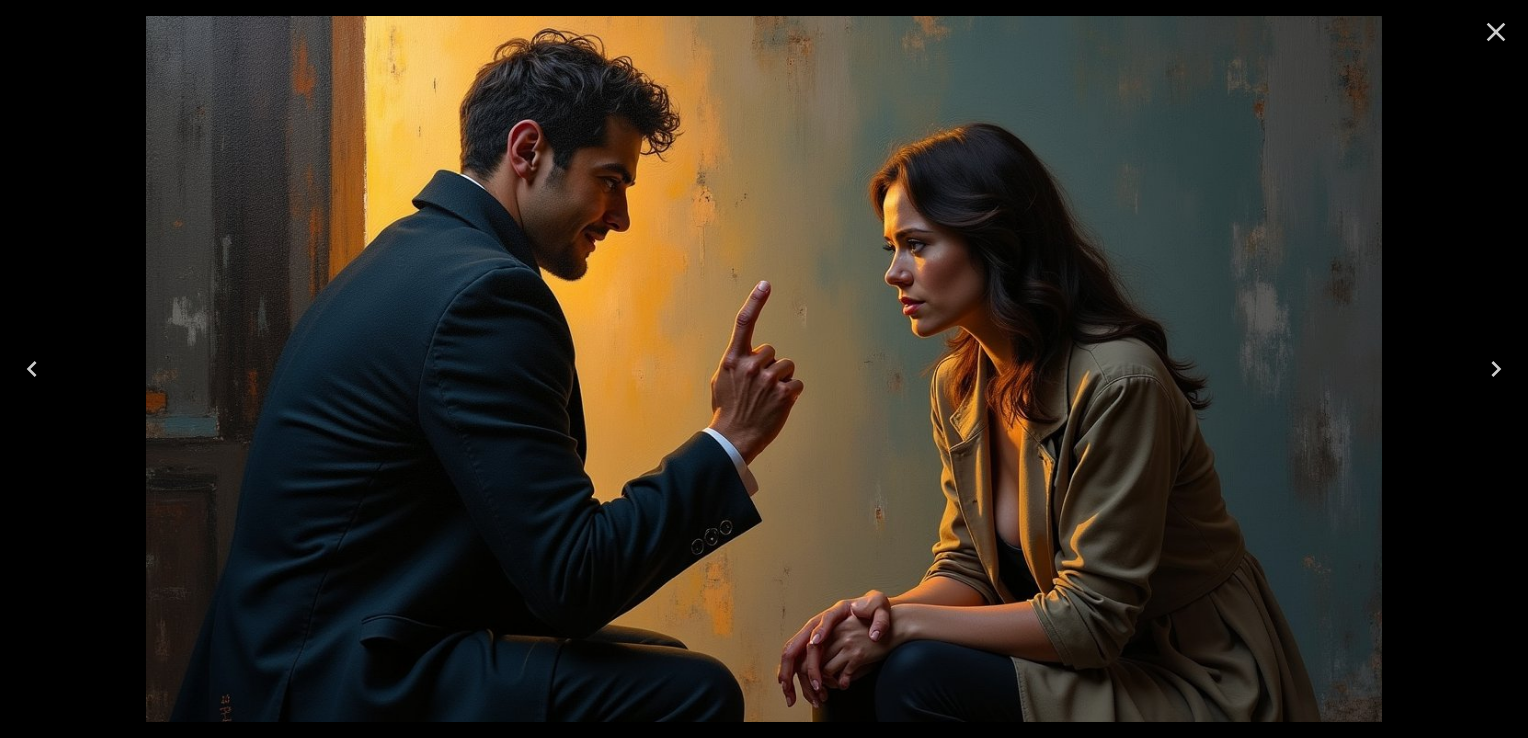 click 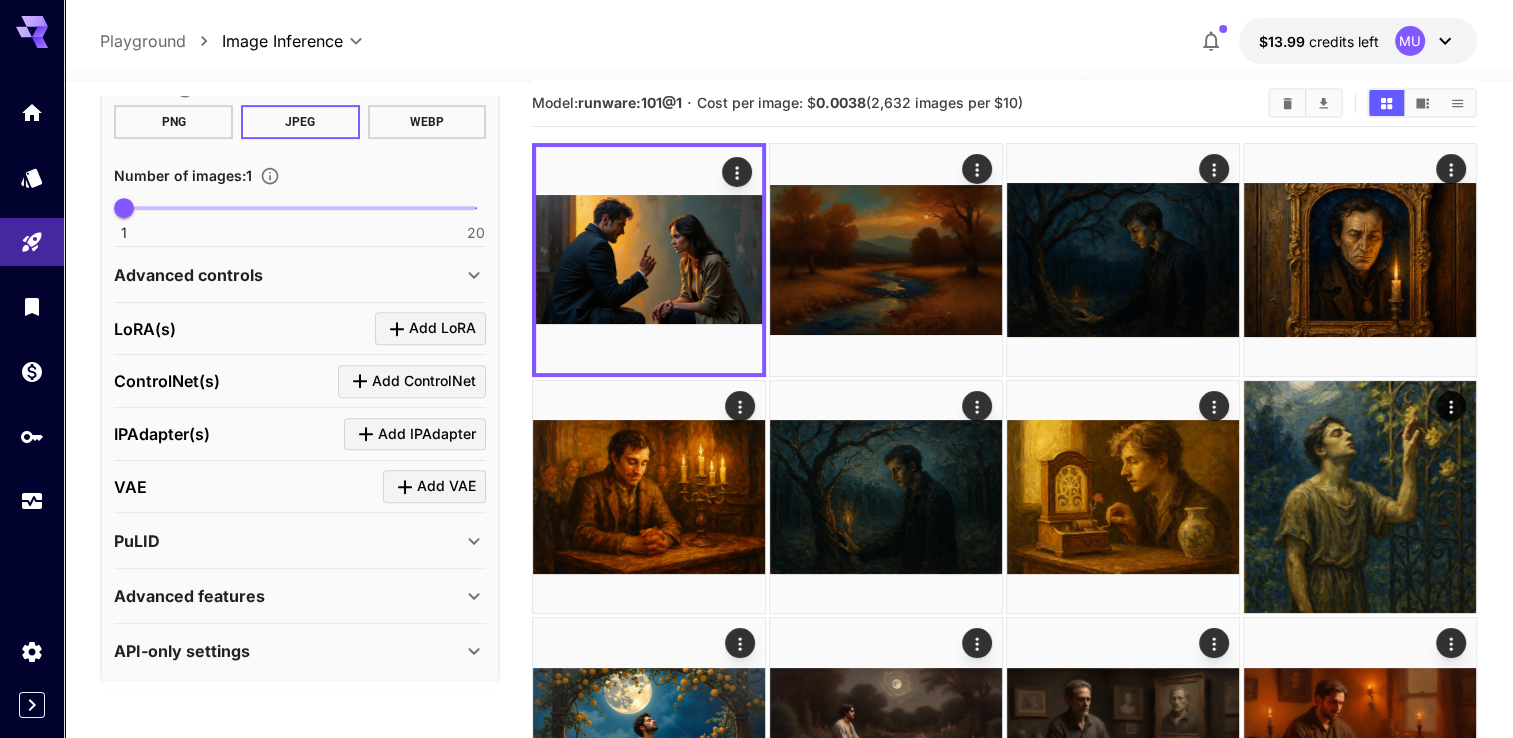 scroll, scrollTop: 0, scrollLeft: 0, axis: both 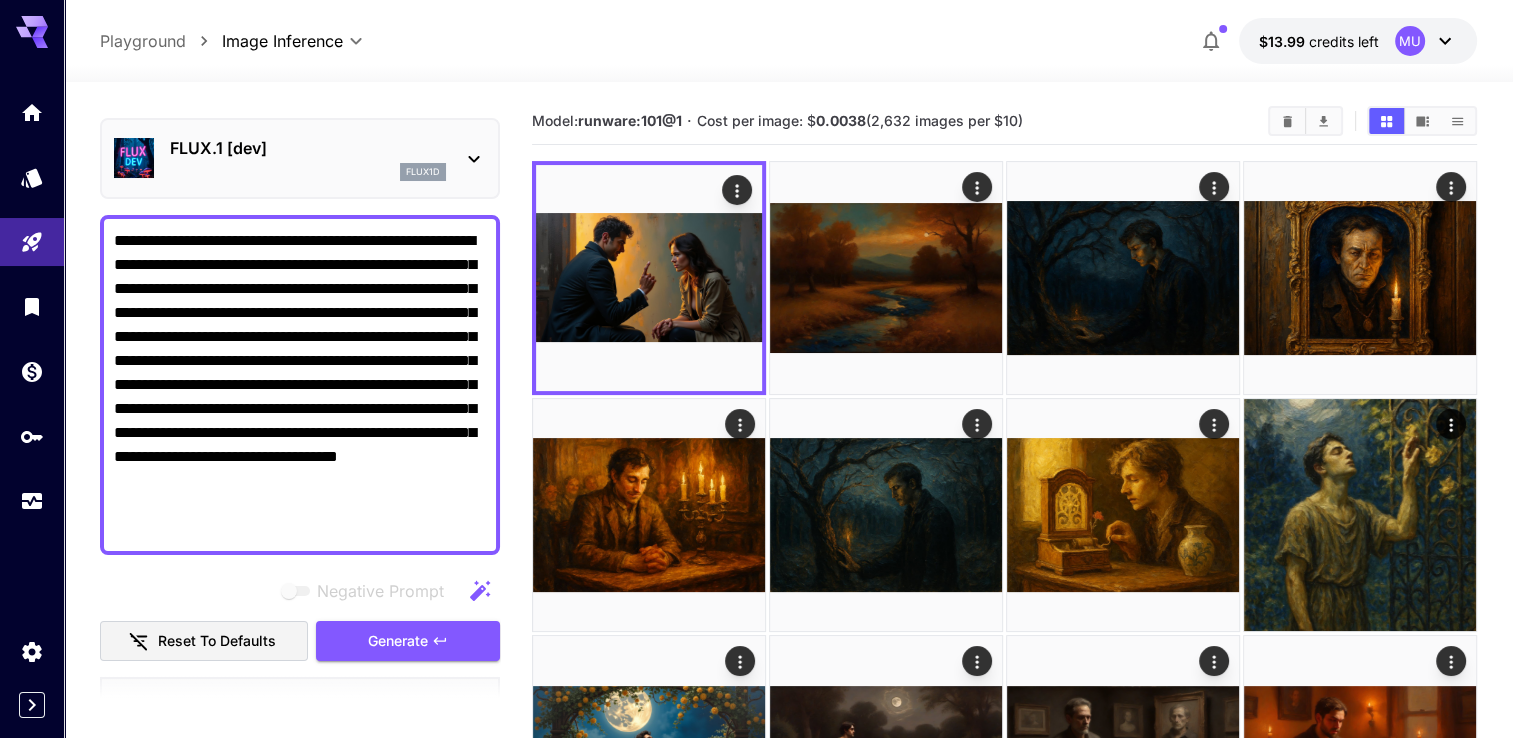 click on "FLUX.1 [dev] flux1d" at bounding box center (300, 158) 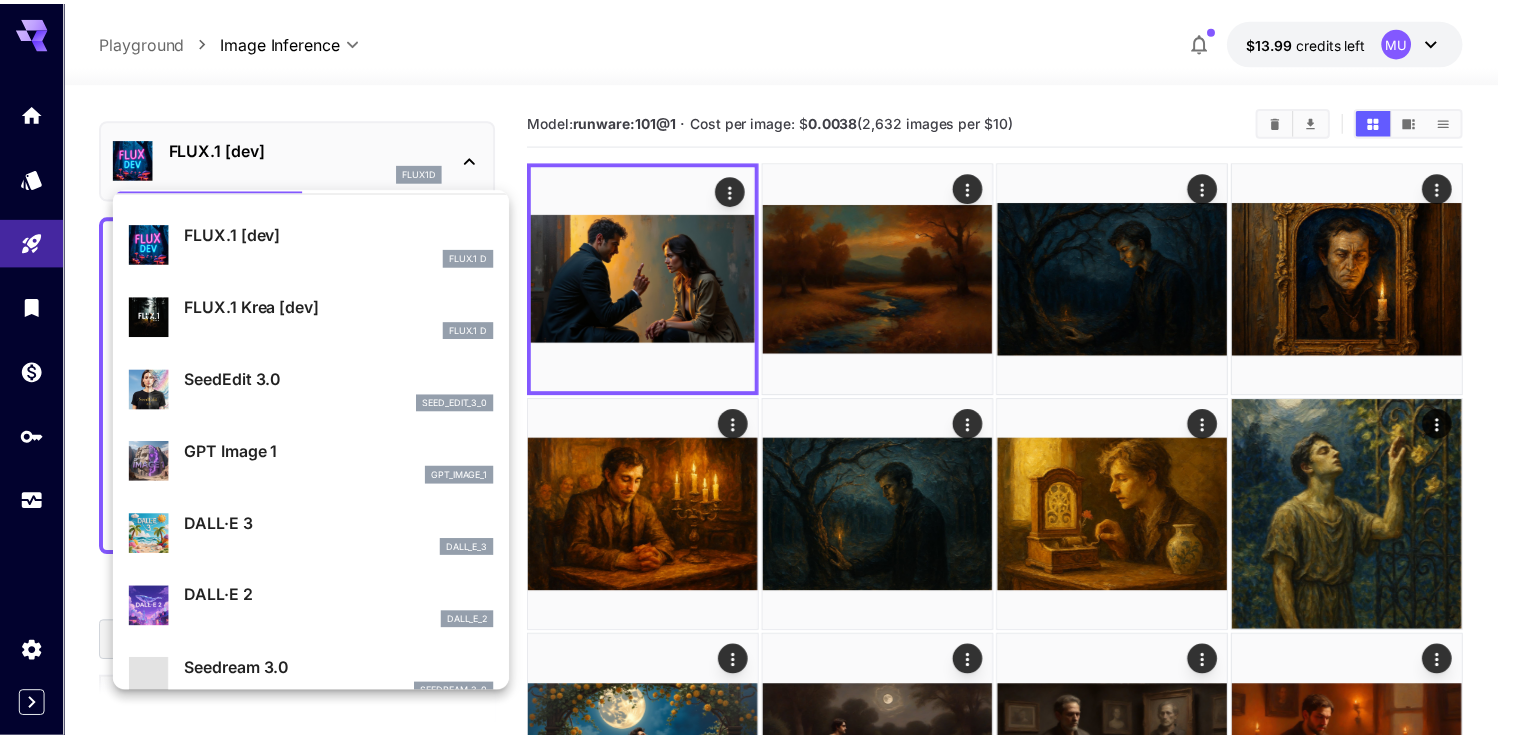 scroll, scrollTop: 100, scrollLeft: 0, axis: vertical 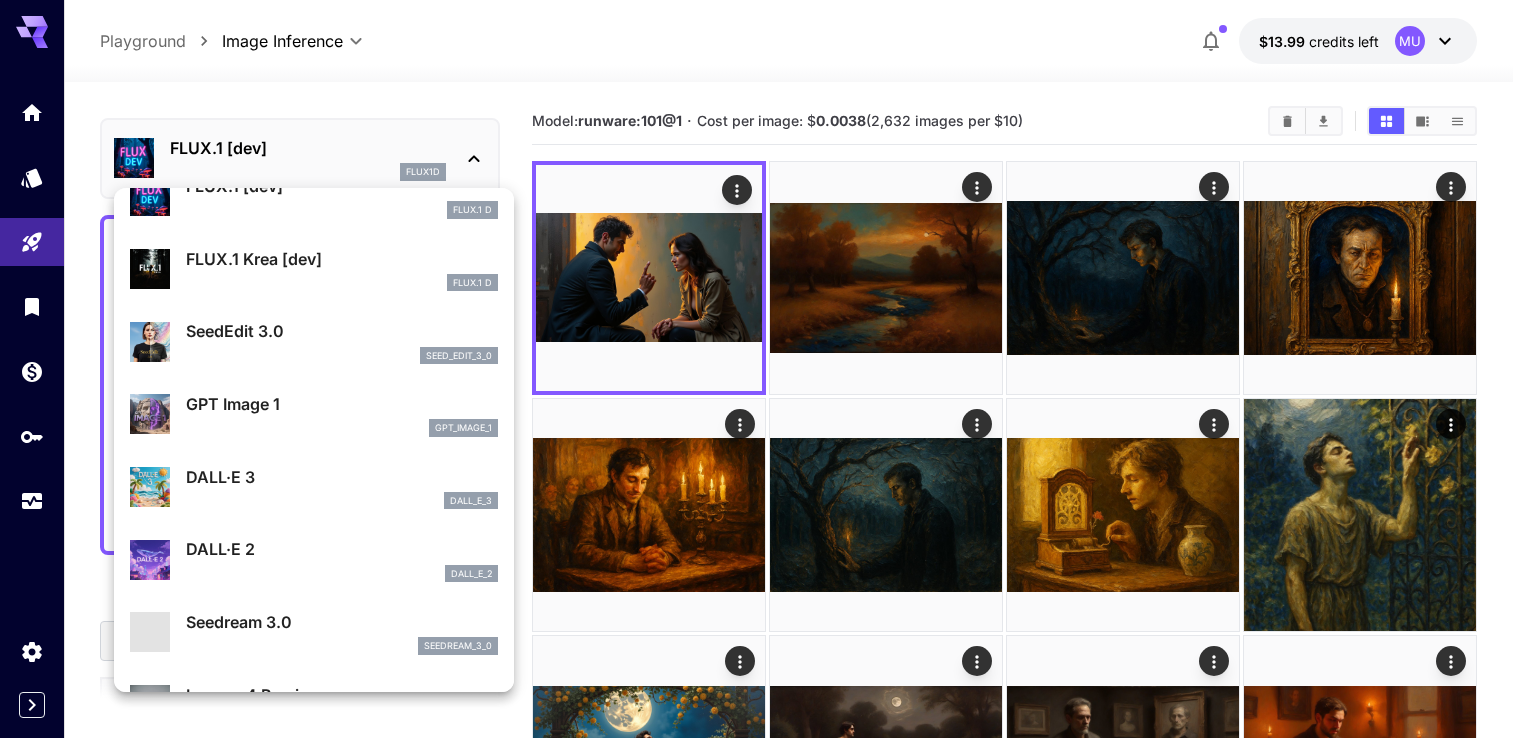 click on "gpt_image_1" at bounding box center (342, 428) 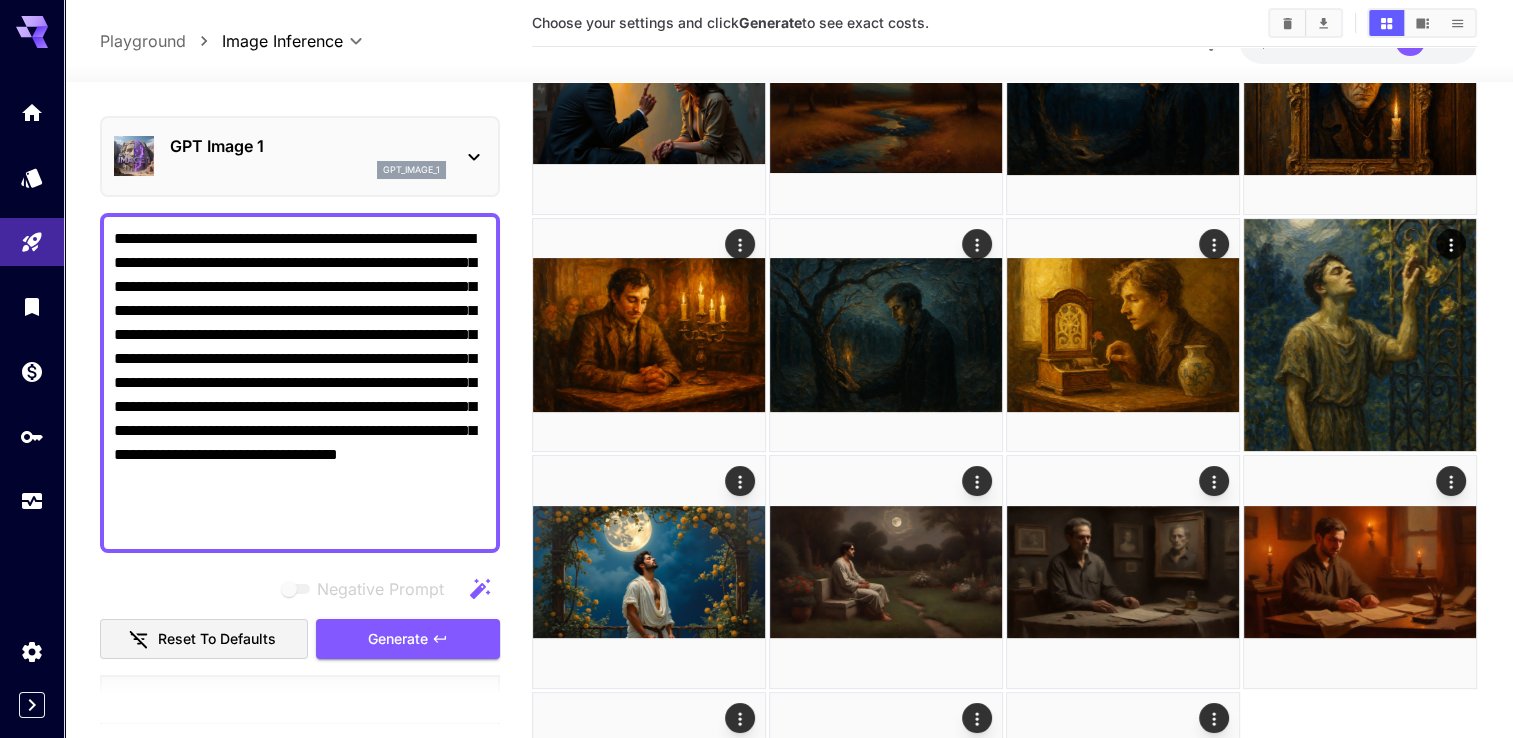 scroll, scrollTop: 200, scrollLeft: 0, axis: vertical 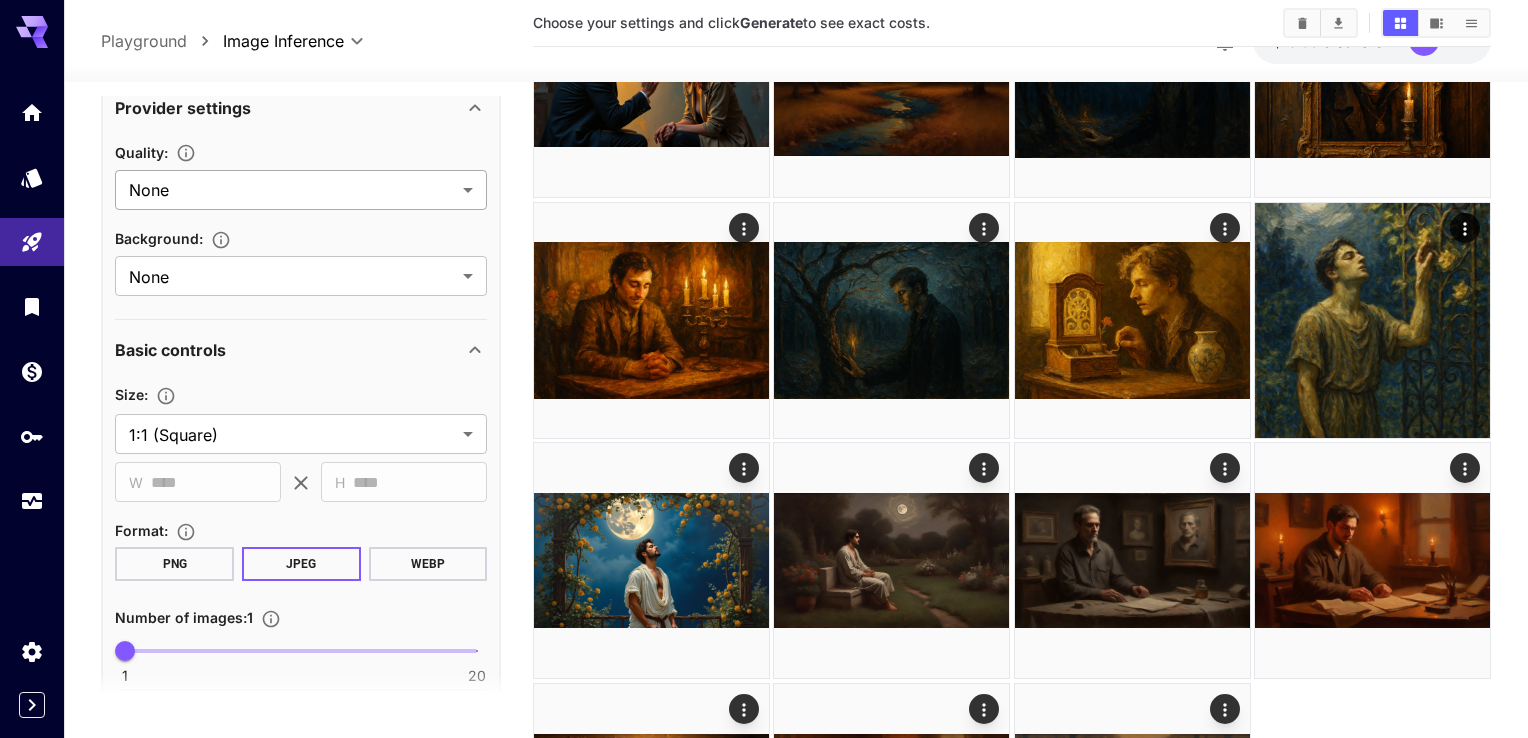 click on "**********" at bounding box center (764, 390) 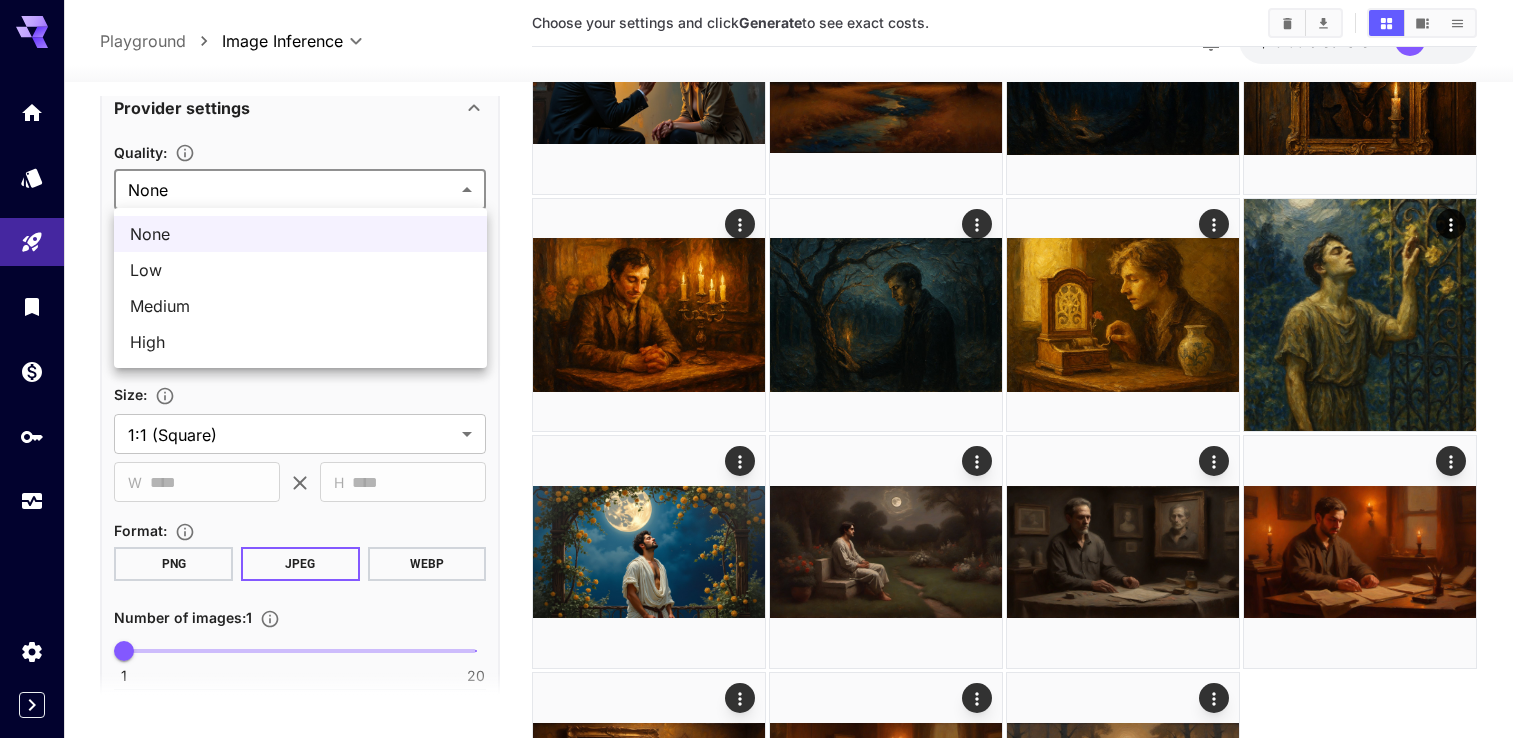 click at bounding box center [764, 369] 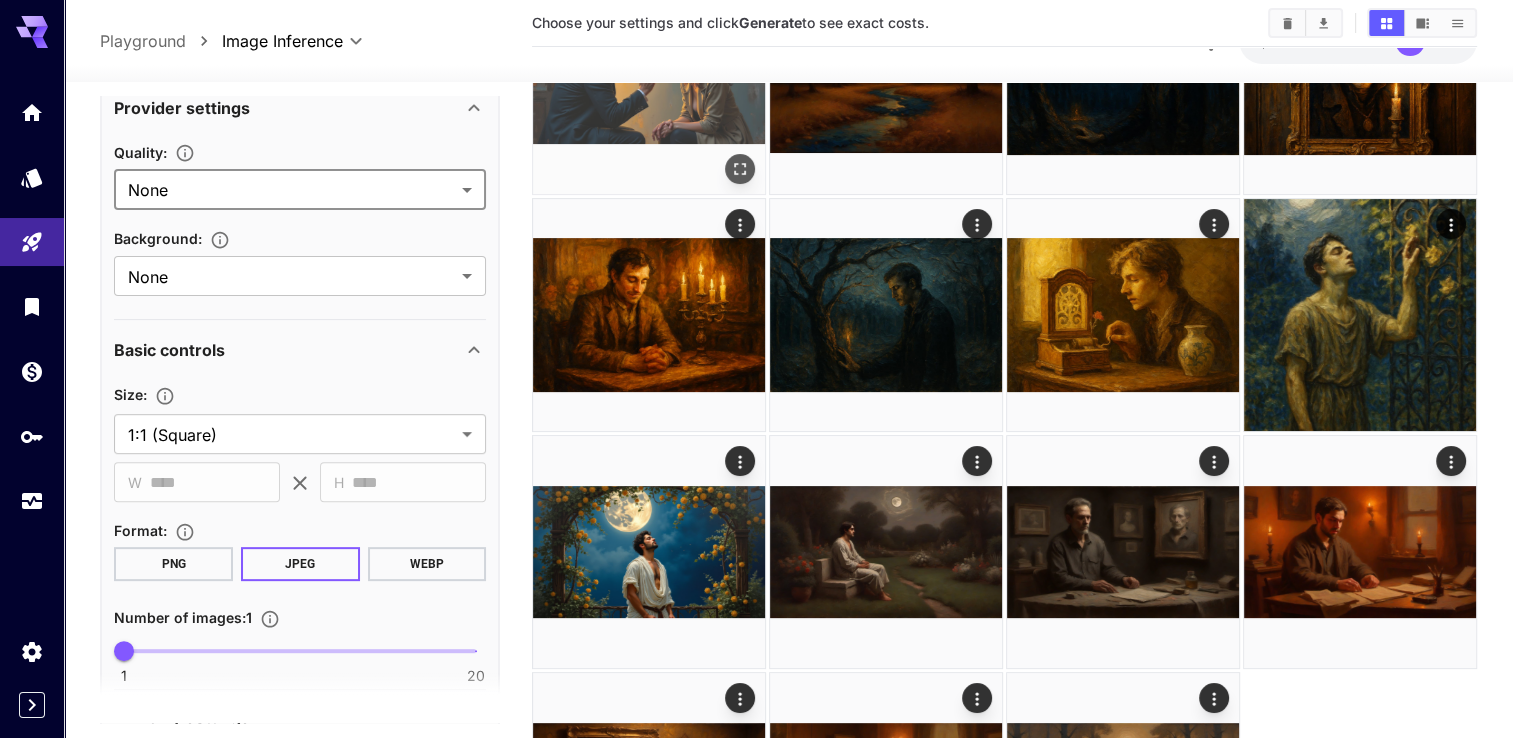 scroll, scrollTop: 0, scrollLeft: 0, axis: both 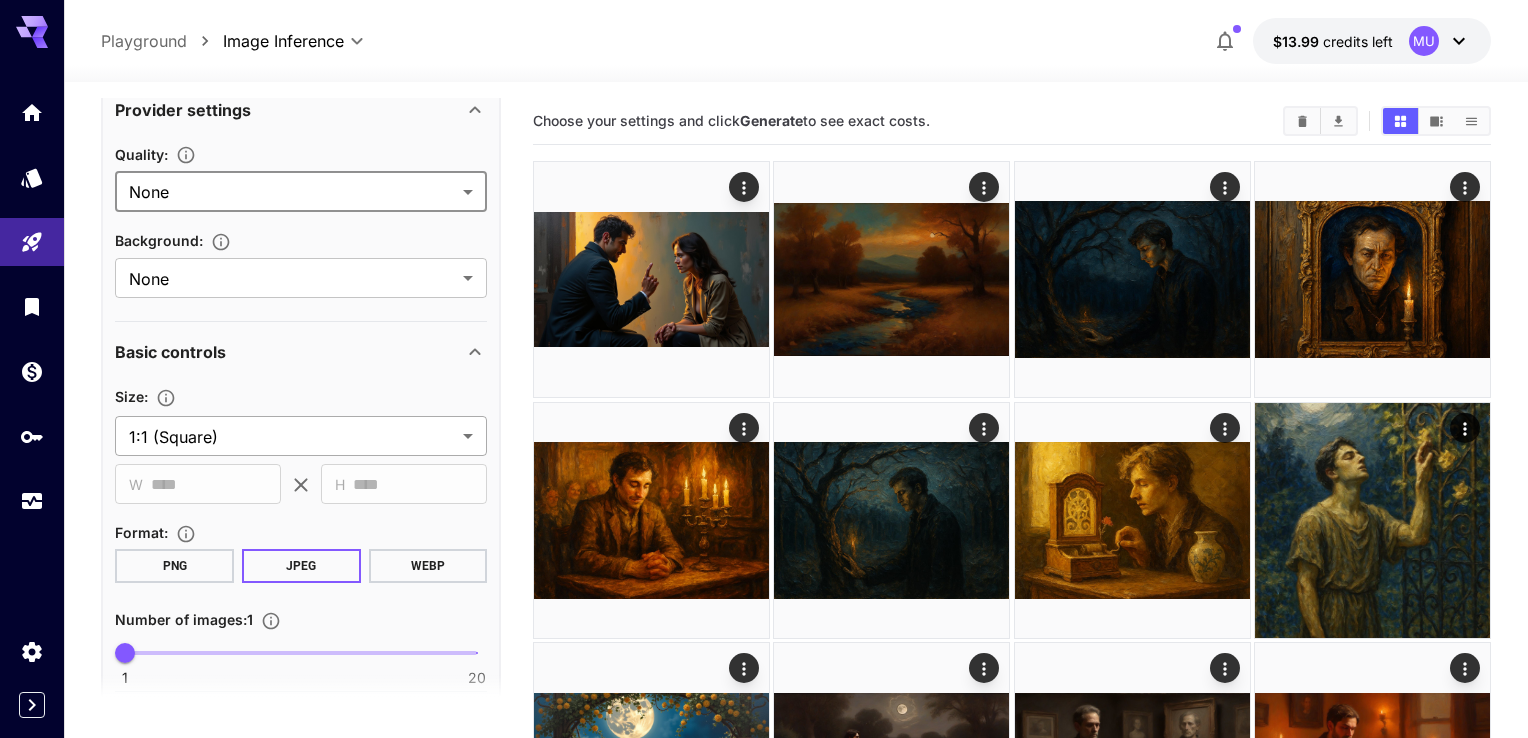 click on "**********" at bounding box center [764, 590] 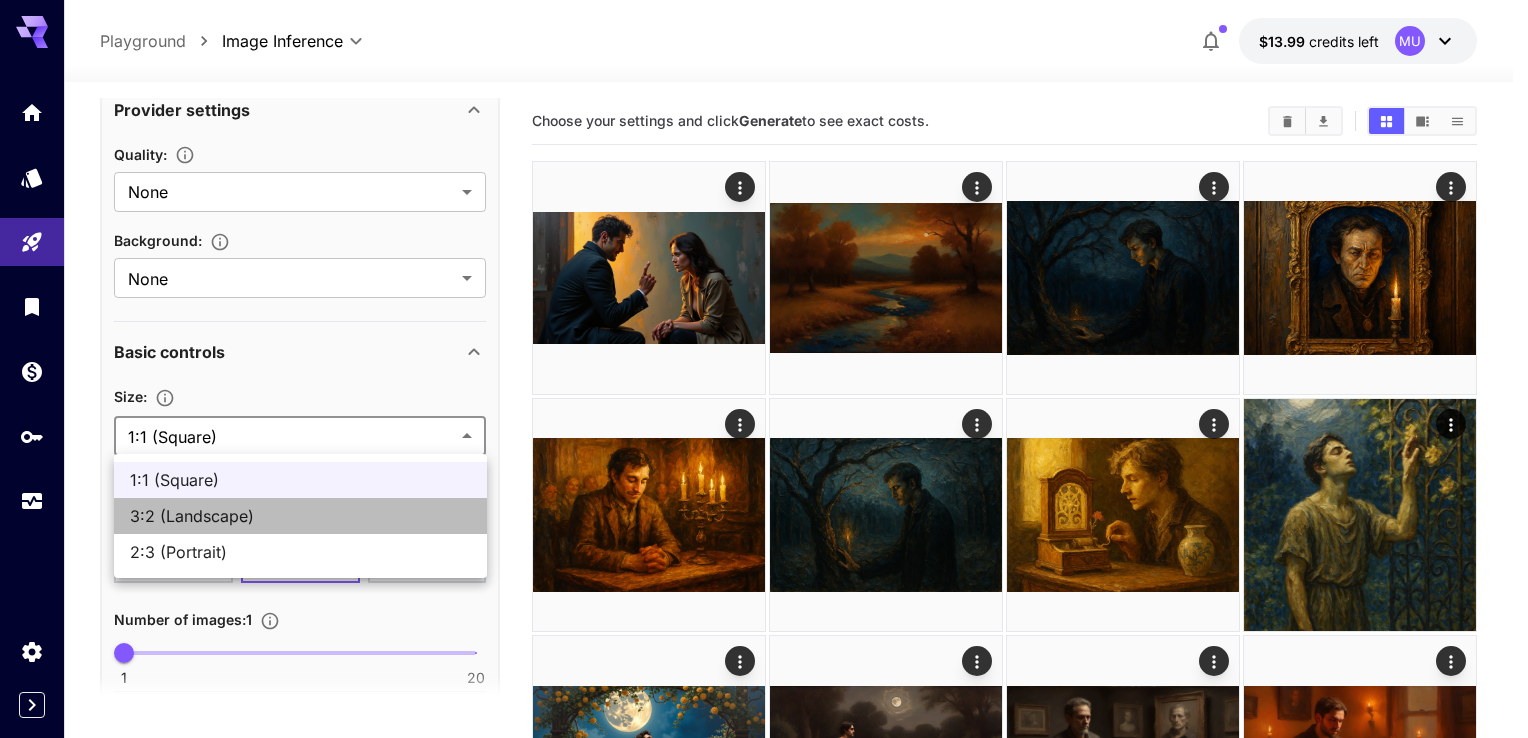 click on "3:2 (Landscape)" at bounding box center (300, 516) 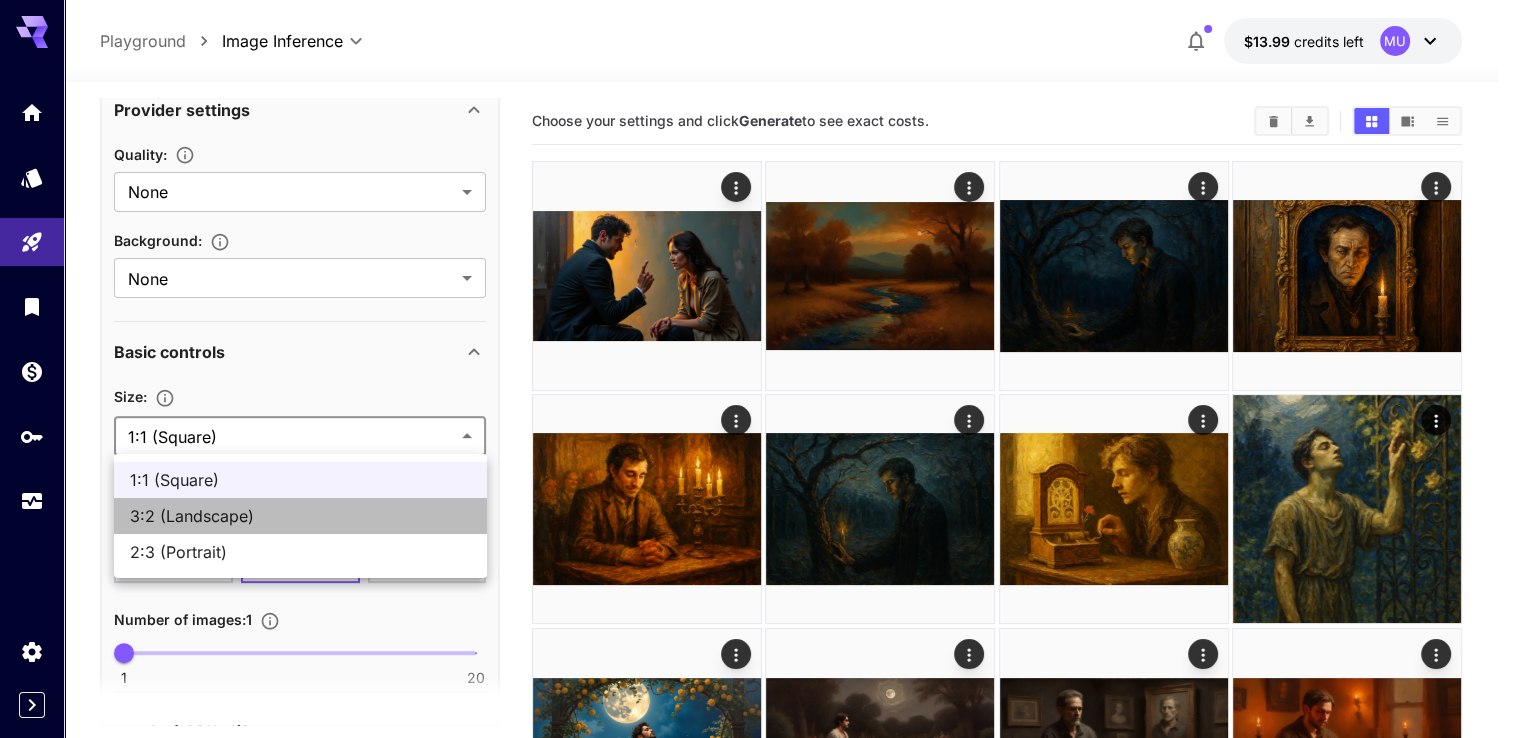 type on "**********" 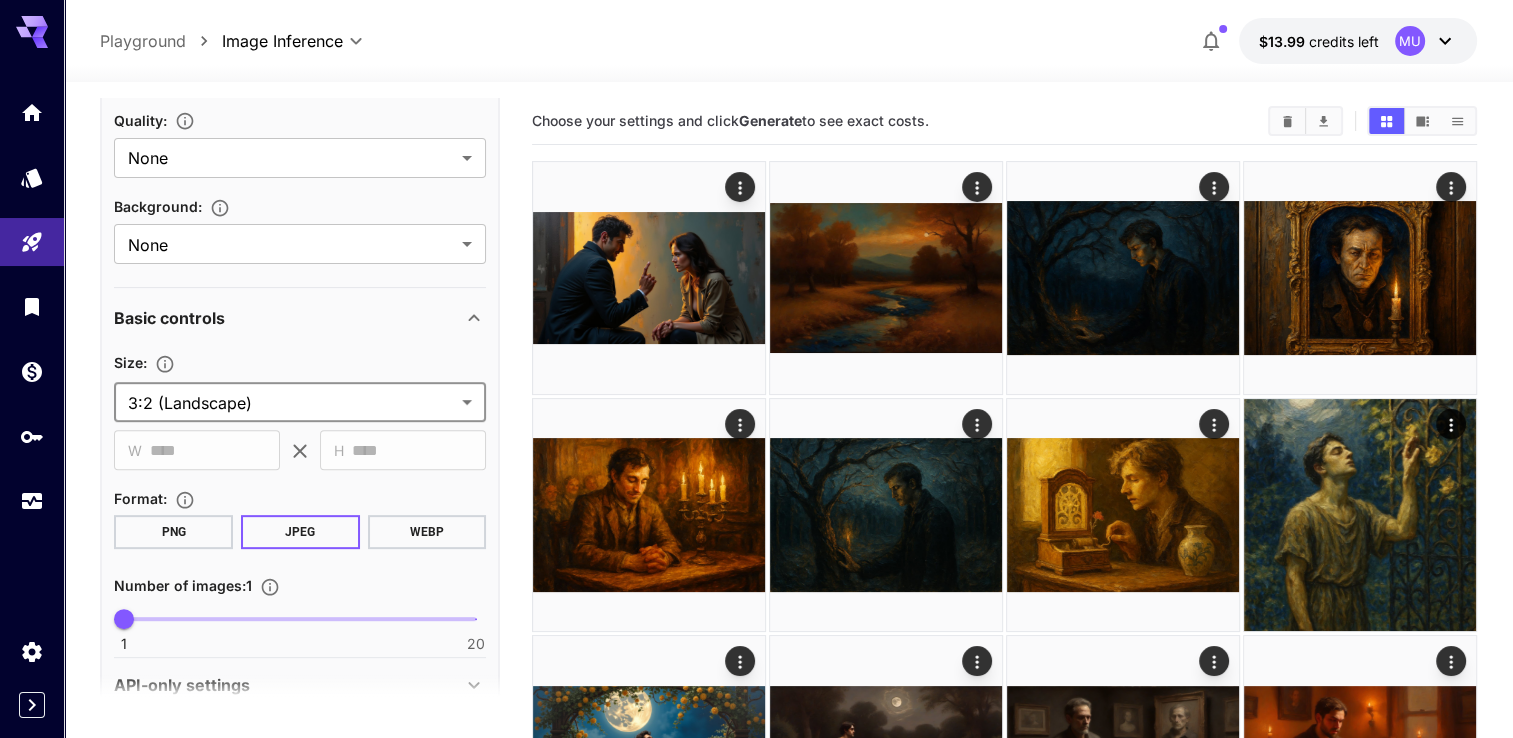scroll, scrollTop: 720, scrollLeft: 0, axis: vertical 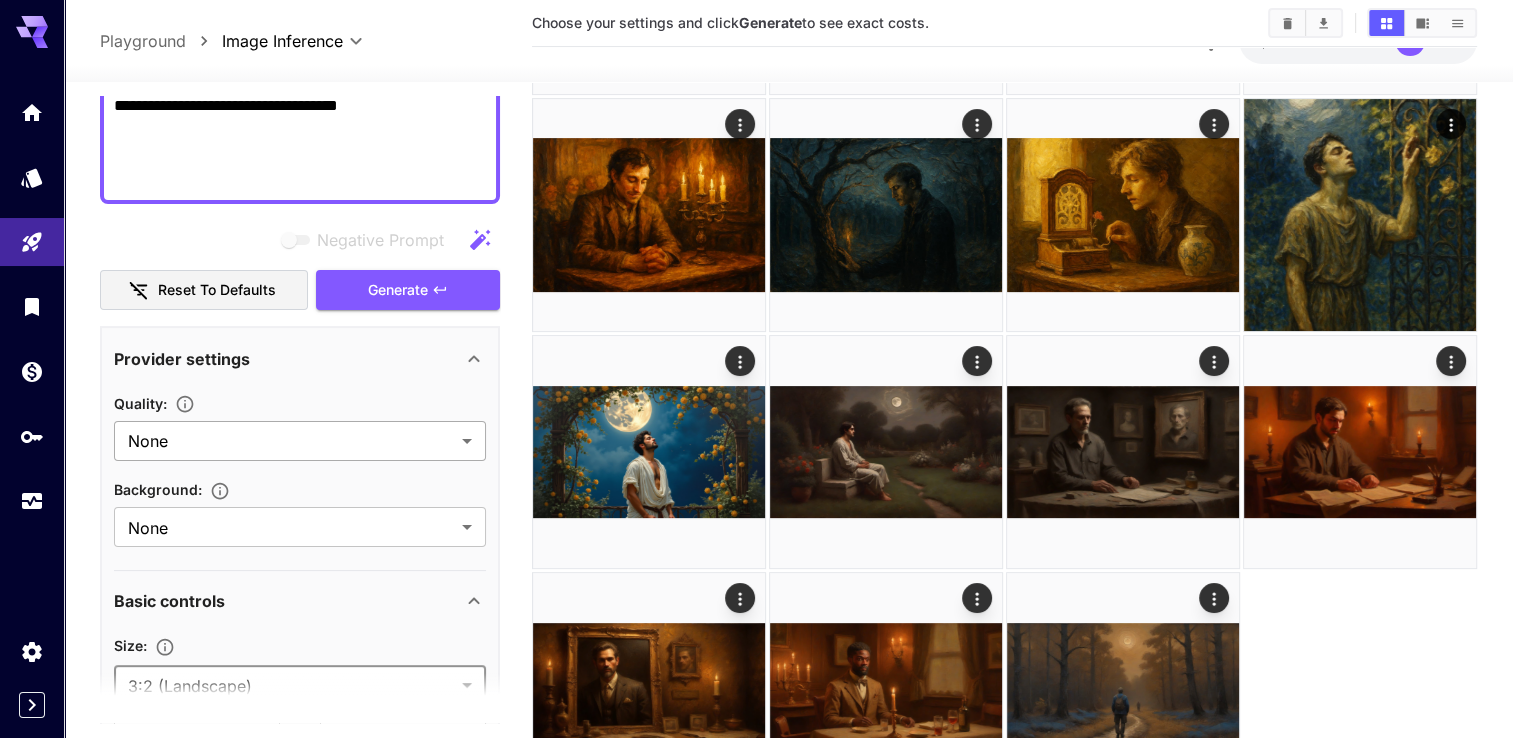 click on "**********" at bounding box center (756, 283) 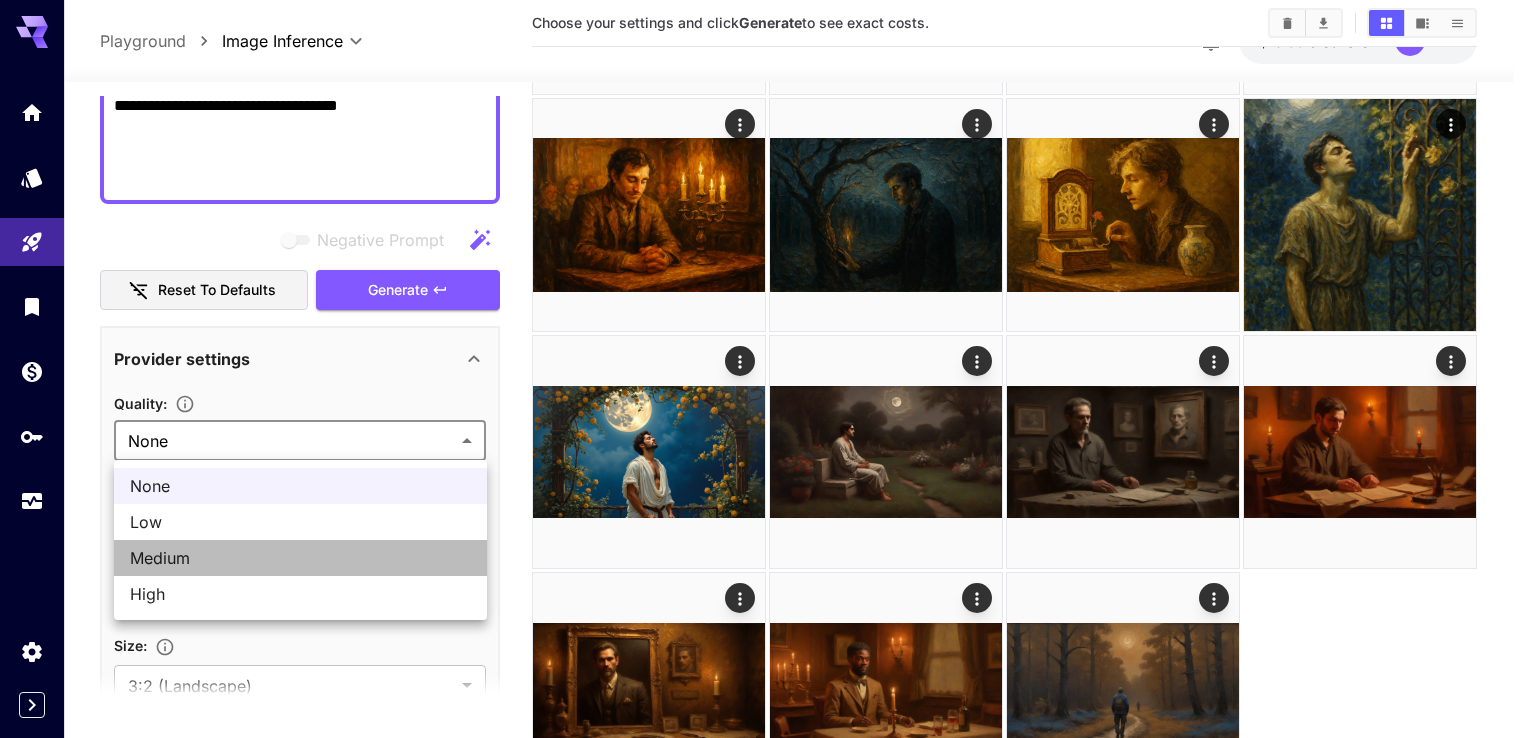 click on "Medium" at bounding box center (300, 558) 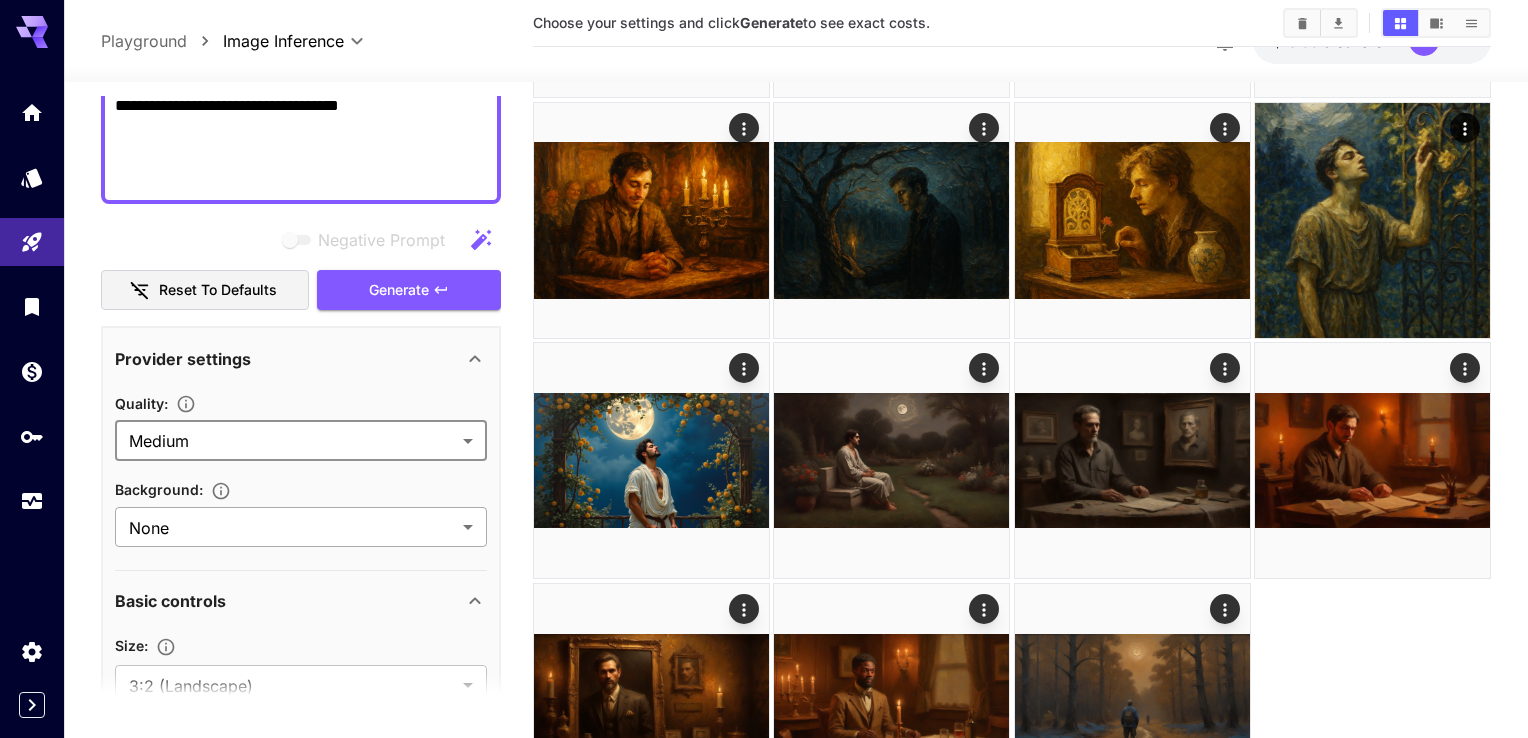 click on "**********" at bounding box center [764, 290] 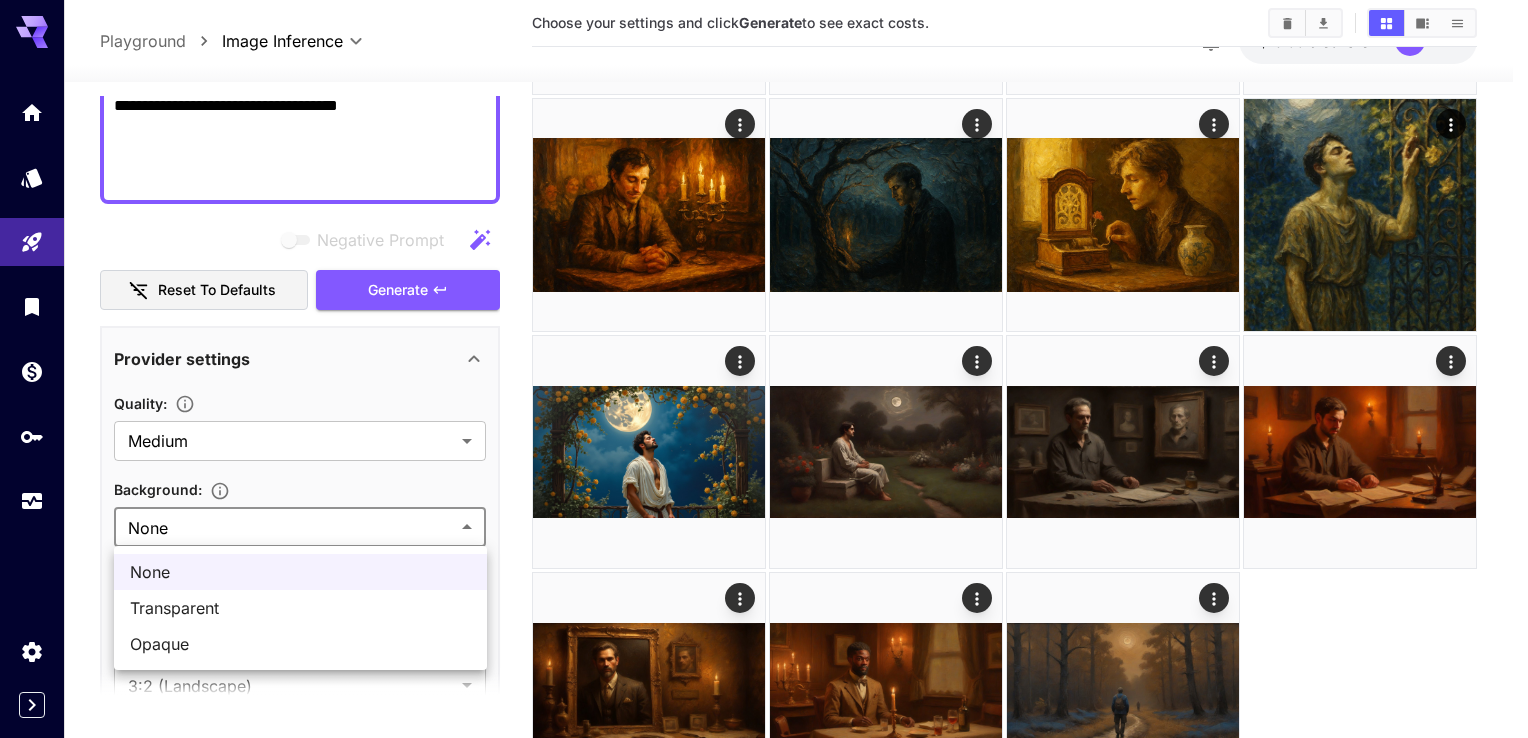 click at bounding box center [764, 369] 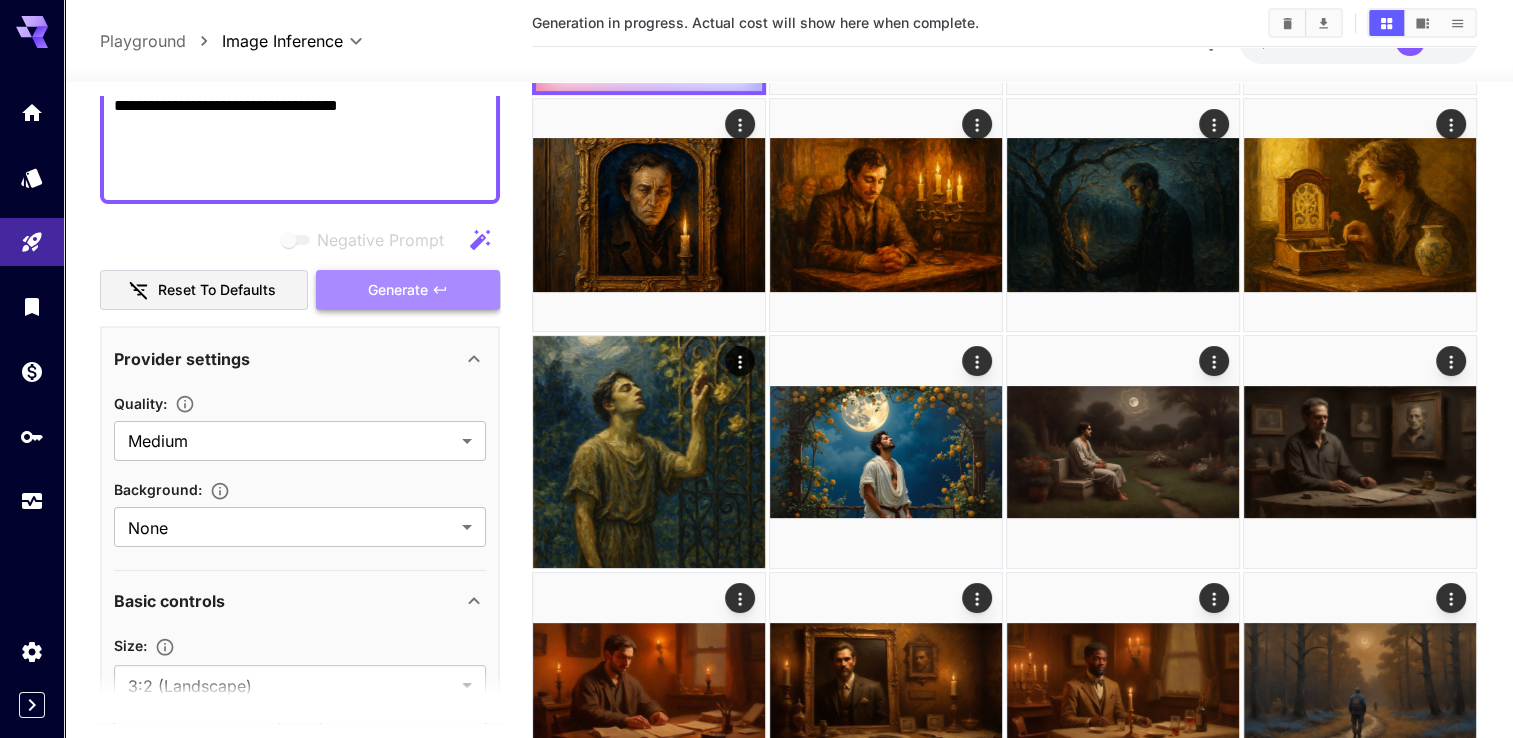 click on "Generate" at bounding box center (398, 290) 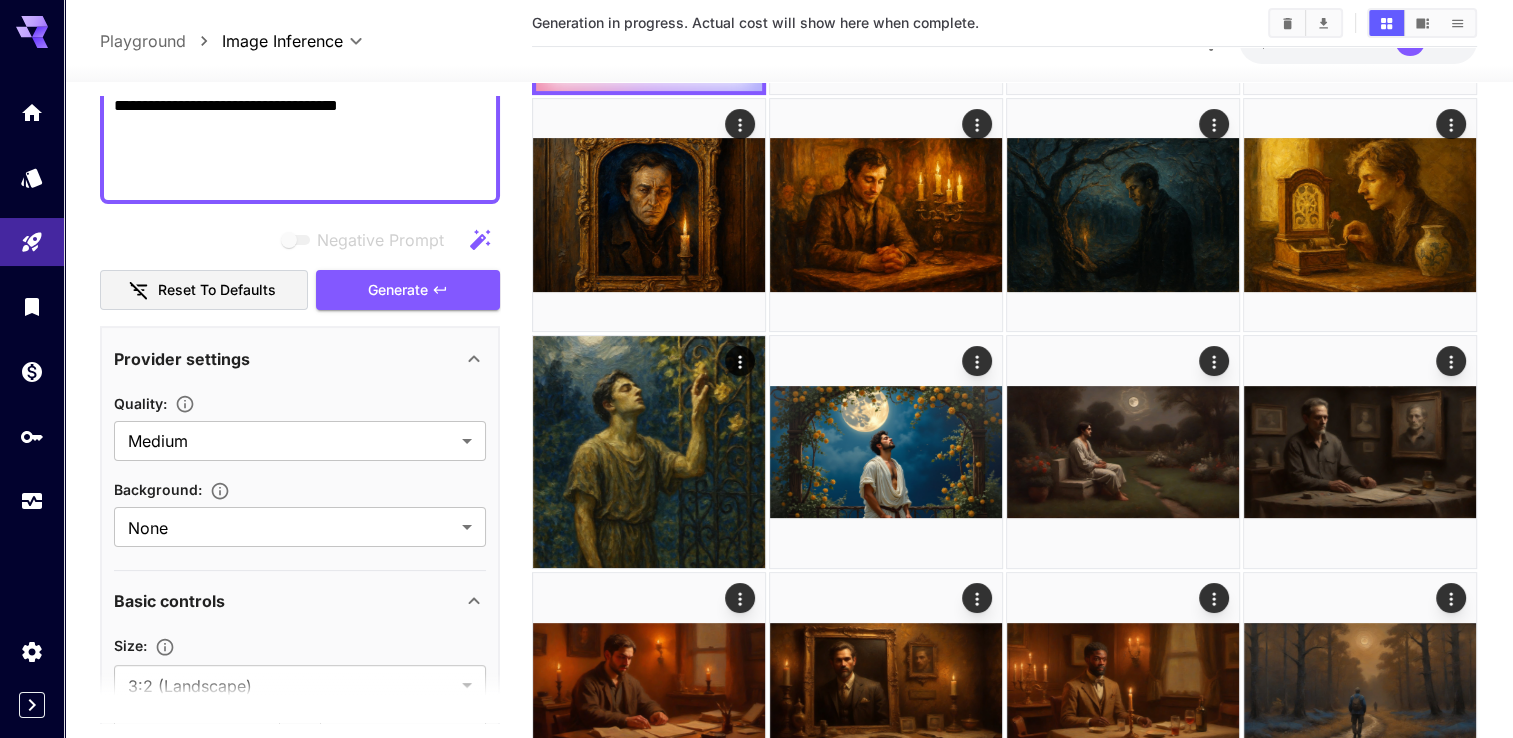 scroll, scrollTop: 200, scrollLeft: 0, axis: vertical 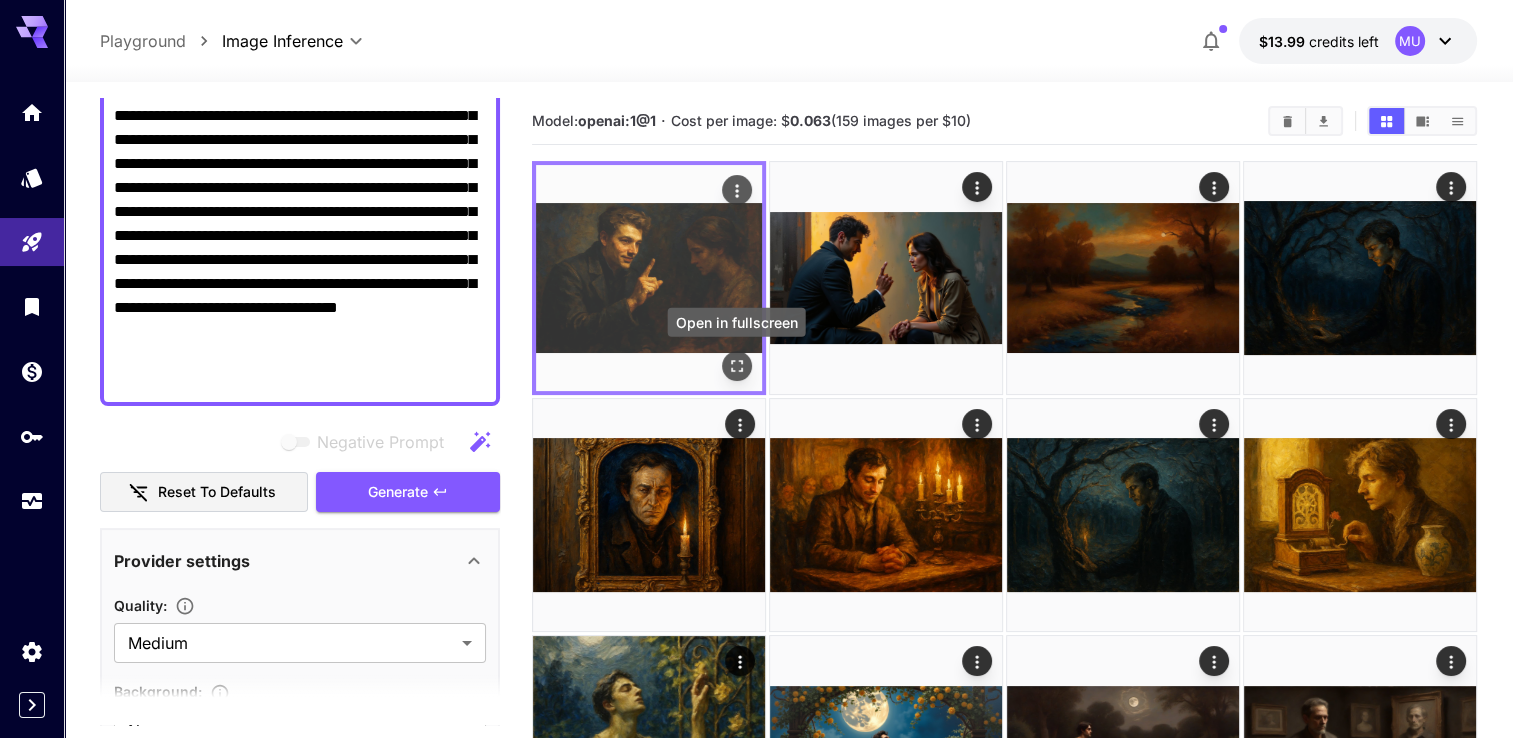 click 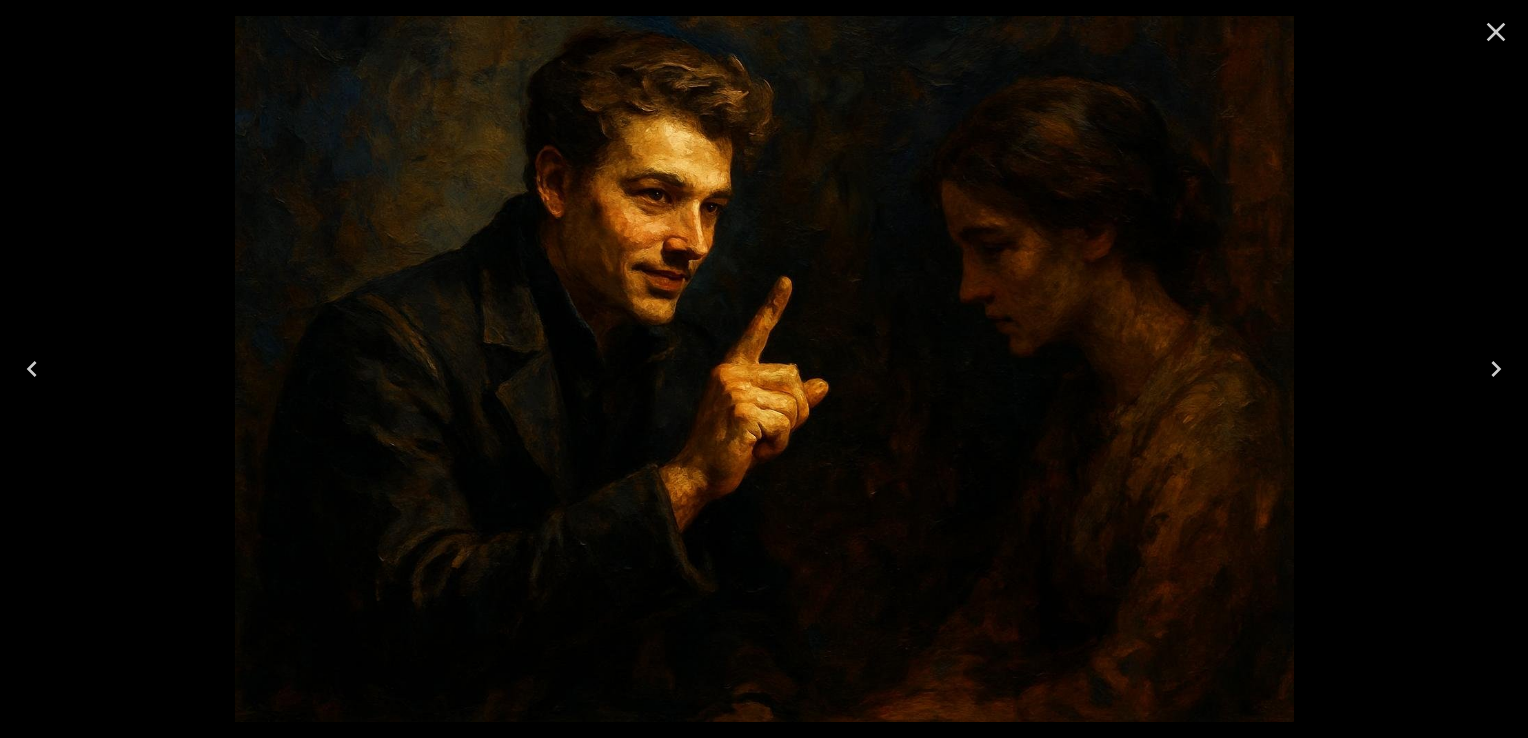 click 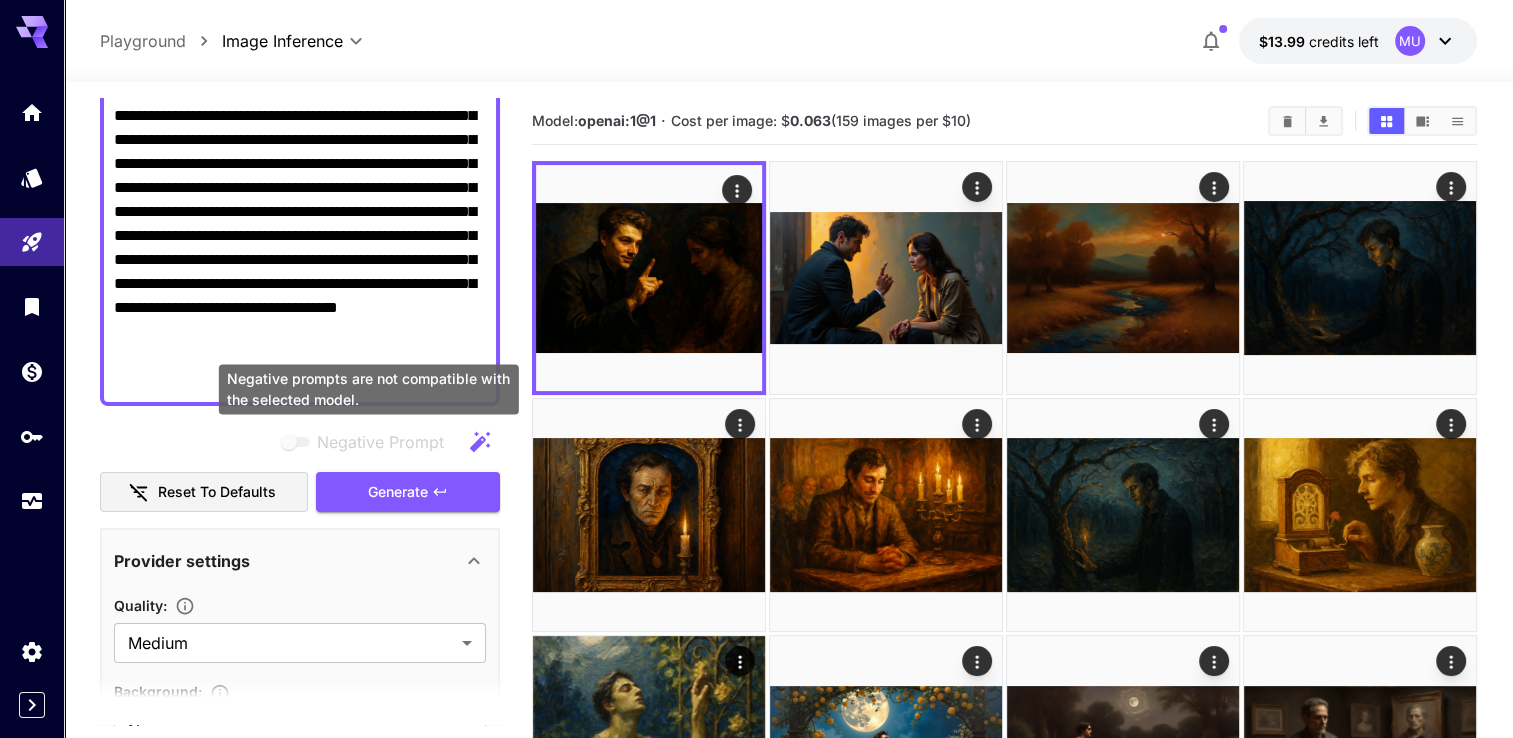 click at bounding box center [297, 442] 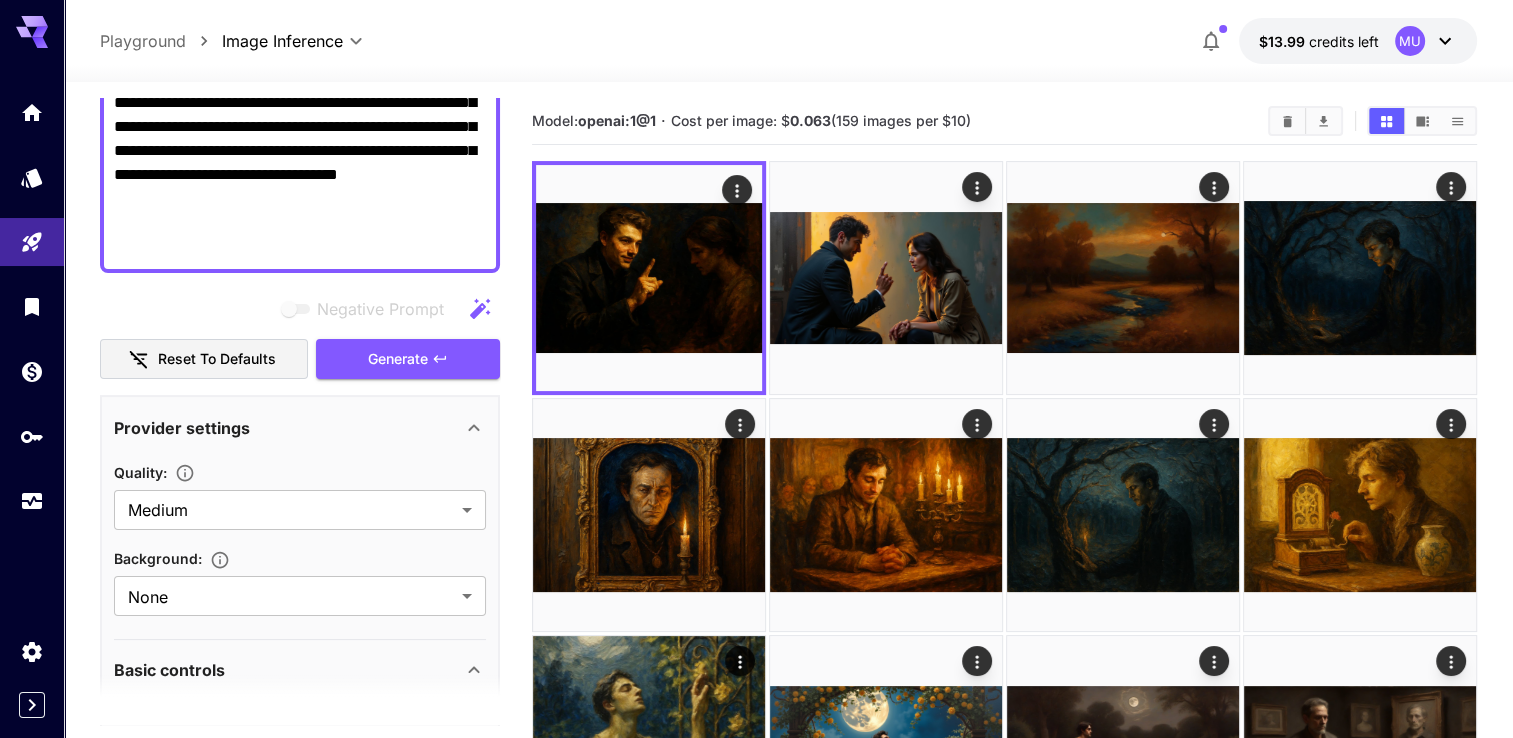 scroll, scrollTop: 400, scrollLeft: 0, axis: vertical 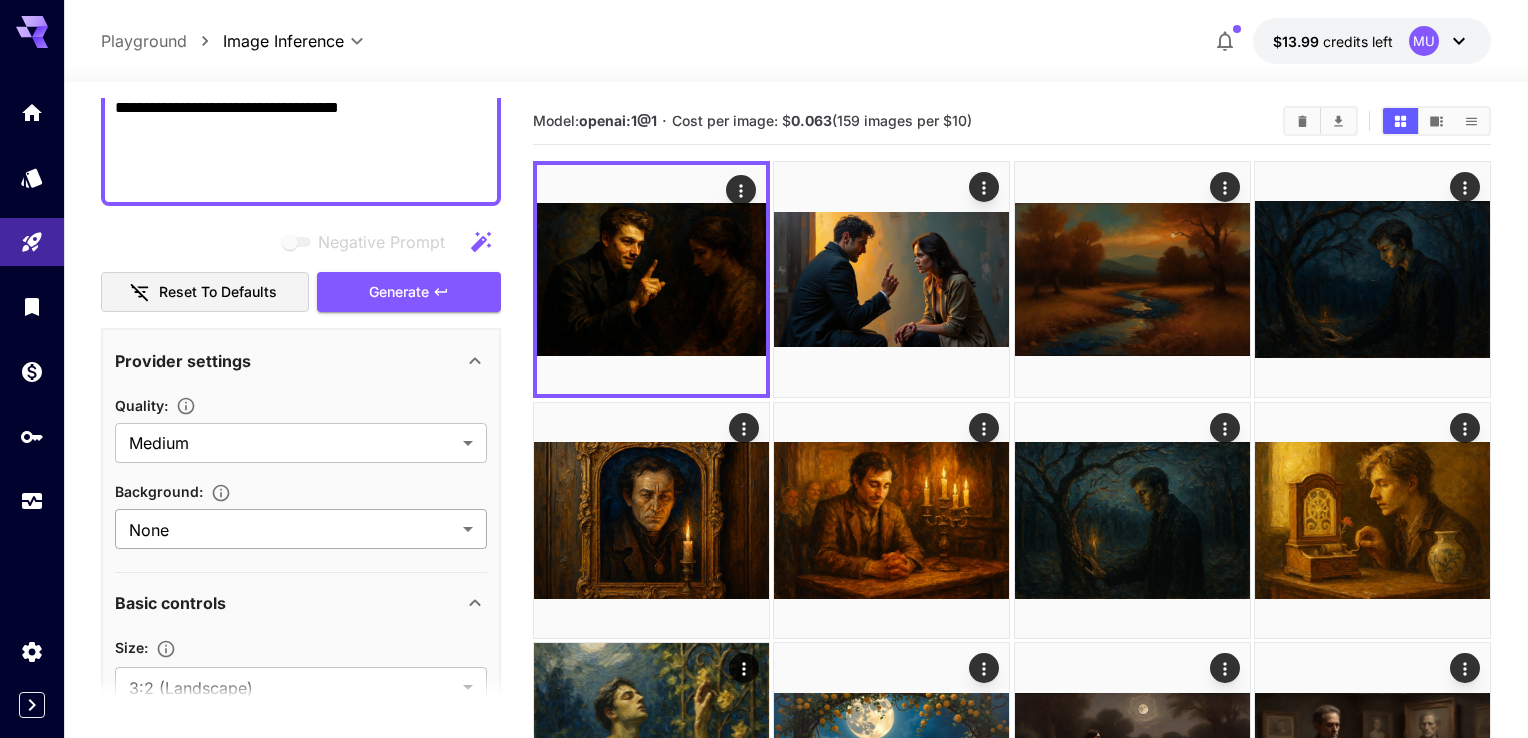 click on "**********" at bounding box center (764, 590) 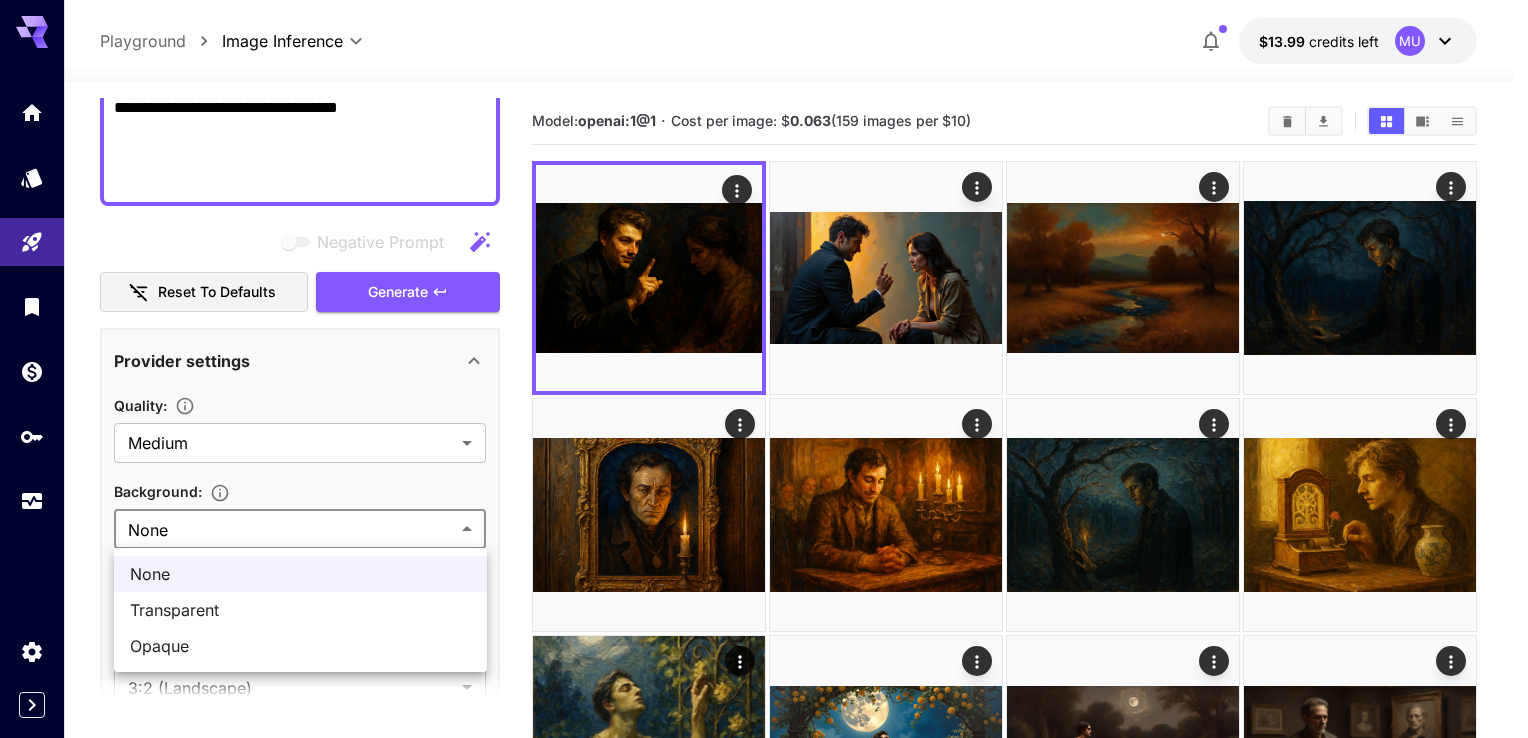 click at bounding box center (764, 369) 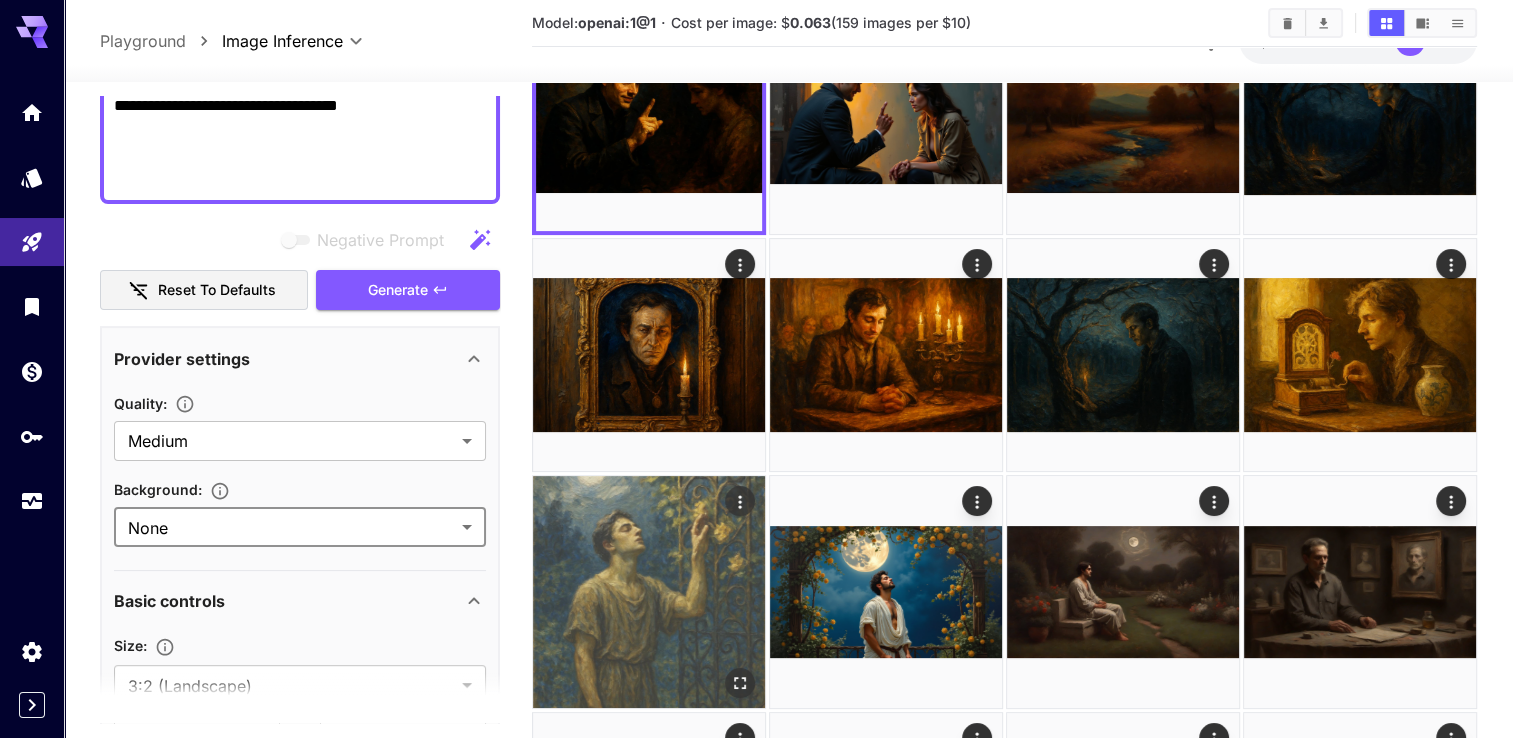 scroll, scrollTop: 400, scrollLeft: 0, axis: vertical 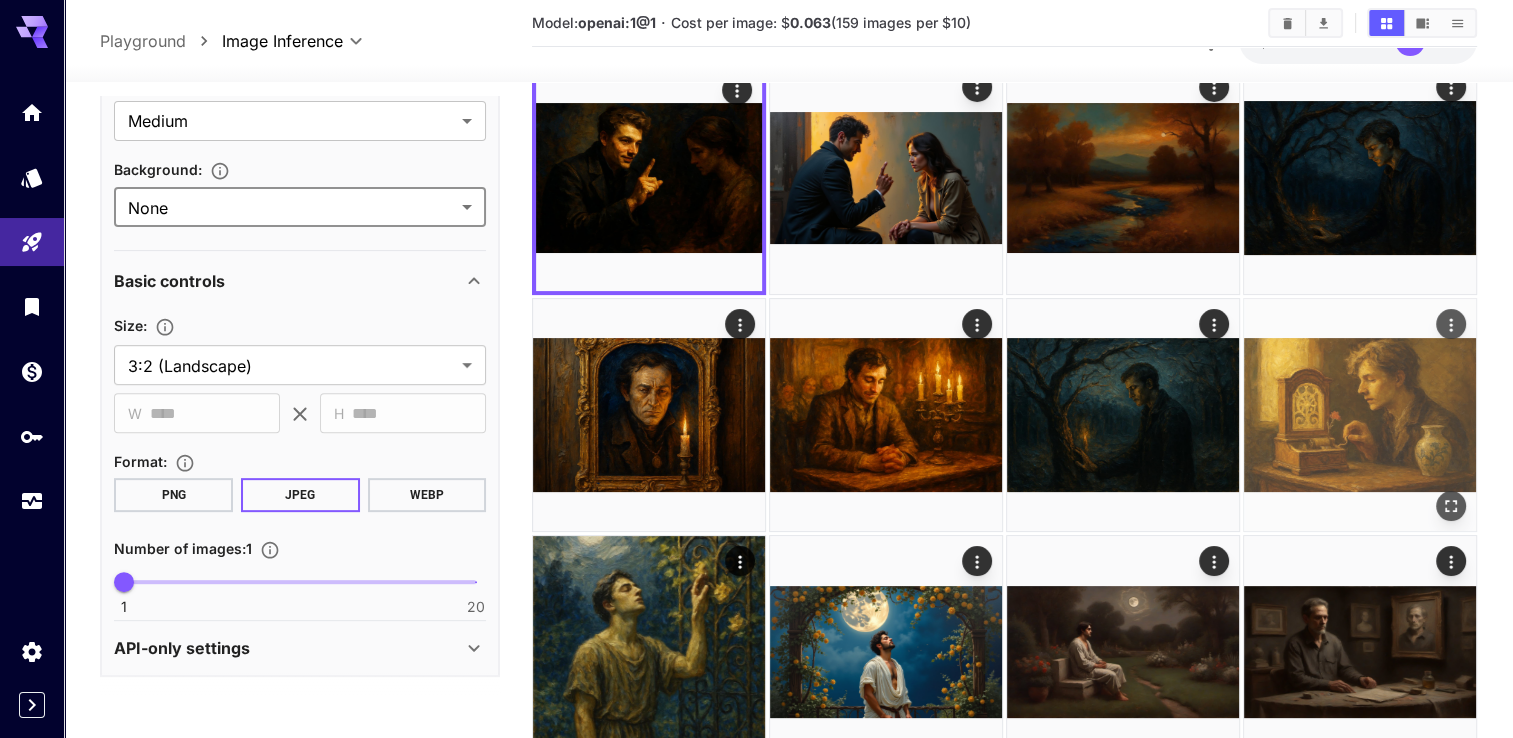 click 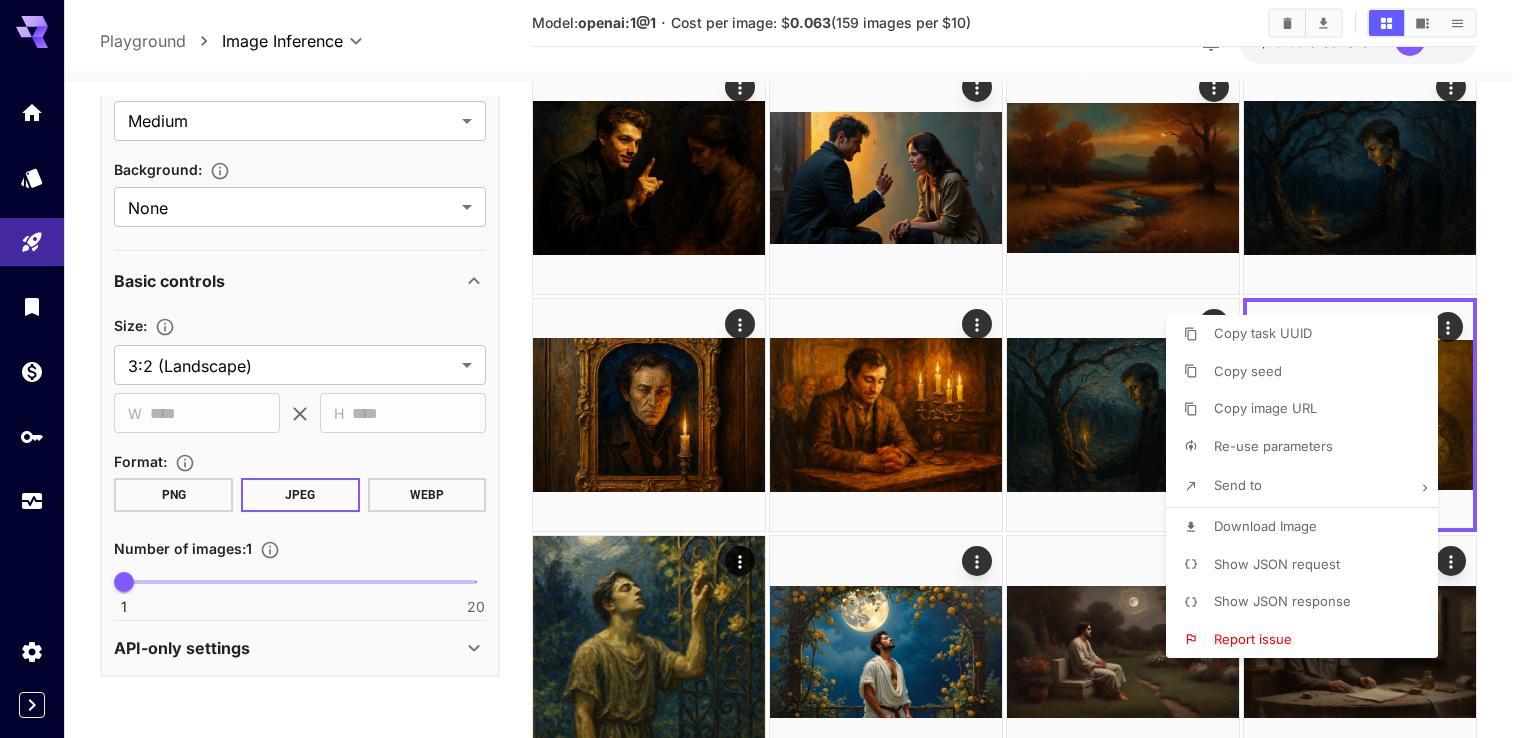 click at bounding box center [764, 369] 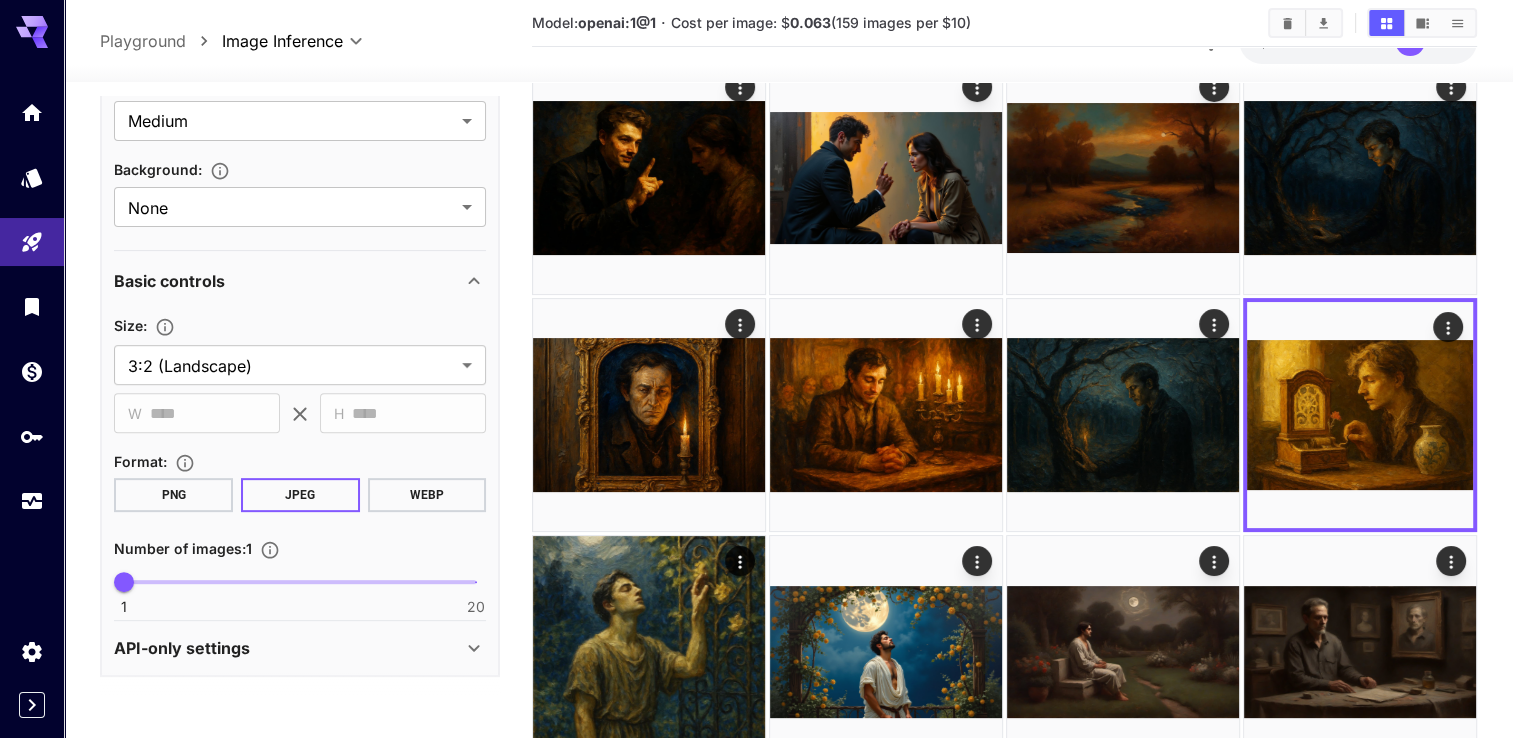 scroll, scrollTop: 0, scrollLeft: 0, axis: both 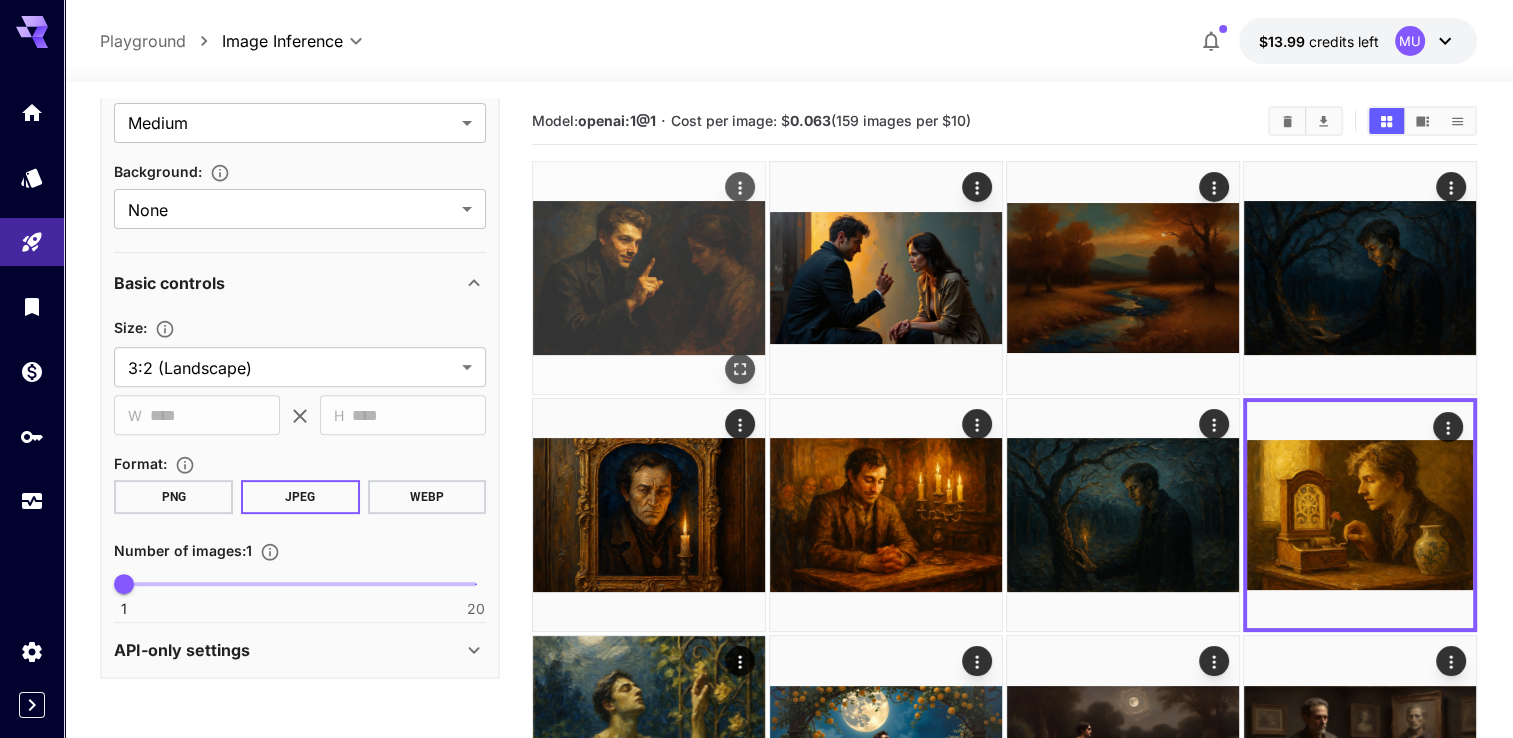 click 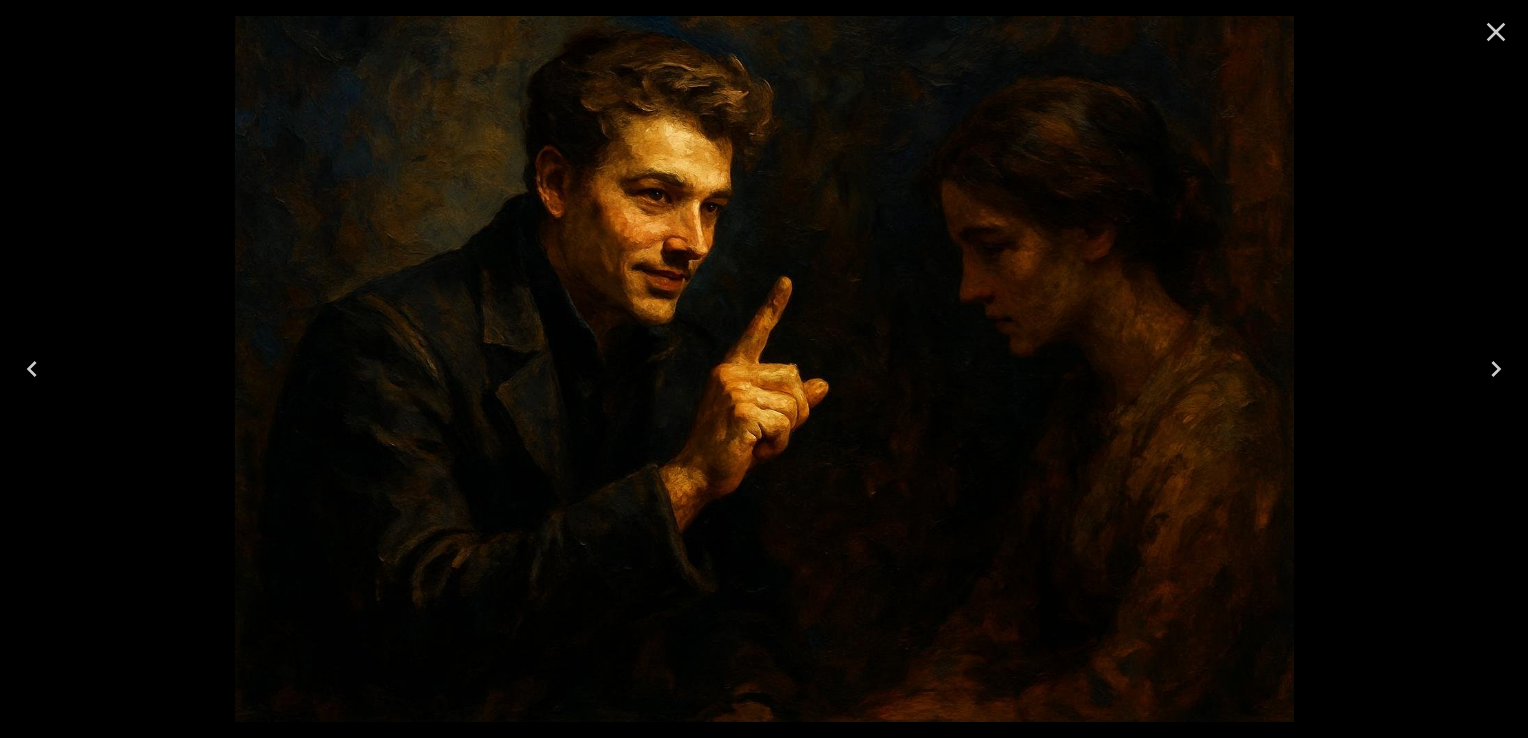 click 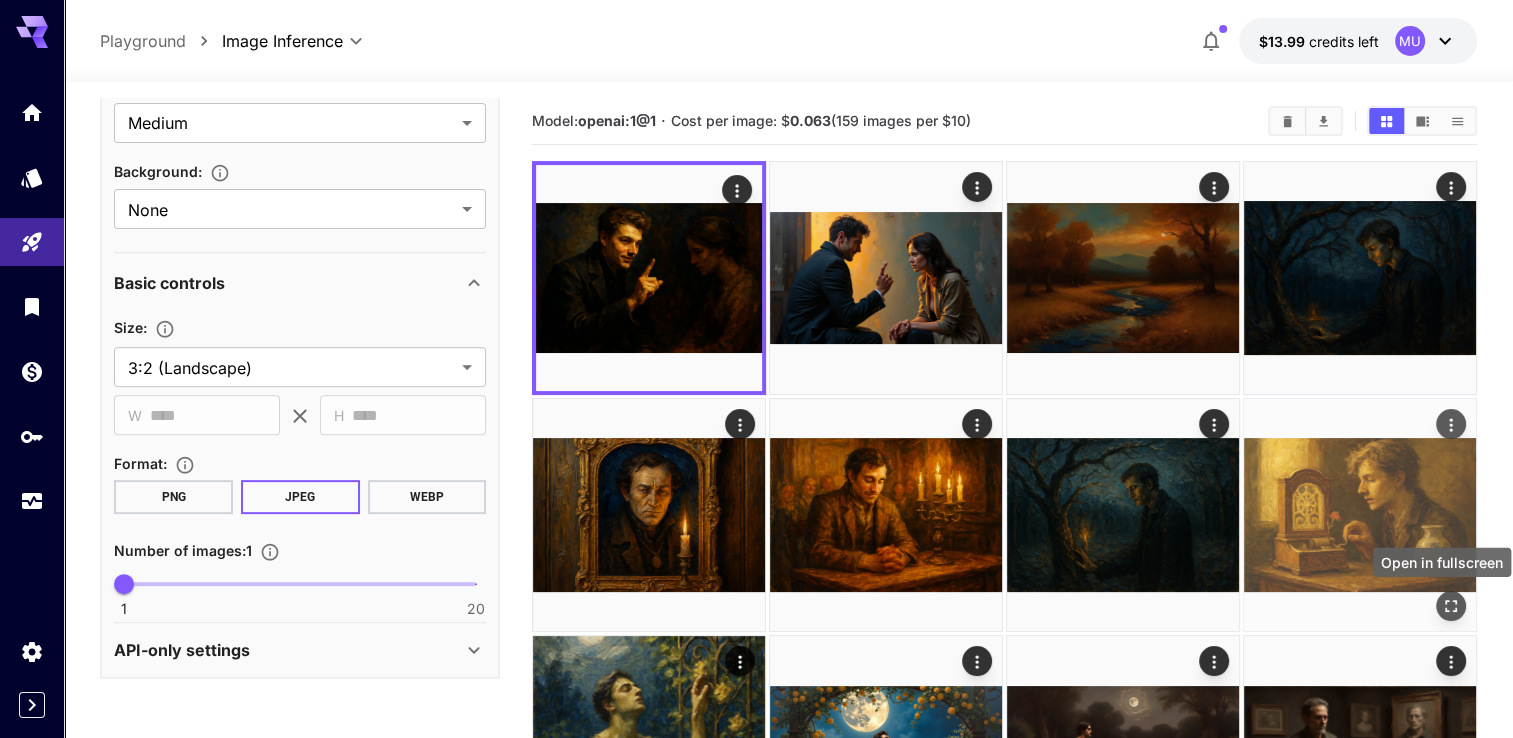 click 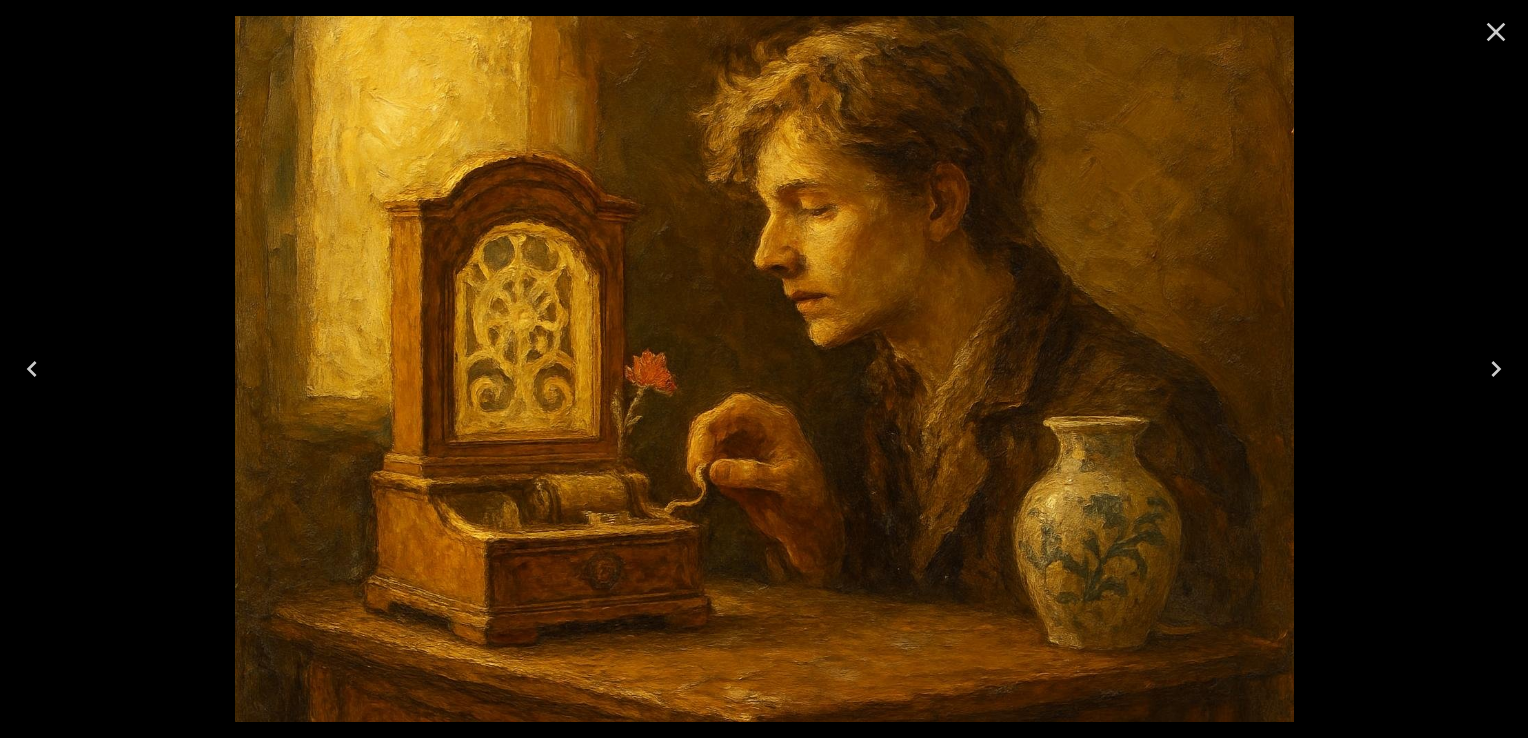 click 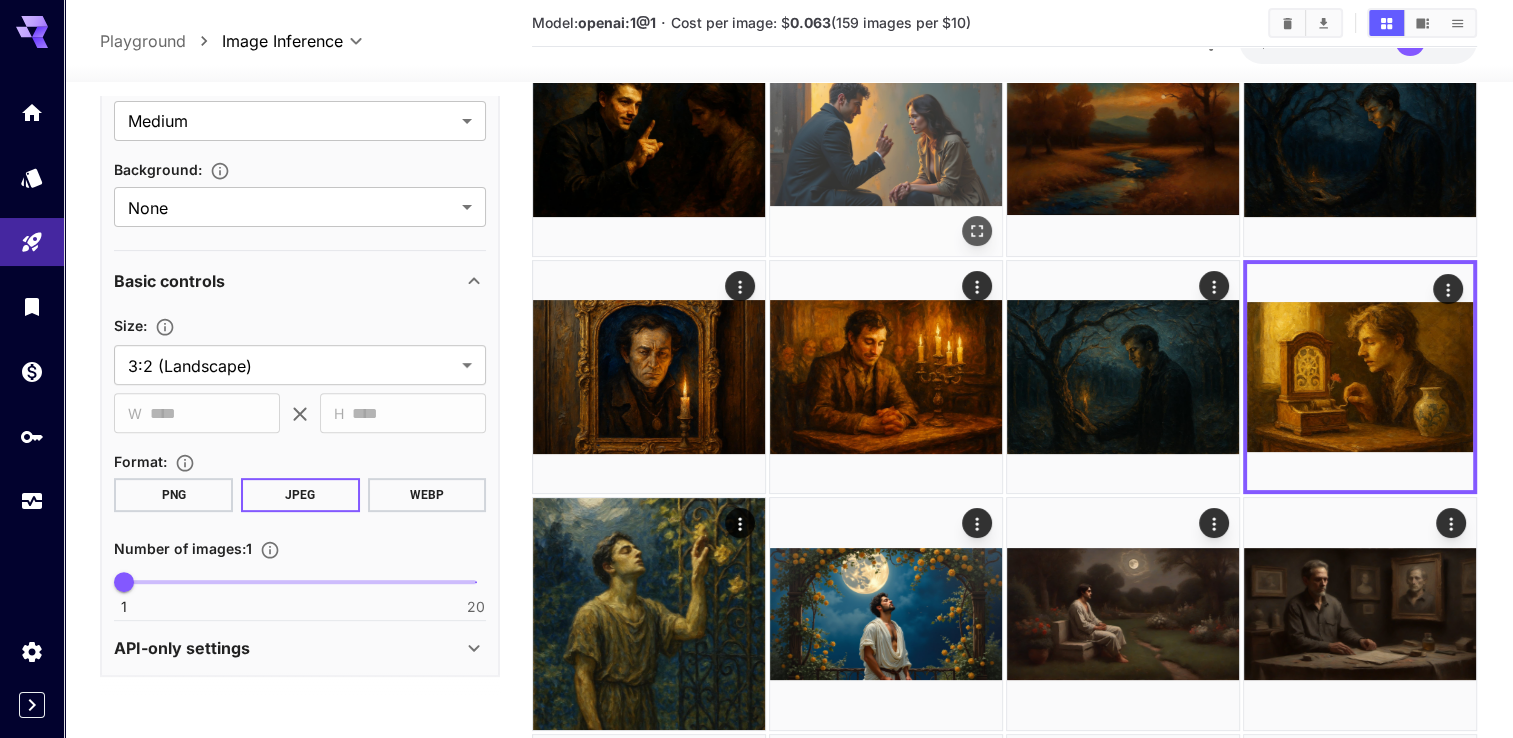 scroll, scrollTop: 0, scrollLeft: 0, axis: both 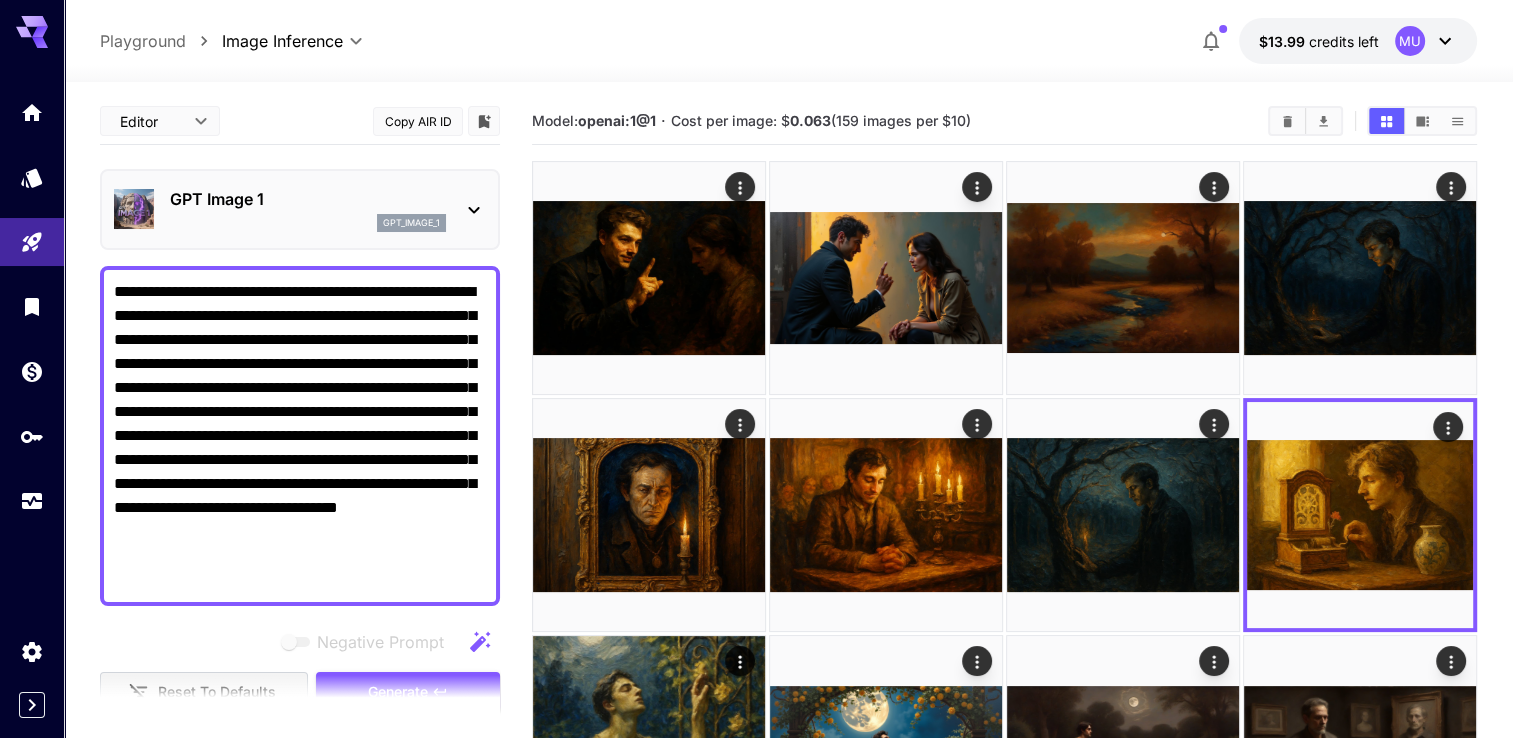 click on "GPT Image 1" at bounding box center [308, 199] 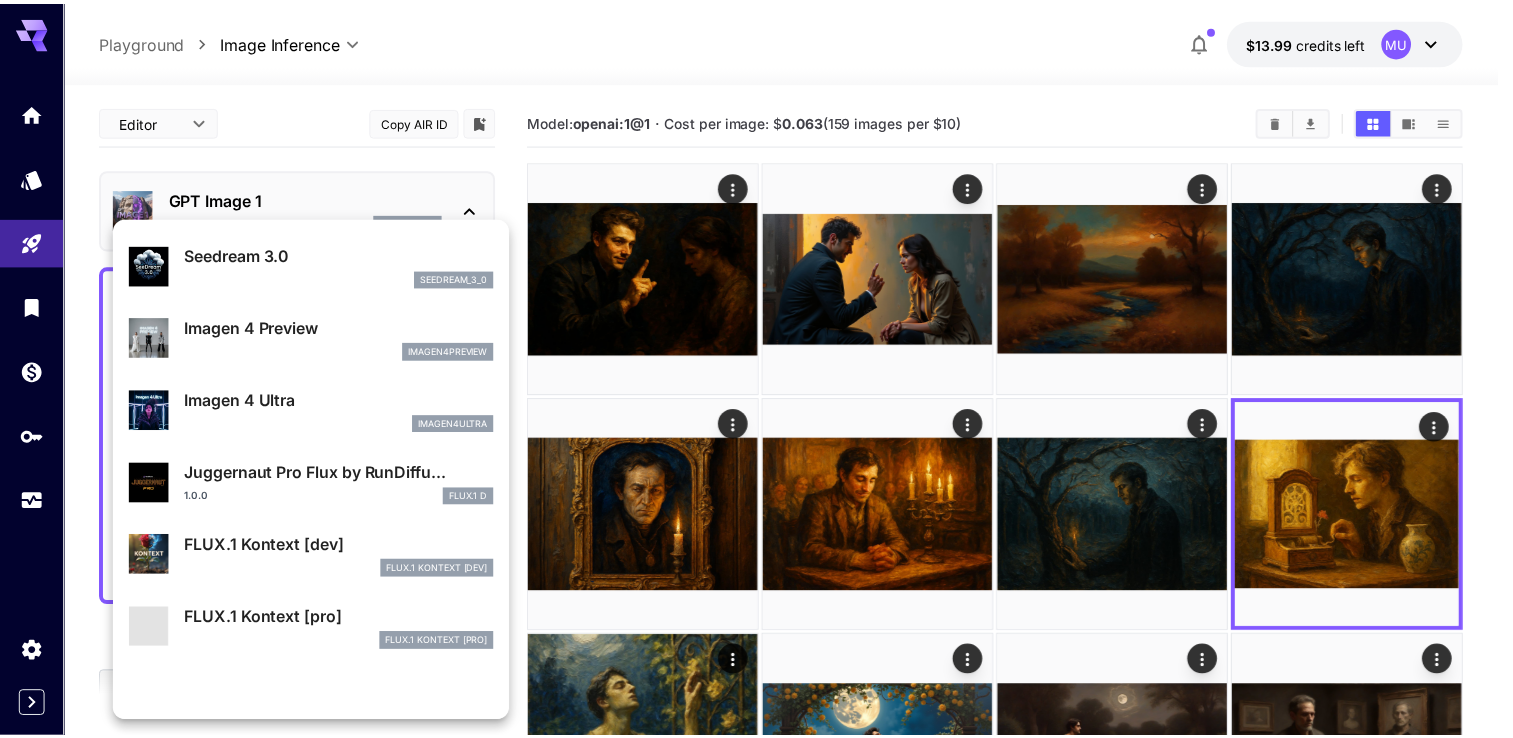 scroll, scrollTop: 502, scrollLeft: 0, axis: vertical 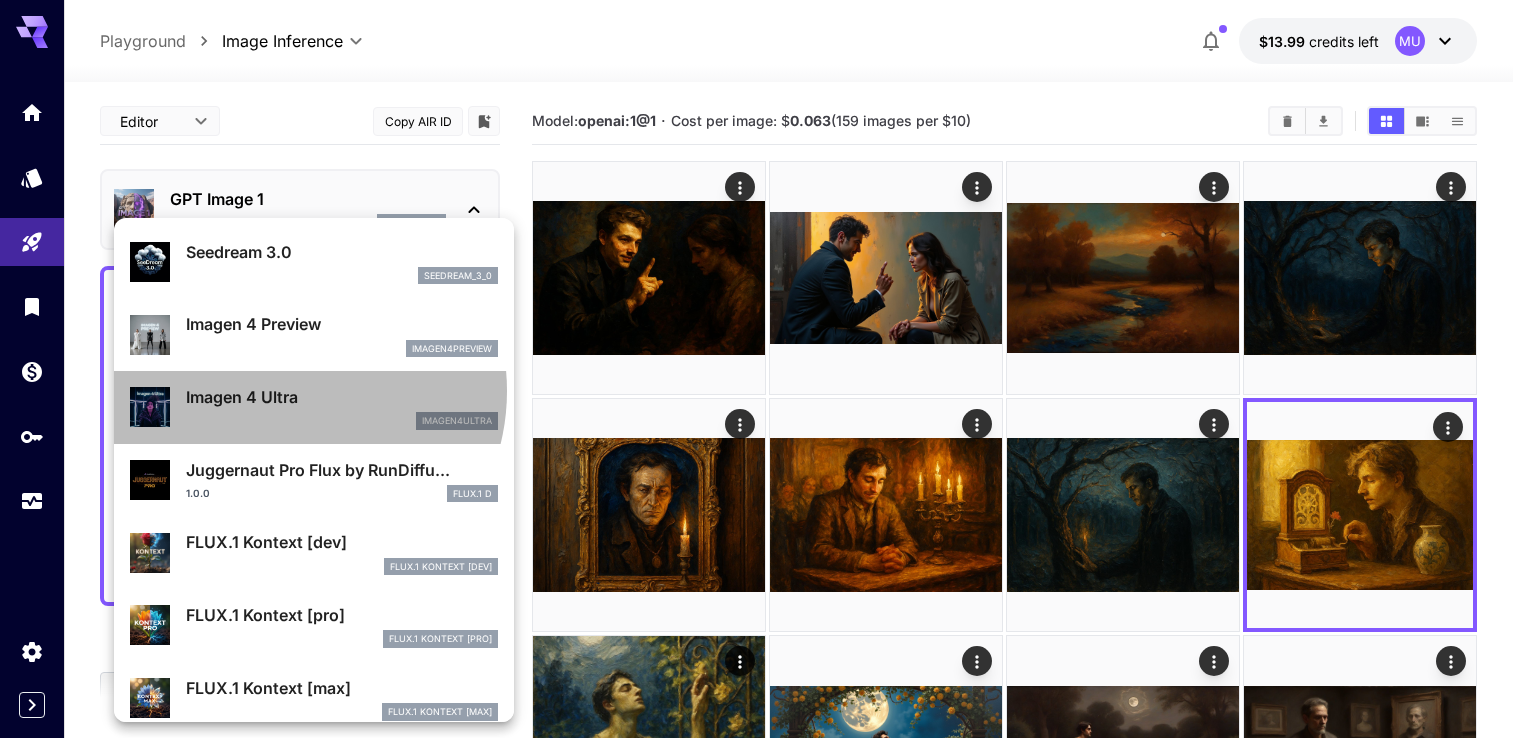 click on "Imagen 4 Ultra" at bounding box center (342, 397) 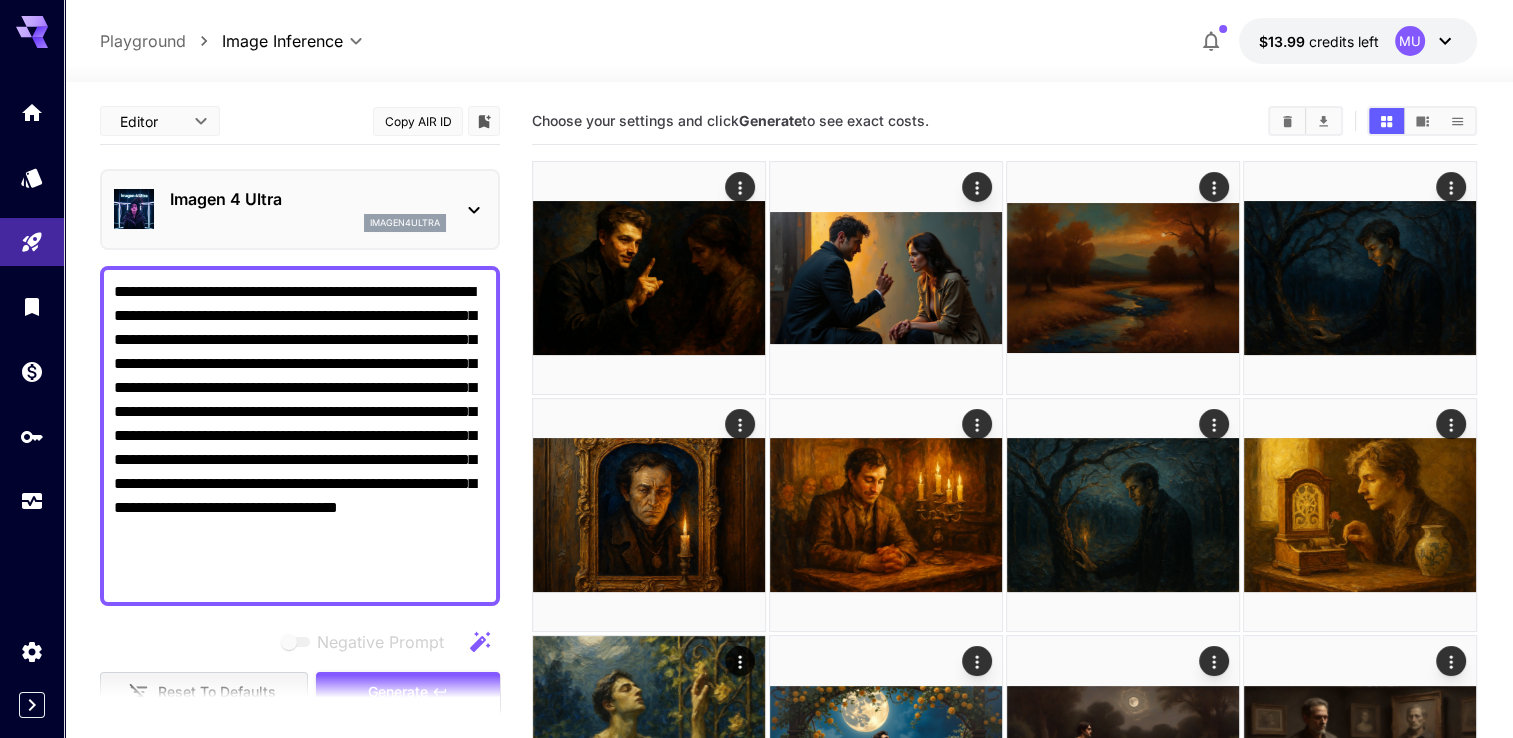 click at bounding box center (300, 700) 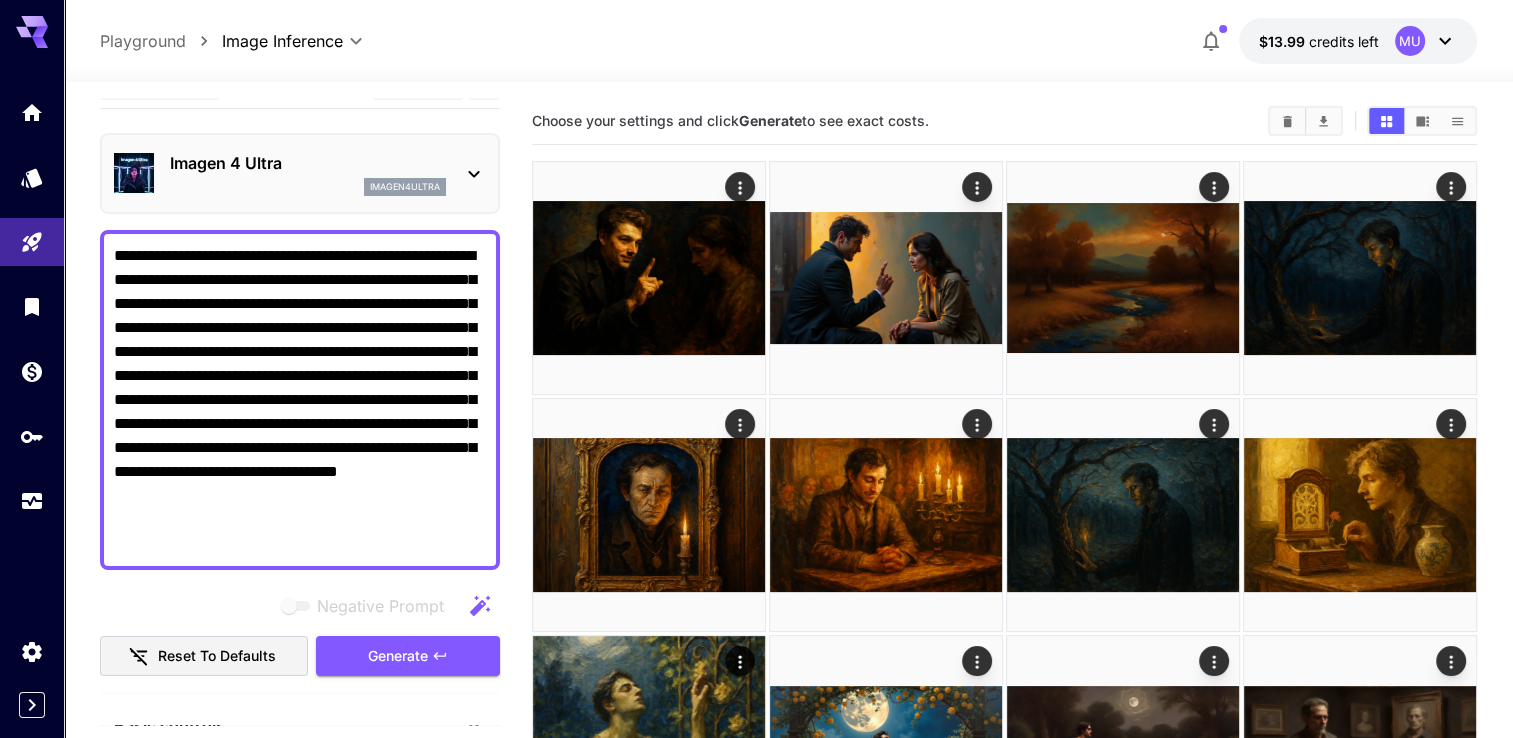 scroll, scrollTop: 100, scrollLeft: 0, axis: vertical 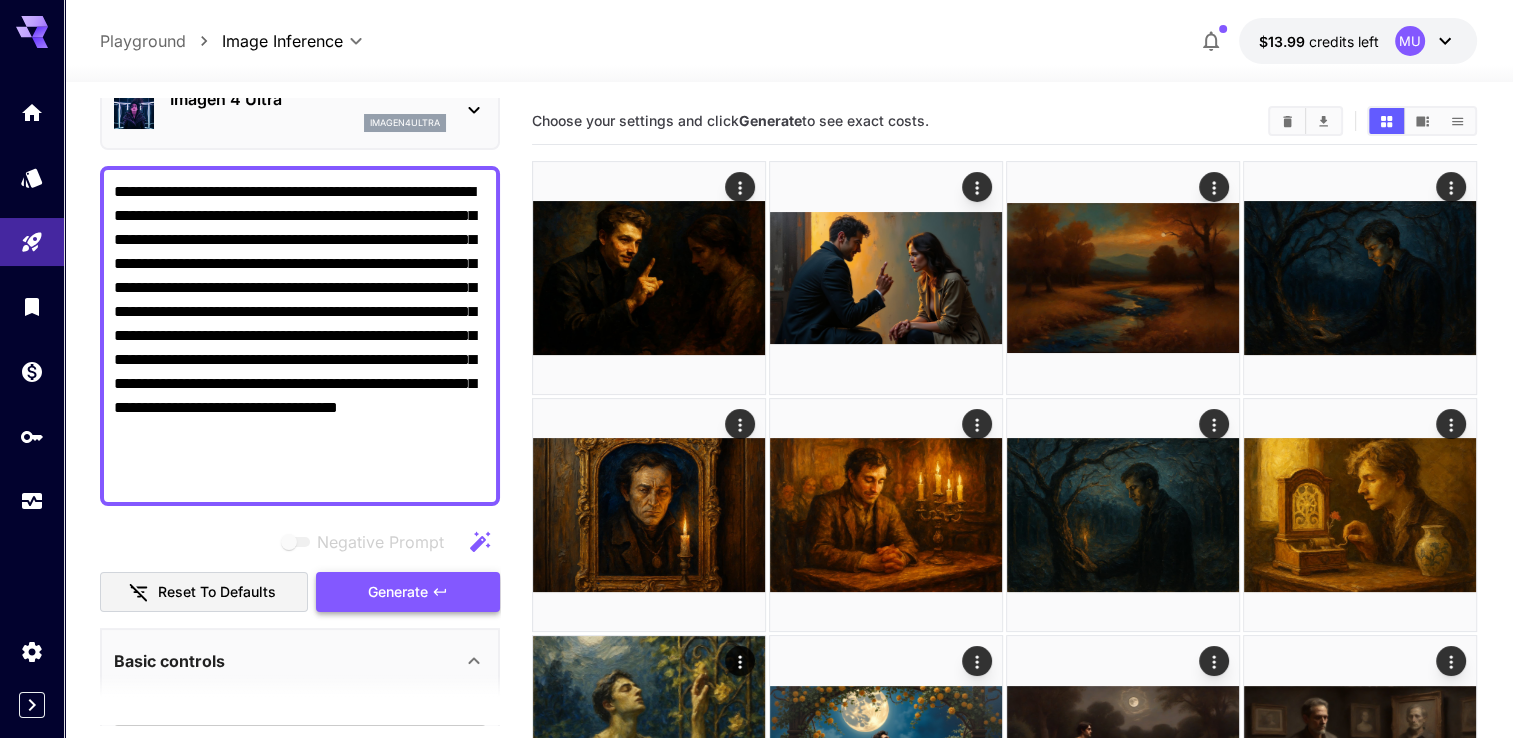 click on "Generate" at bounding box center [398, 592] 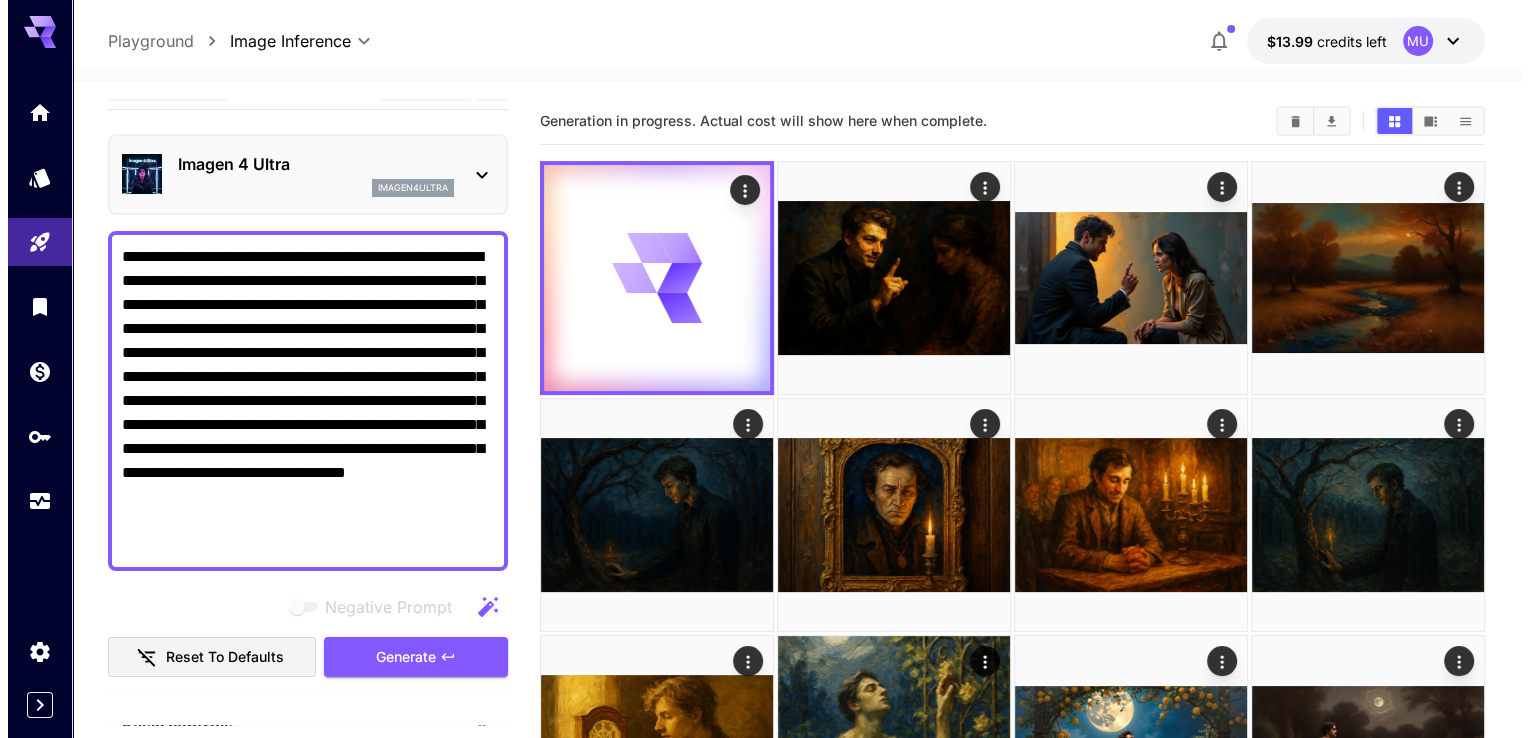 scroll, scrollTop: 0, scrollLeft: 0, axis: both 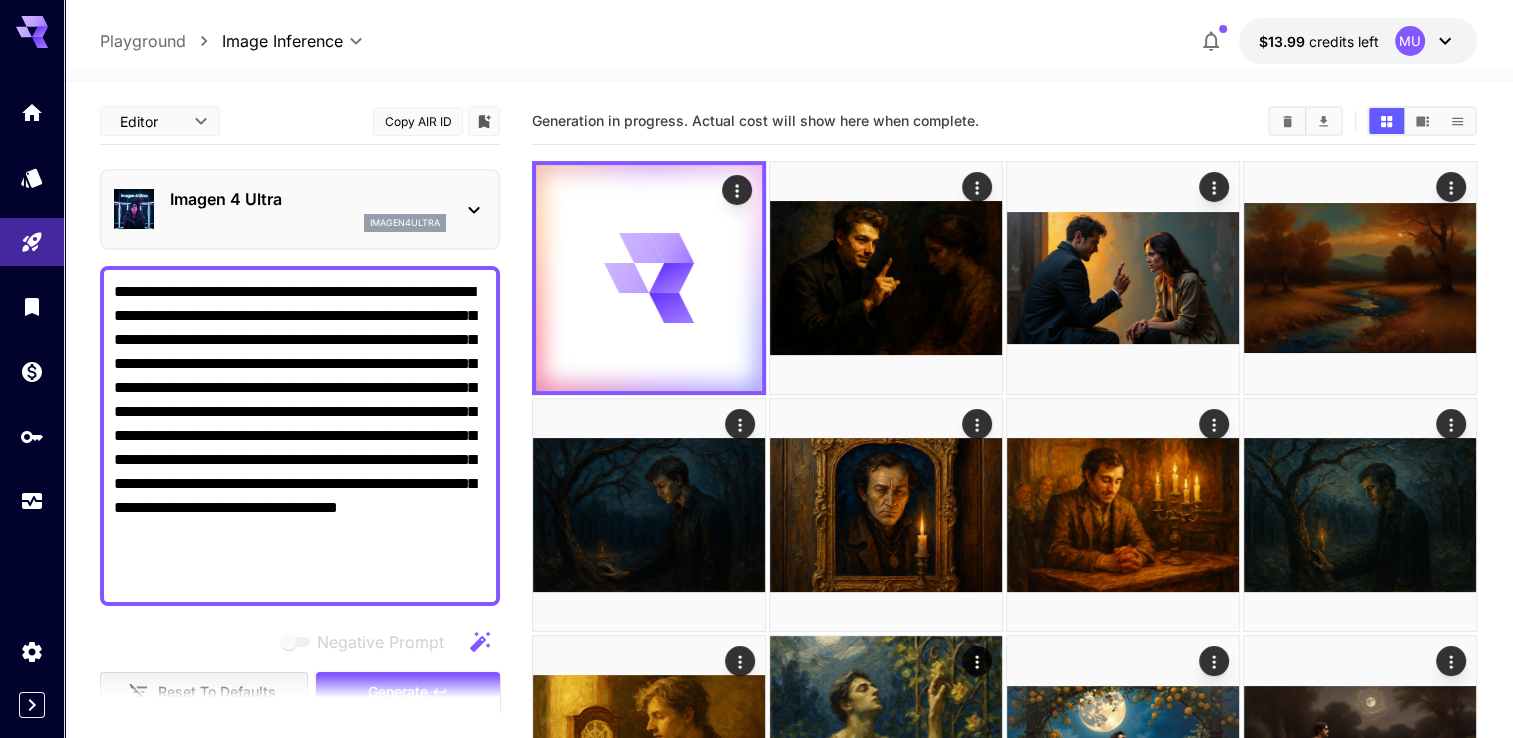click 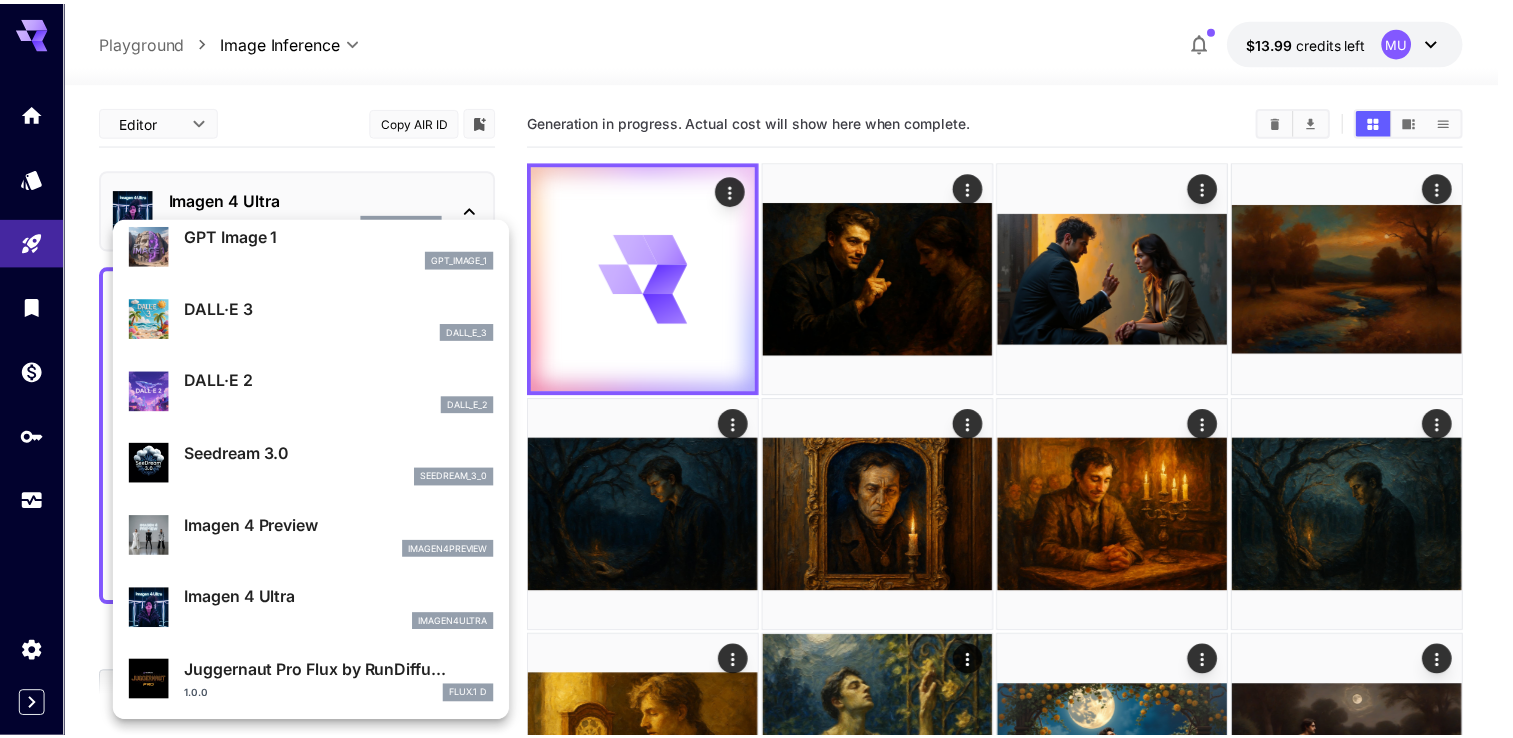 scroll, scrollTop: 400, scrollLeft: 0, axis: vertical 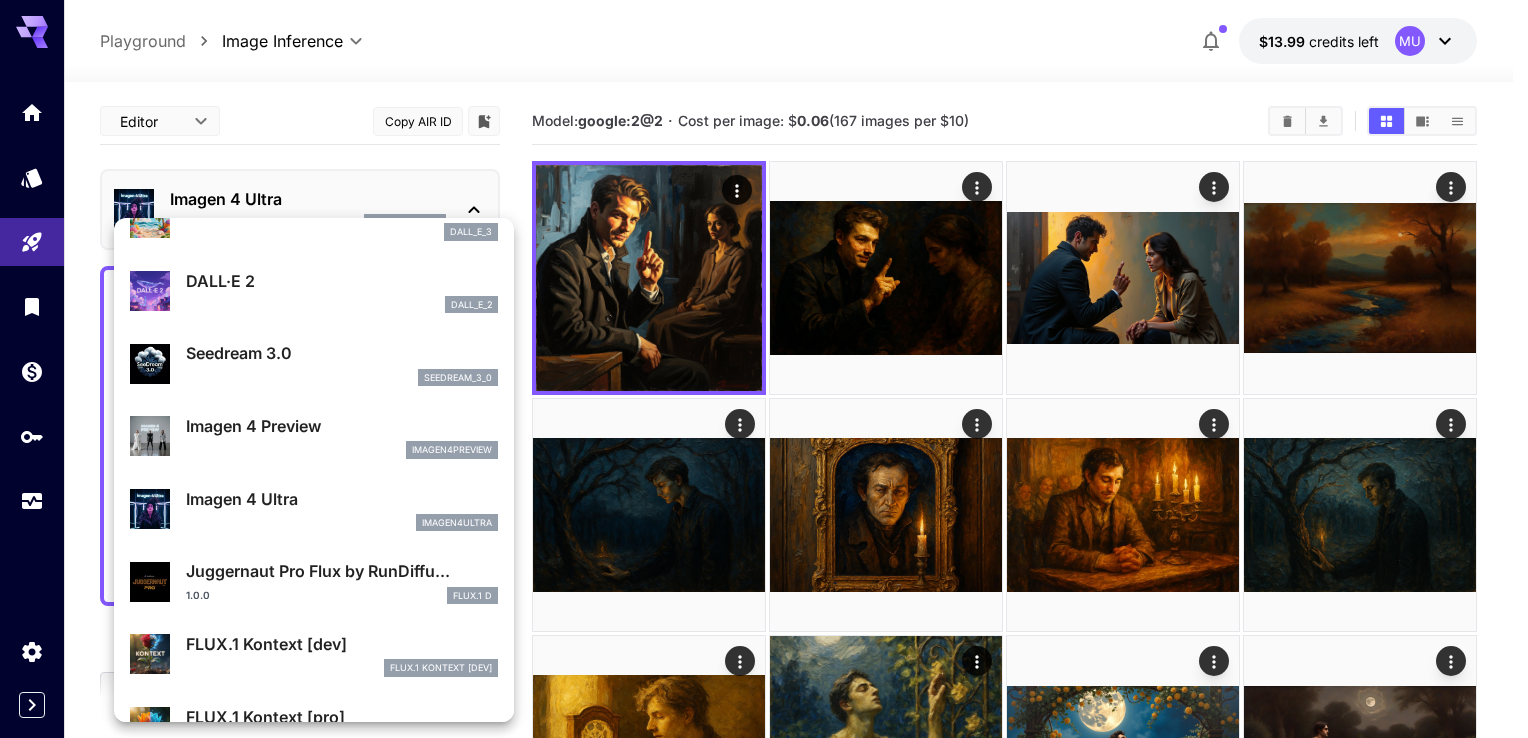 click at bounding box center [764, 369] 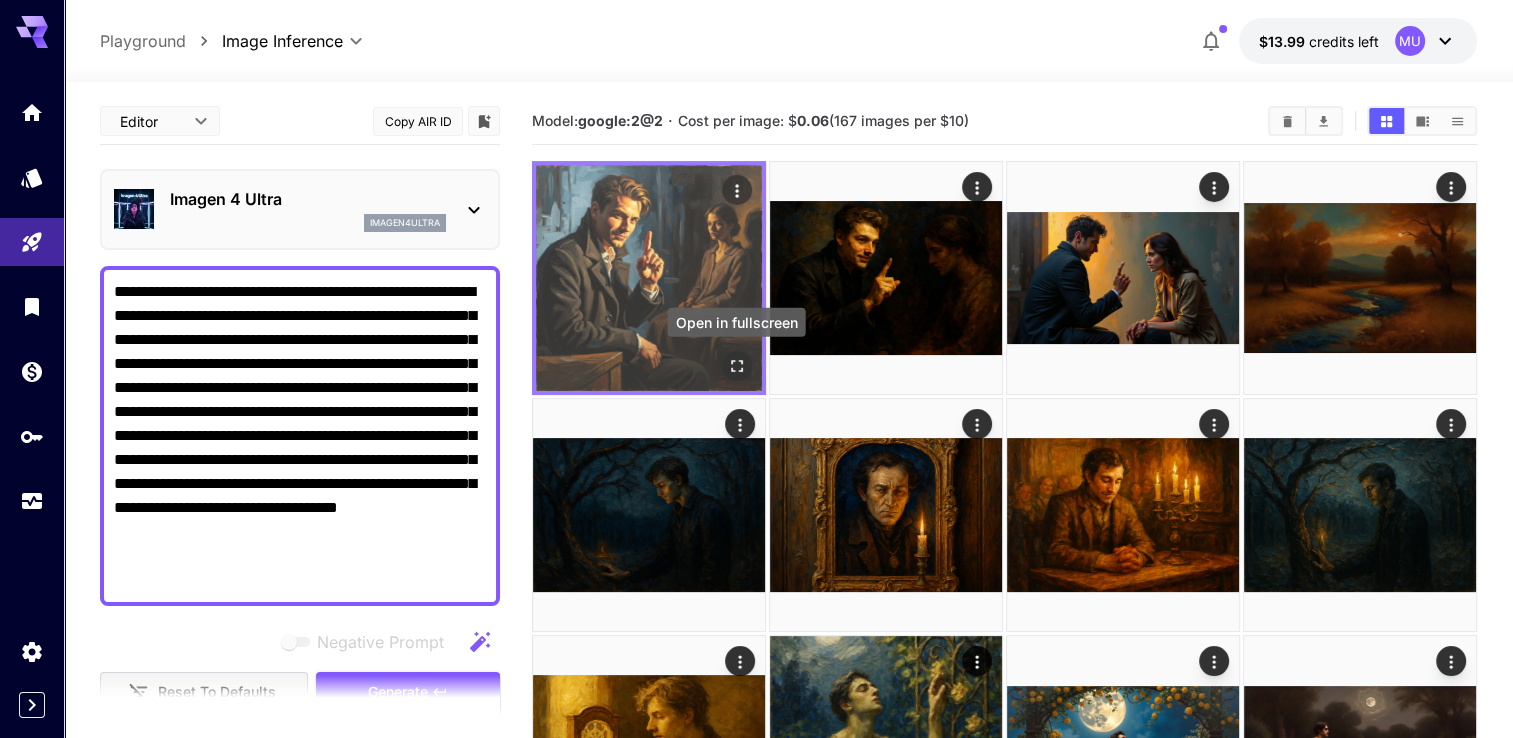 click 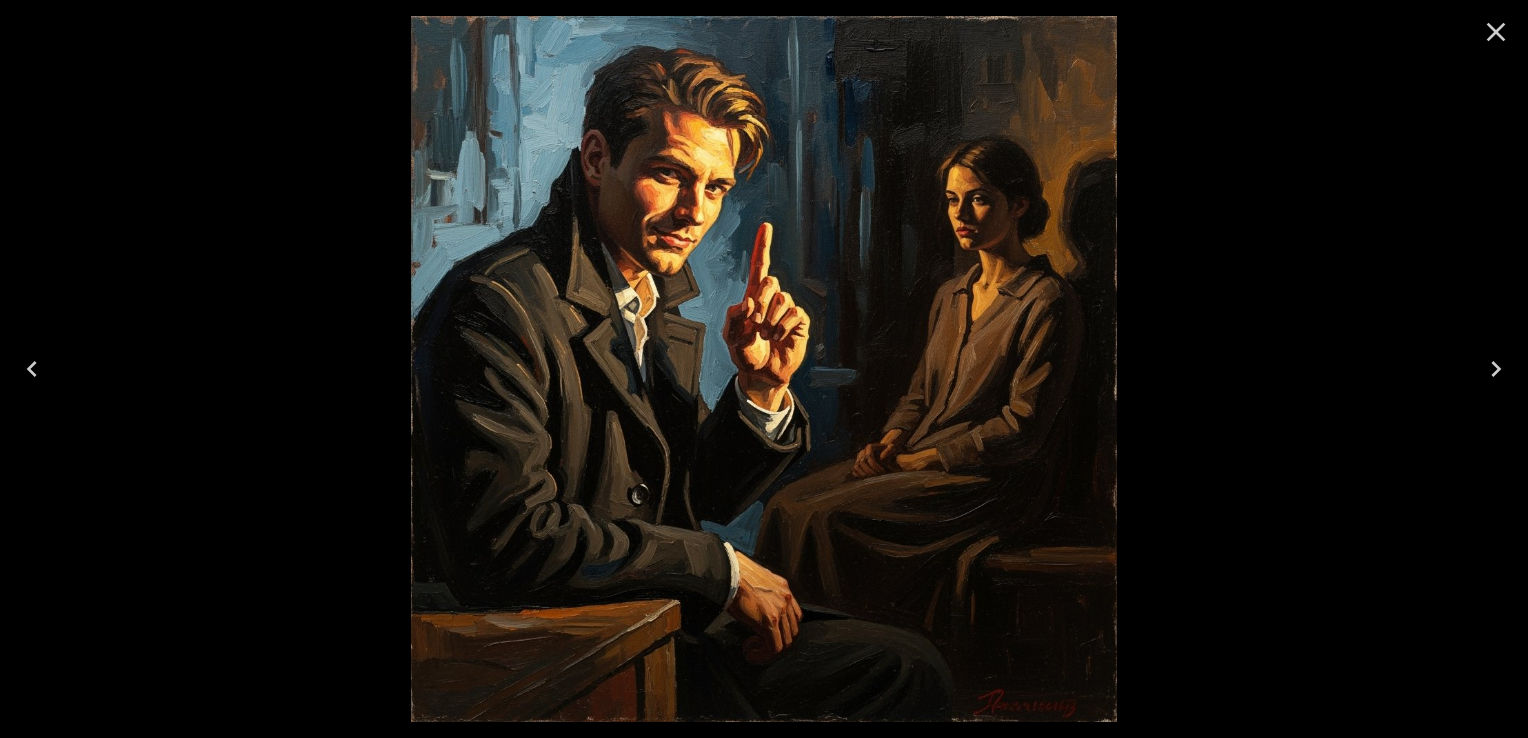 click 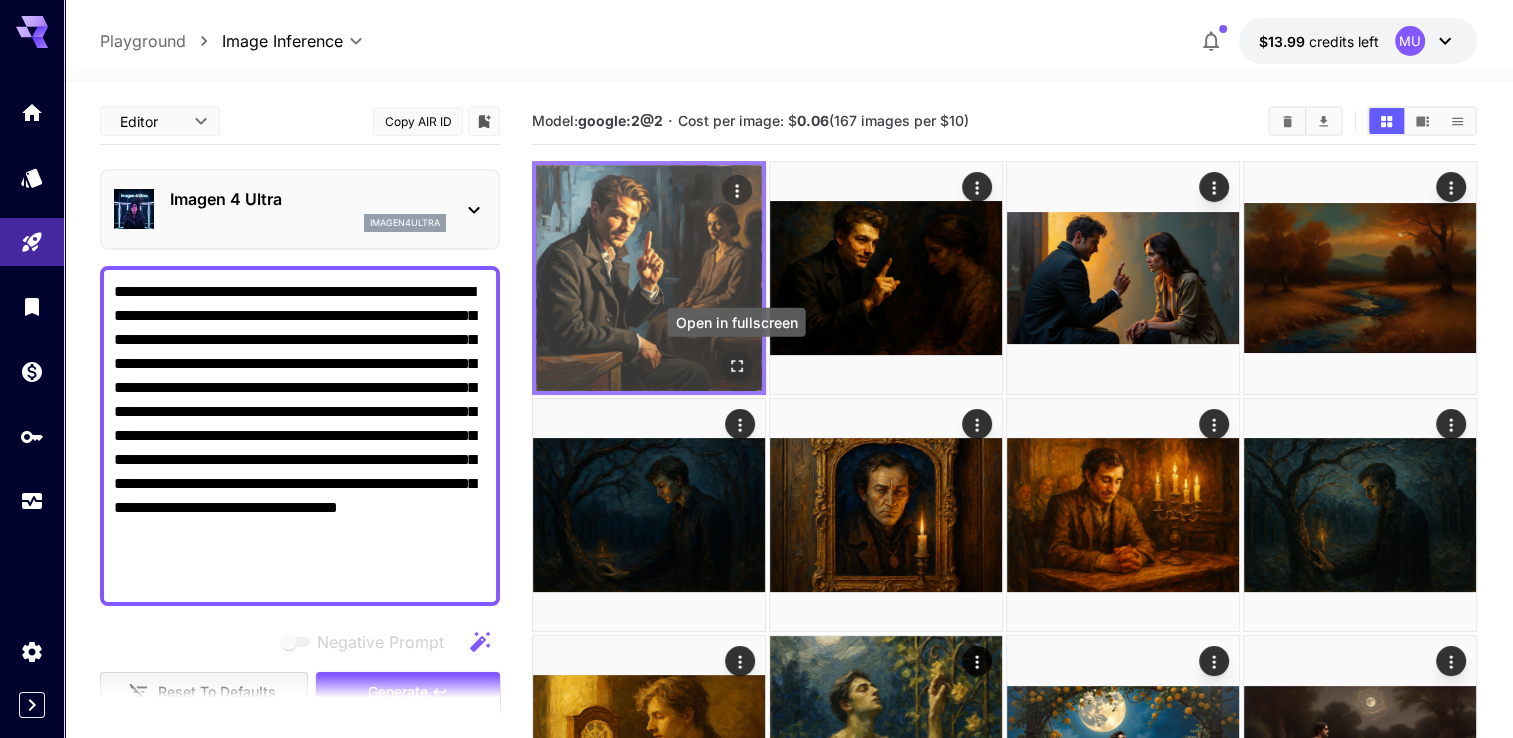 click at bounding box center (737, 366) 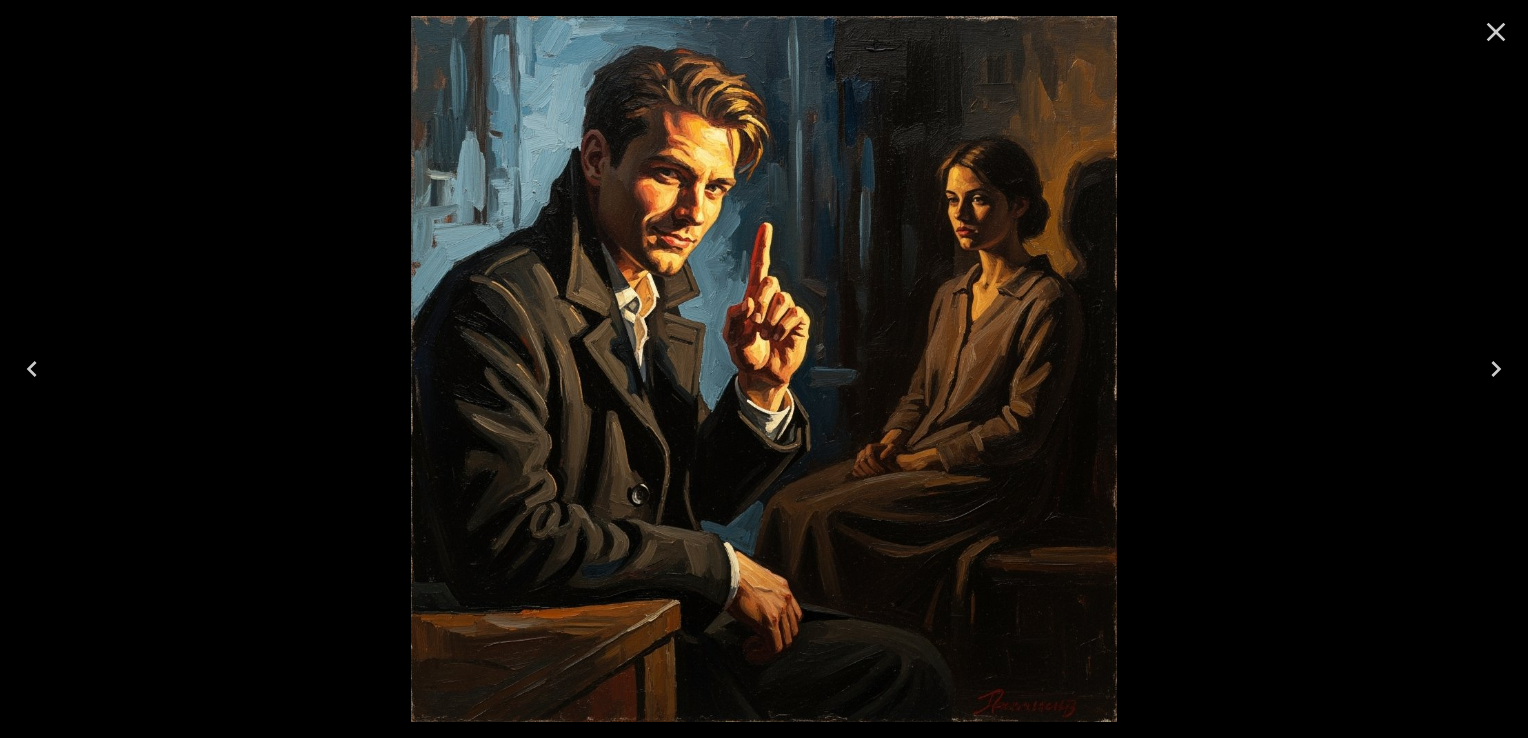 click 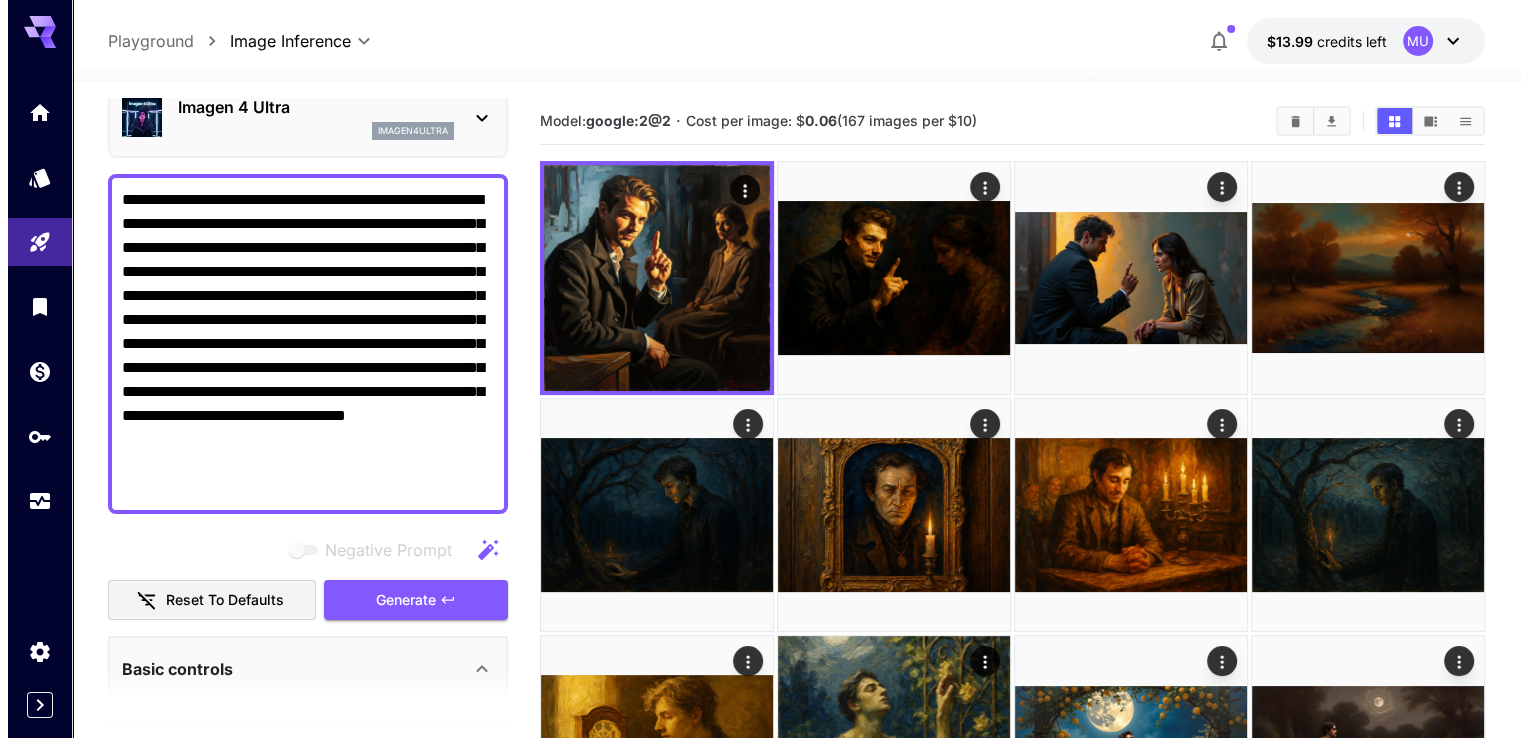 scroll, scrollTop: 0, scrollLeft: 0, axis: both 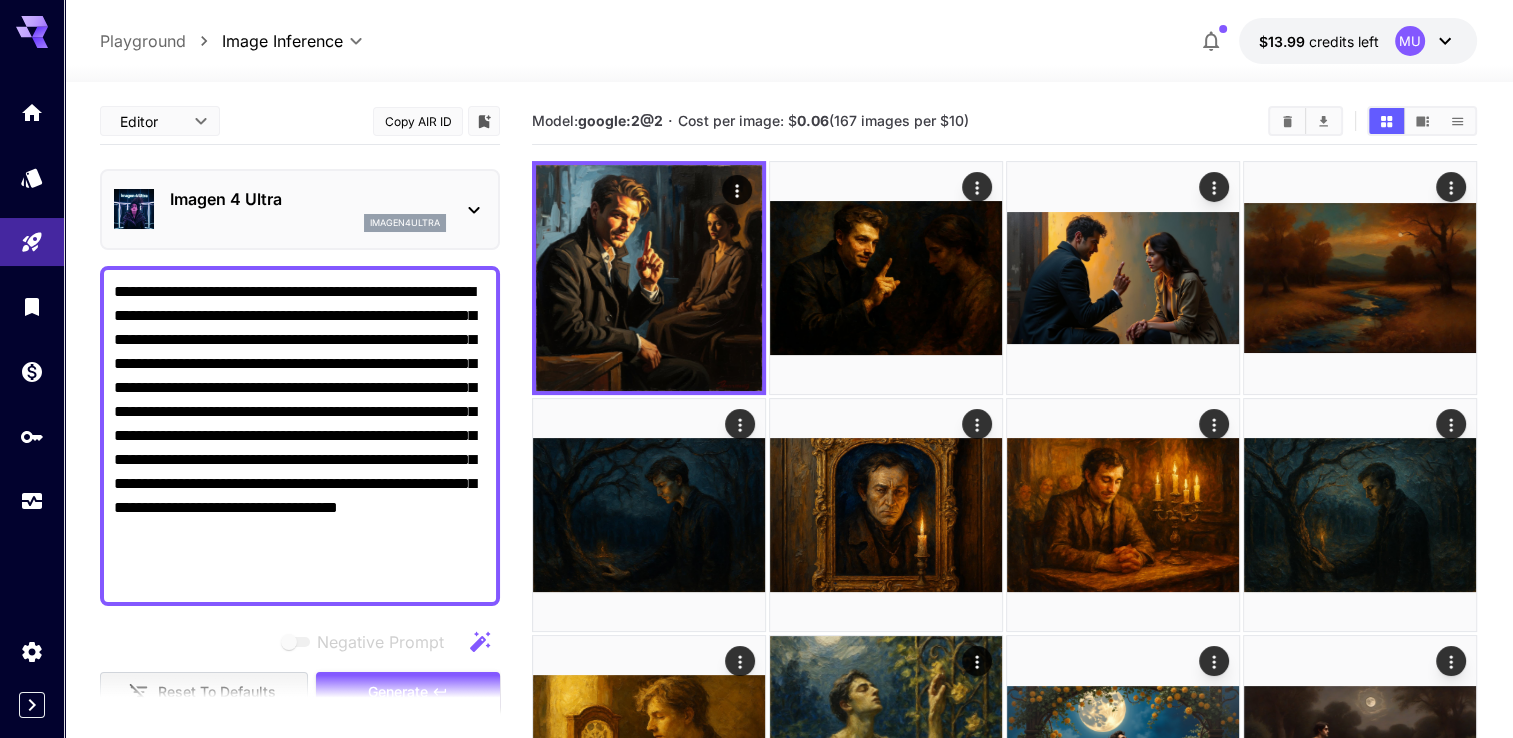 click on "imagen4ultra" at bounding box center [405, 223] 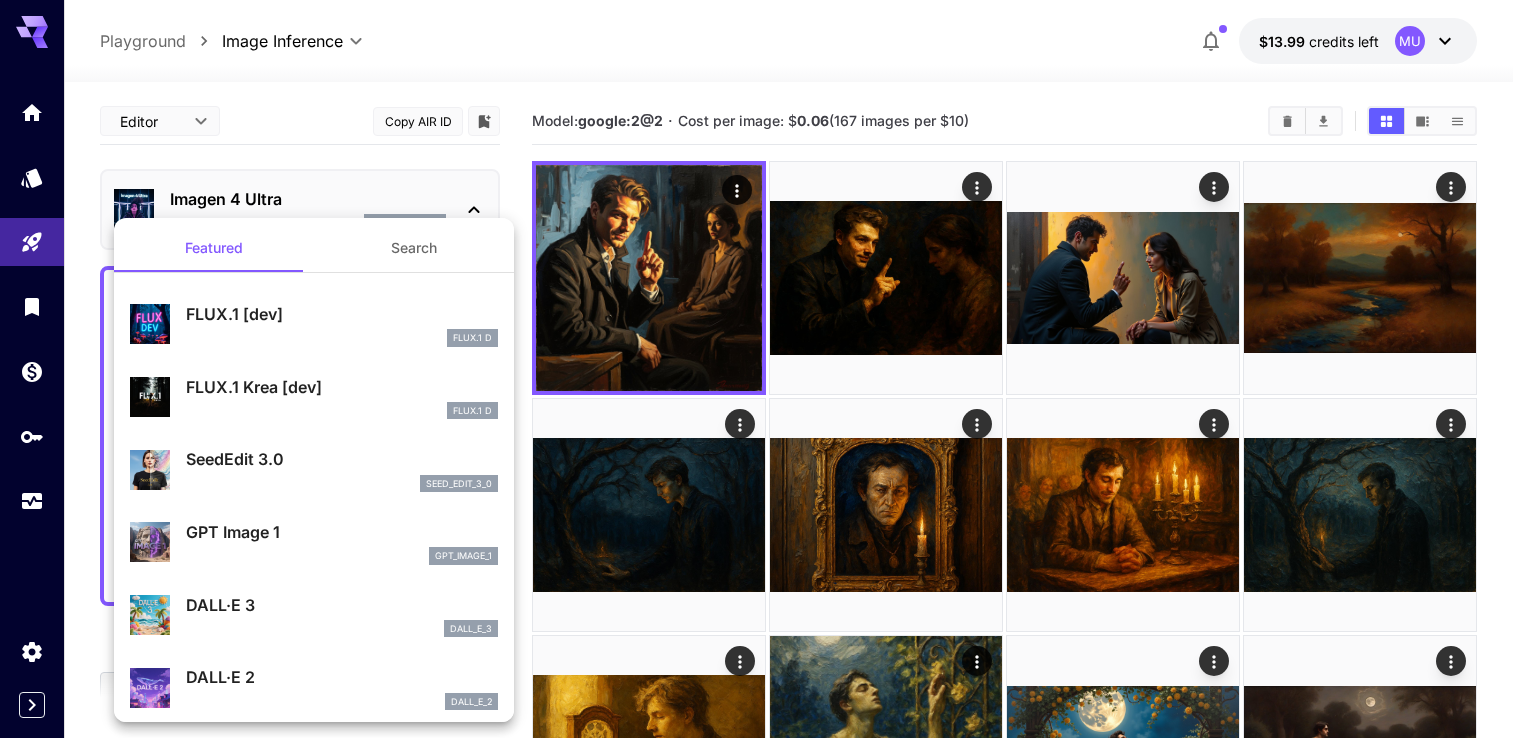 scroll, scrollTop: 0, scrollLeft: 0, axis: both 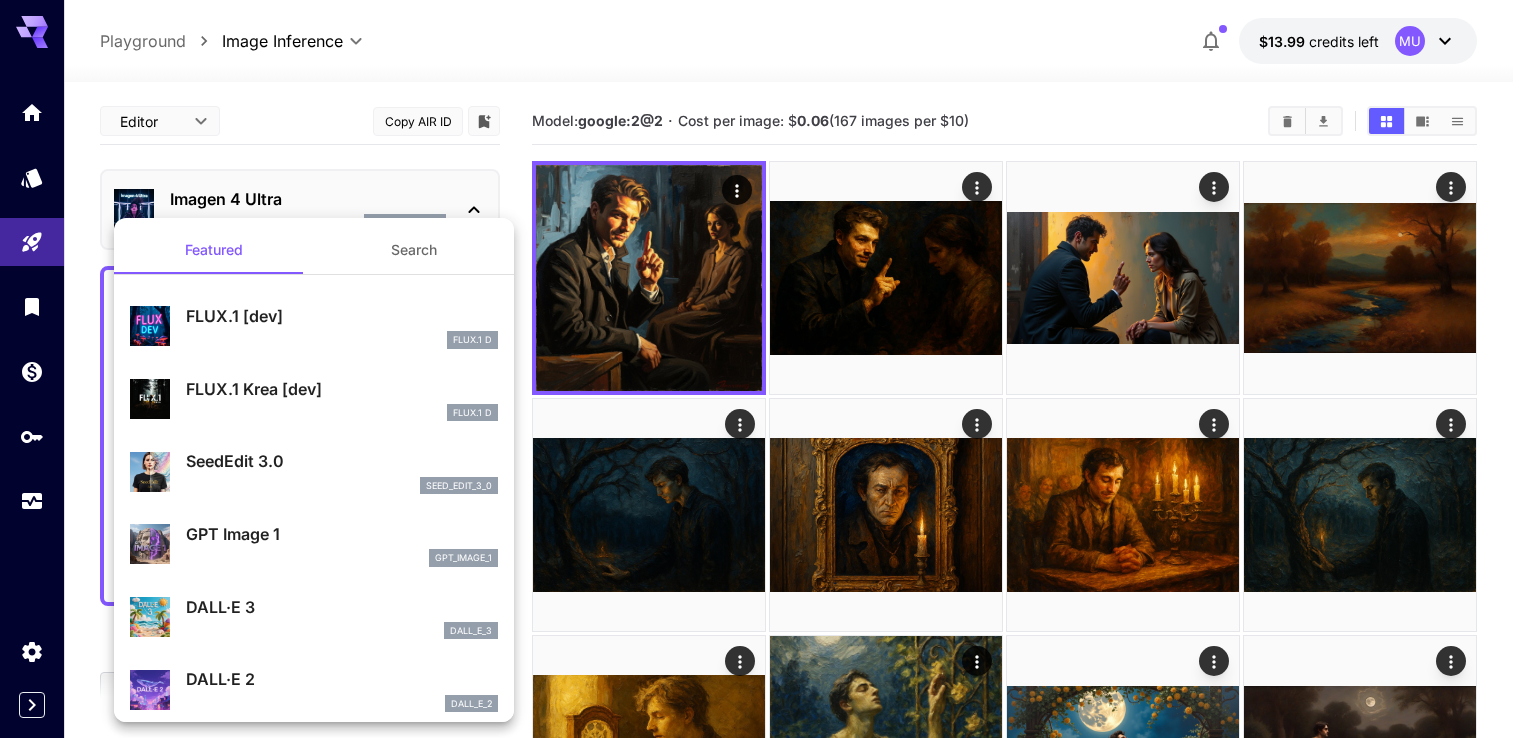 click at bounding box center (764, 369) 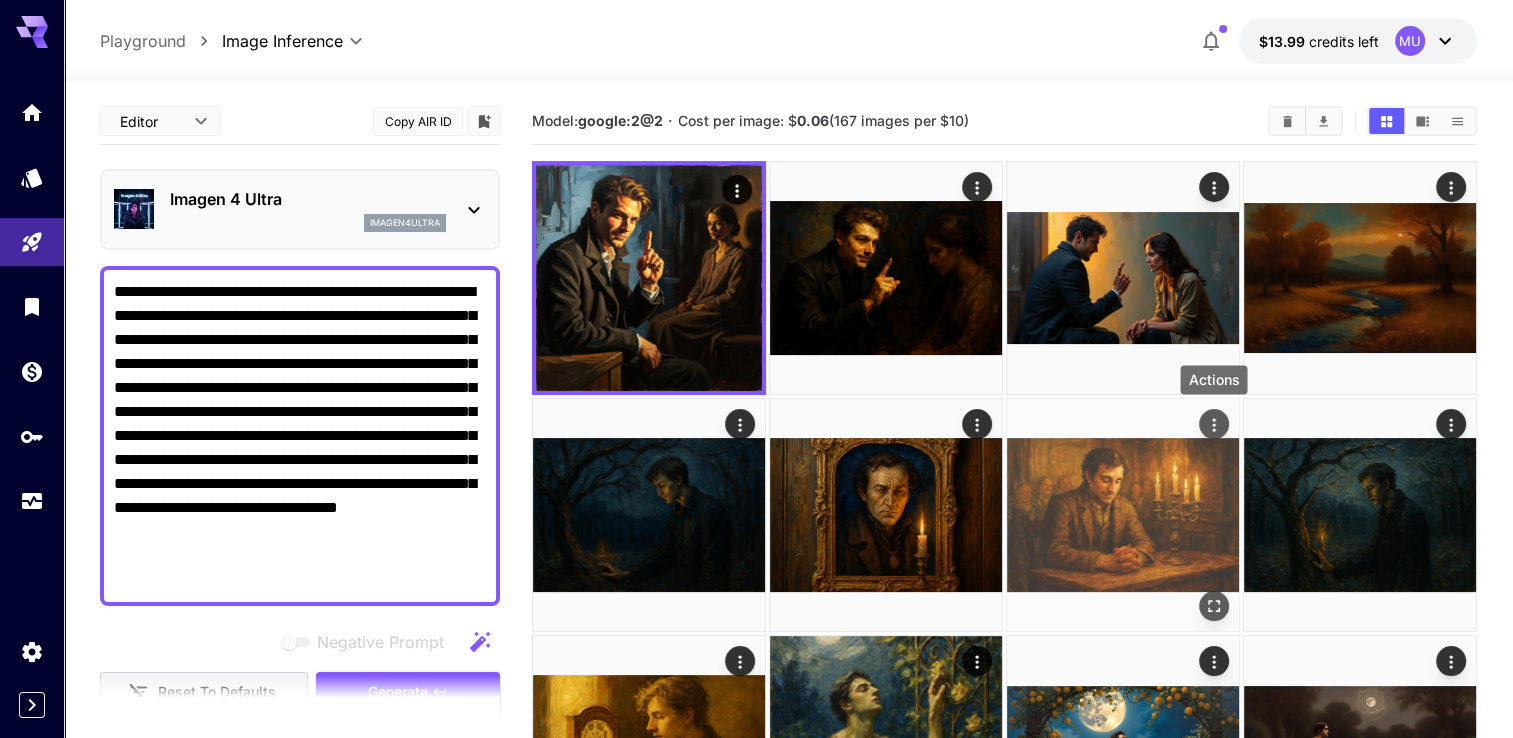 click 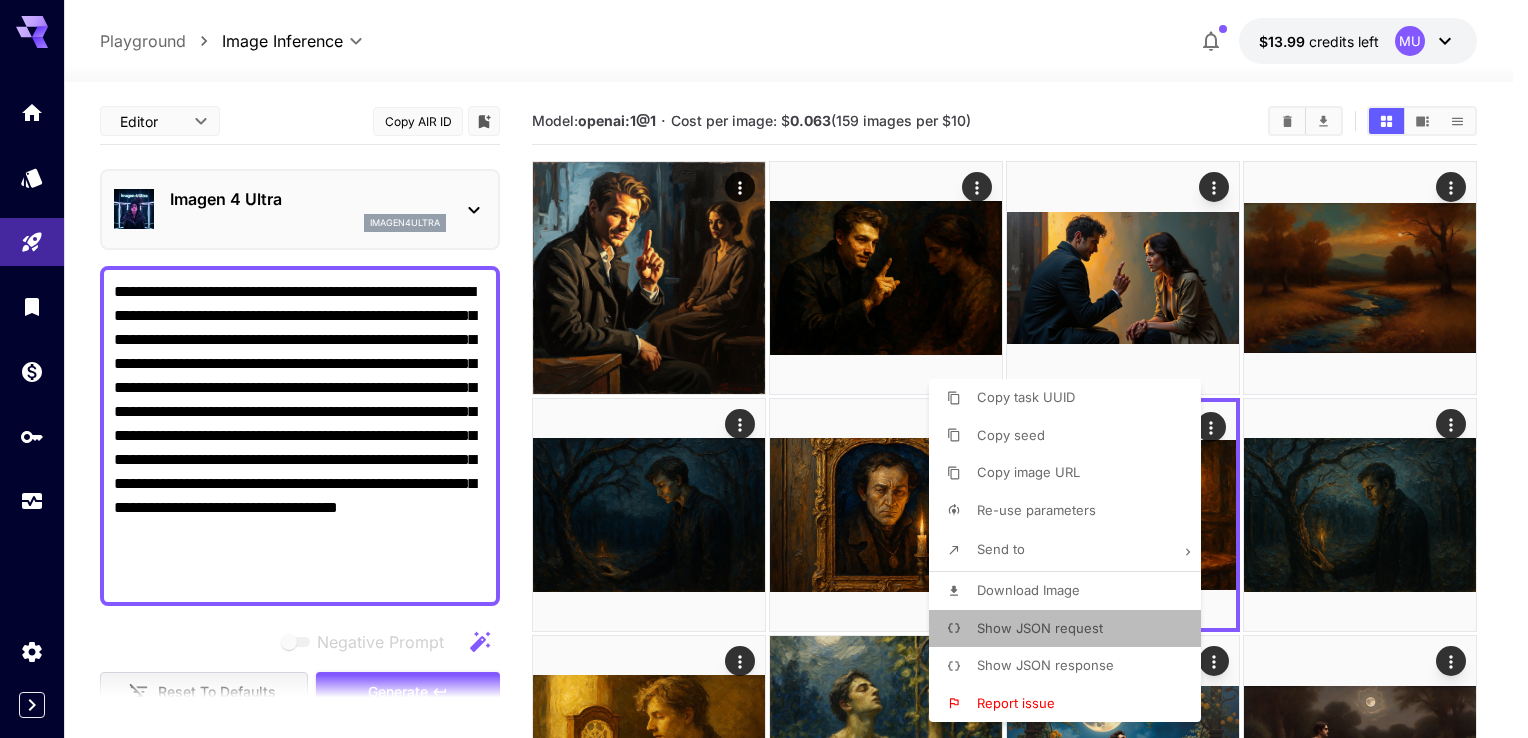 click on "Show JSON request" at bounding box center (1040, 628) 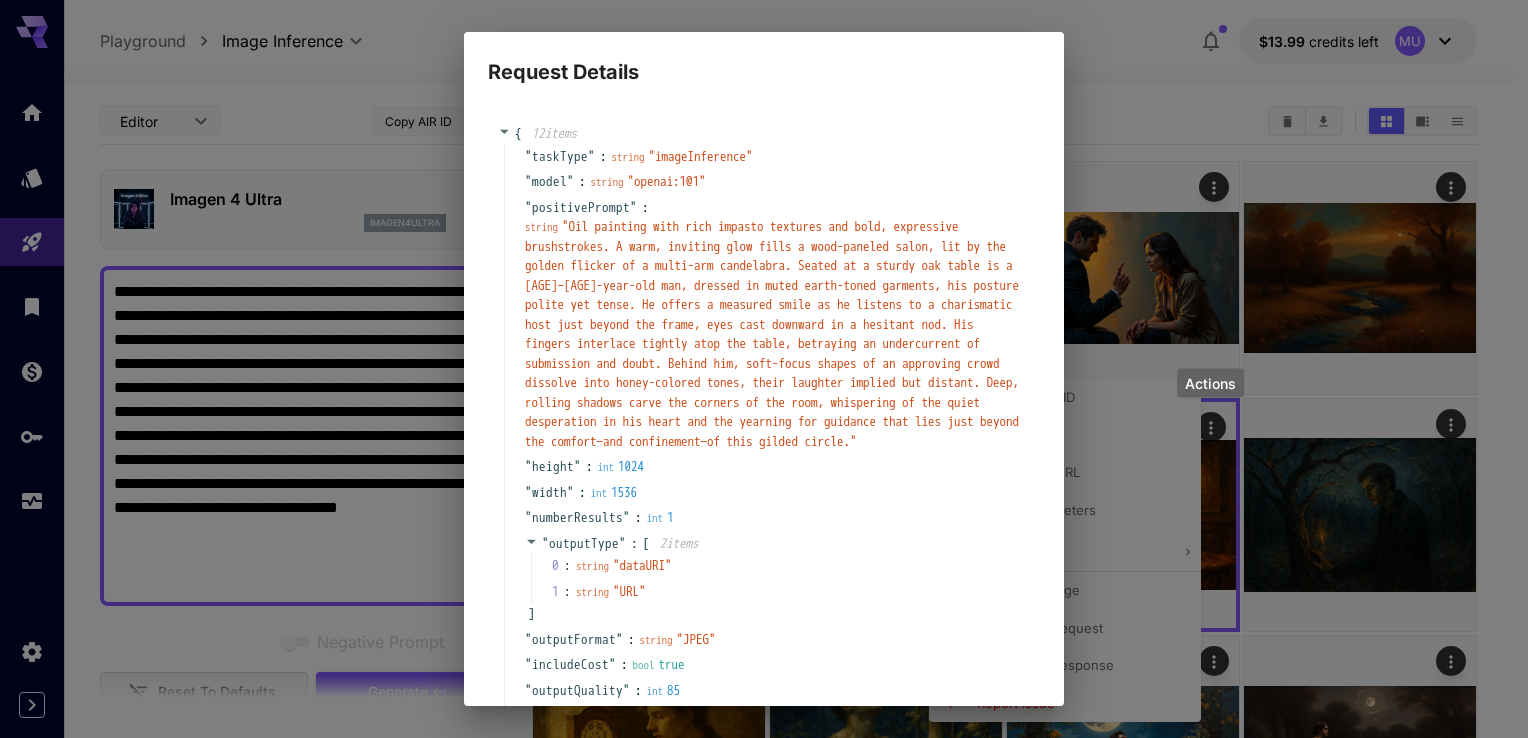 click on "Request Details { 12  item s " taskType " : string " imageInference " " model " : string " openai:1@1 " " positivePrompt " : string " Oil painting with rich impasto textures and bold, expressive brushstrokes. A warm, inviting glow fills a wood-paneled salon, lit by the golden flicker of a multi-arm candelabra. Seated at a sturdy oak table is a [AGE]–[AGE]-year-old man, dressed in muted earth-toned garments, his posture polite yet tense. He offers a measured smile as he listens to a charismatic host just beyond the frame, eyes cast downward in a hesitant nod. His fingers interlace tightly atop the table, betraying an undercurrent of submission and doubt. Behind him, soft-focus shapes of an approving crowd dissolve into honey-colored tones, their laughter implied but distant. Deep, rolling shadows carve the corners of the room, whispering of the quiet desperation in his heart and the yearning for guidance that lies just beyond the comfort—and confinement—of this gilded circle.
" " height " : int 1024 " width "" at bounding box center [764, 369] 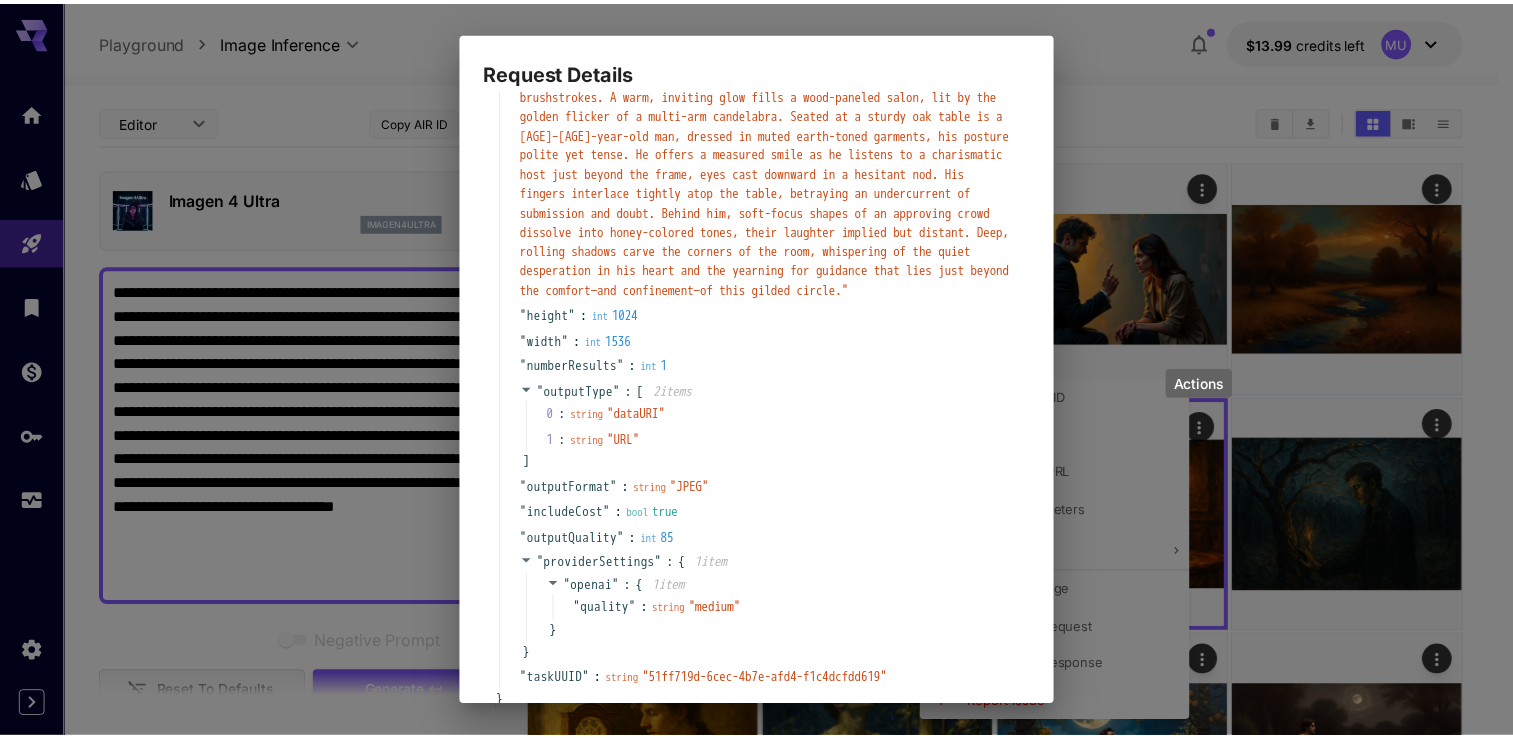 scroll, scrollTop: 316, scrollLeft: 0, axis: vertical 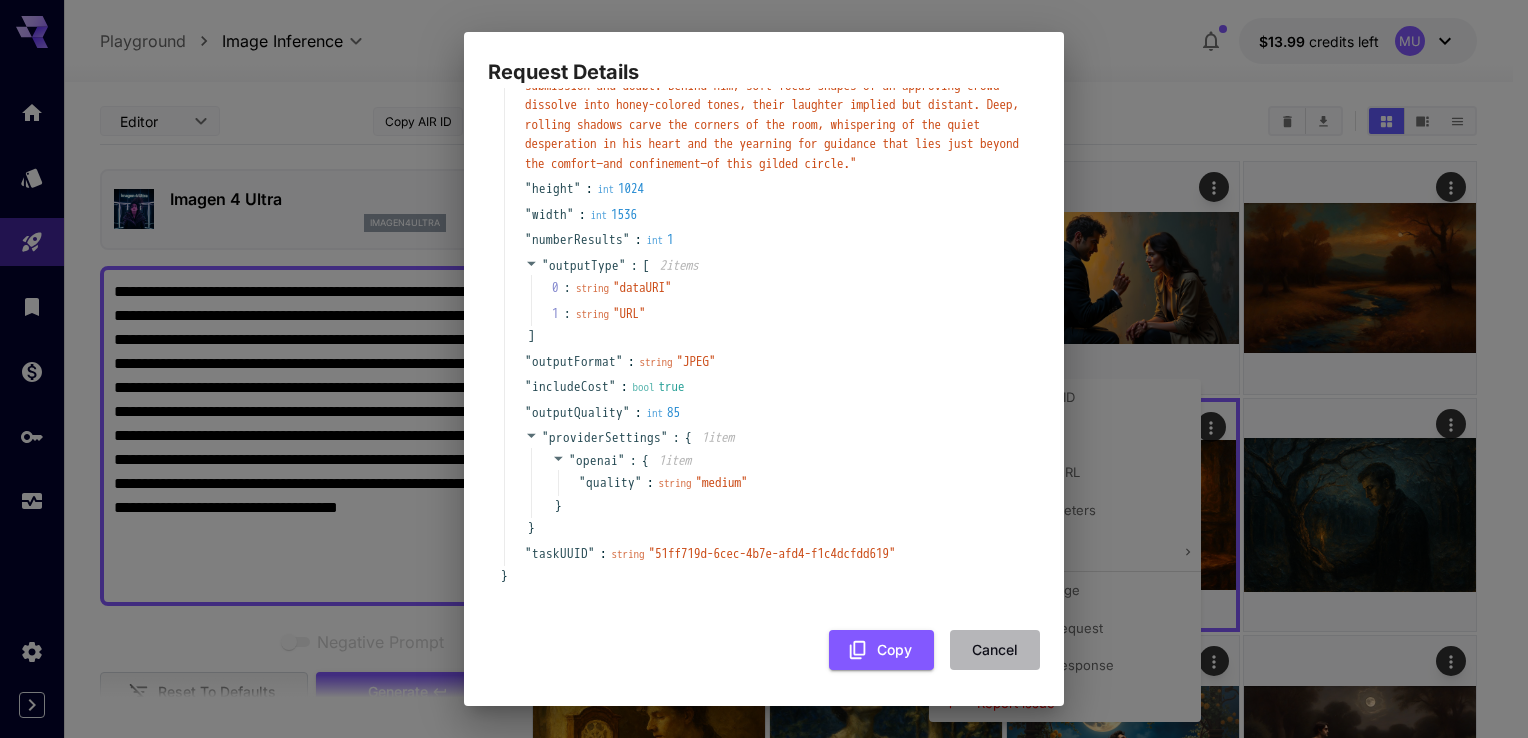 click on "Cancel" at bounding box center [995, 650] 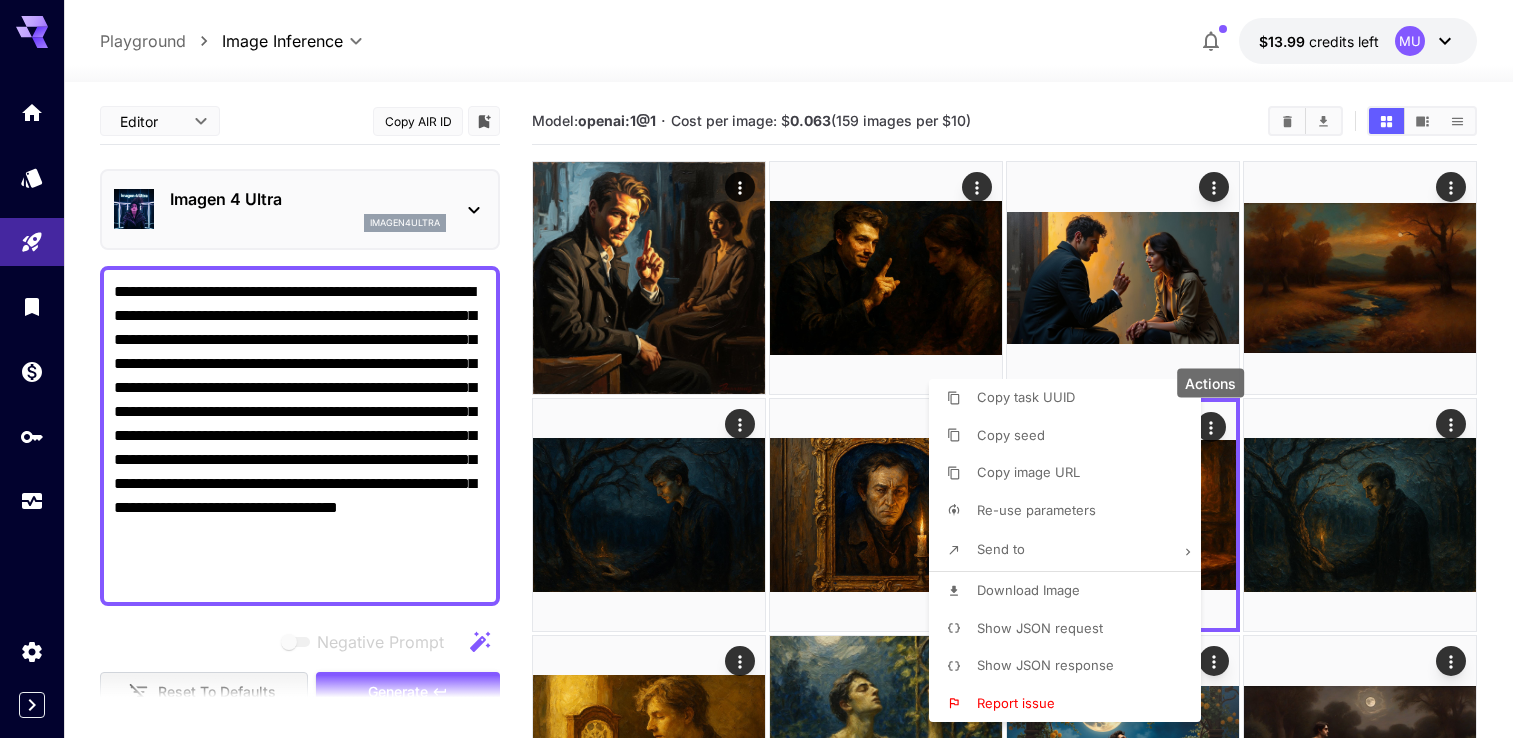 click at bounding box center (764, 369) 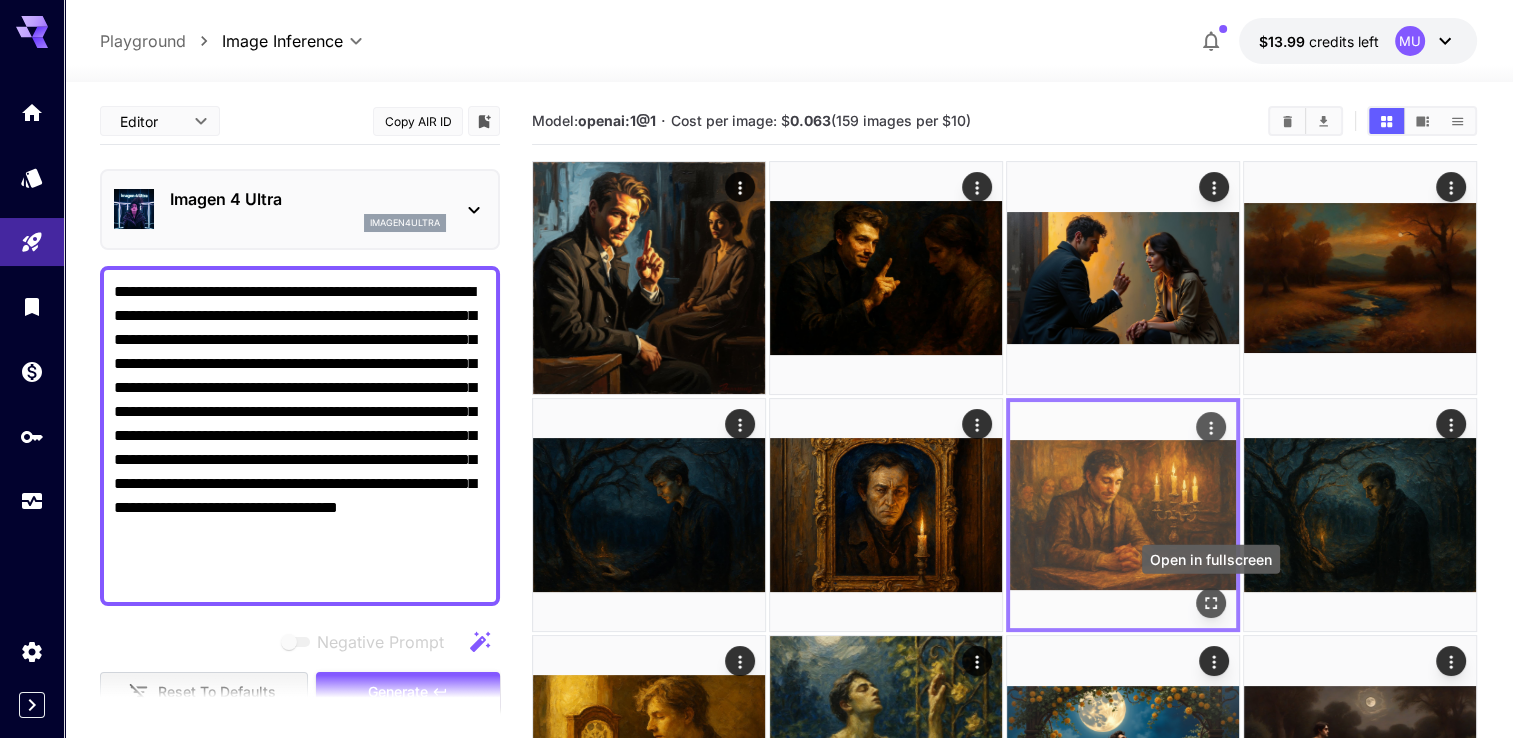 click 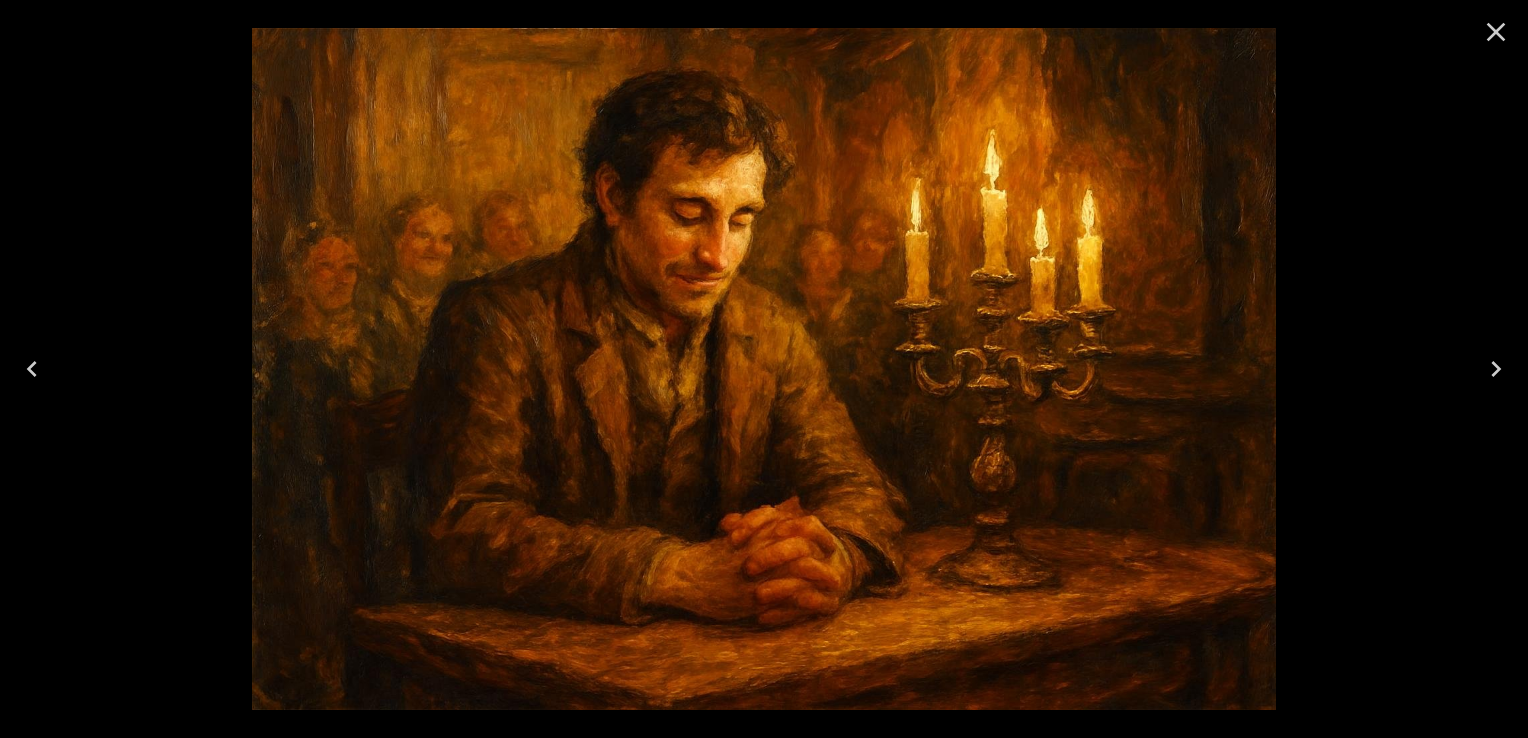 click 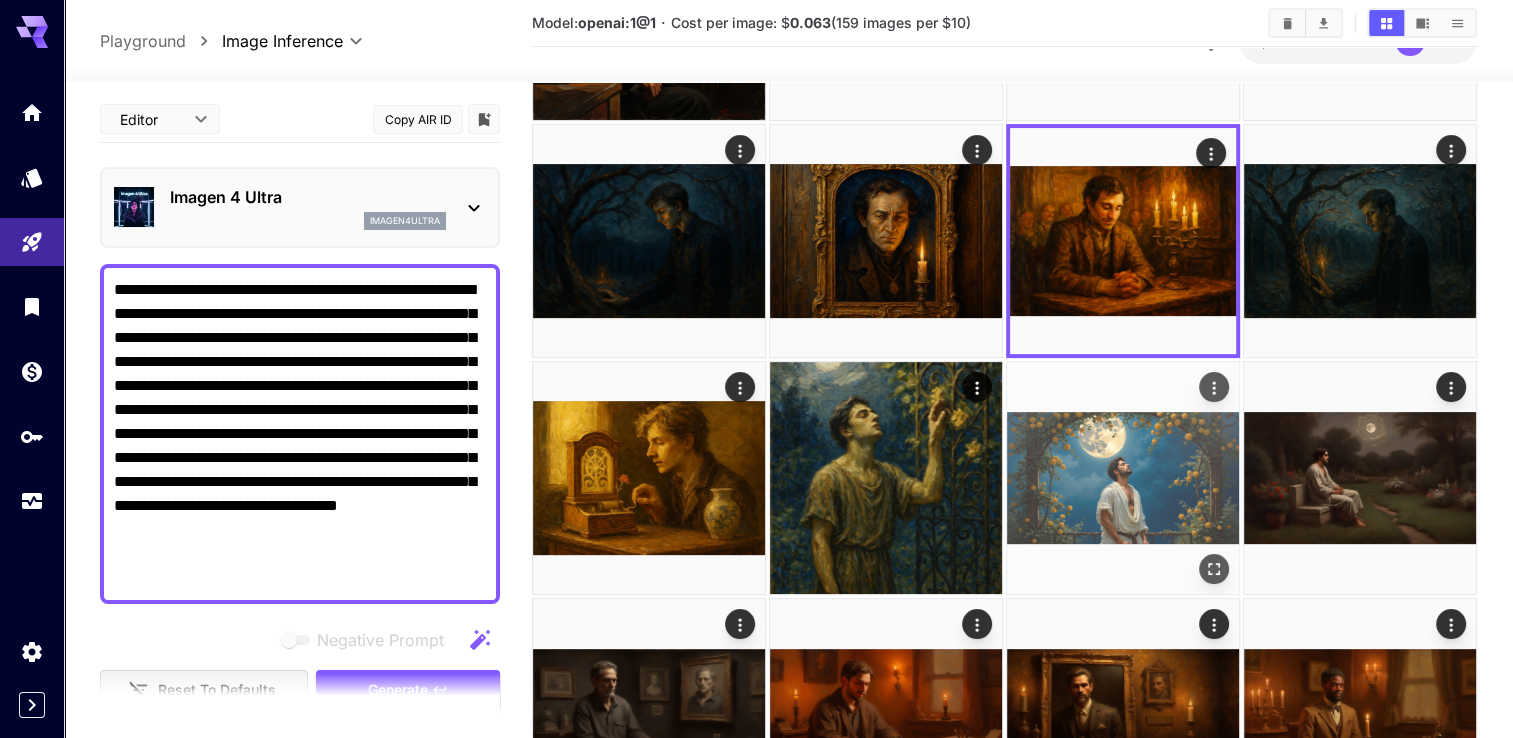 scroll, scrollTop: 600, scrollLeft: 0, axis: vertical 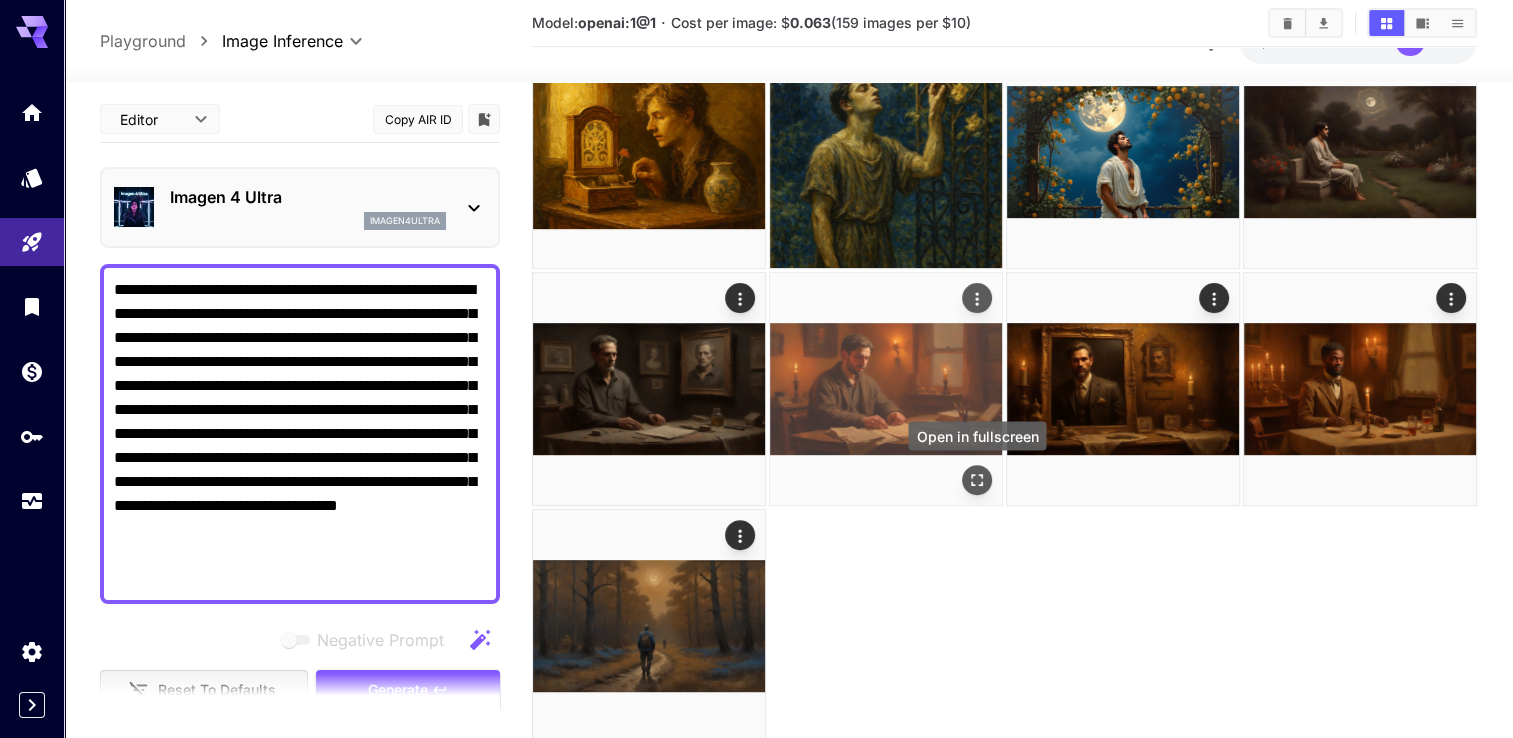 click 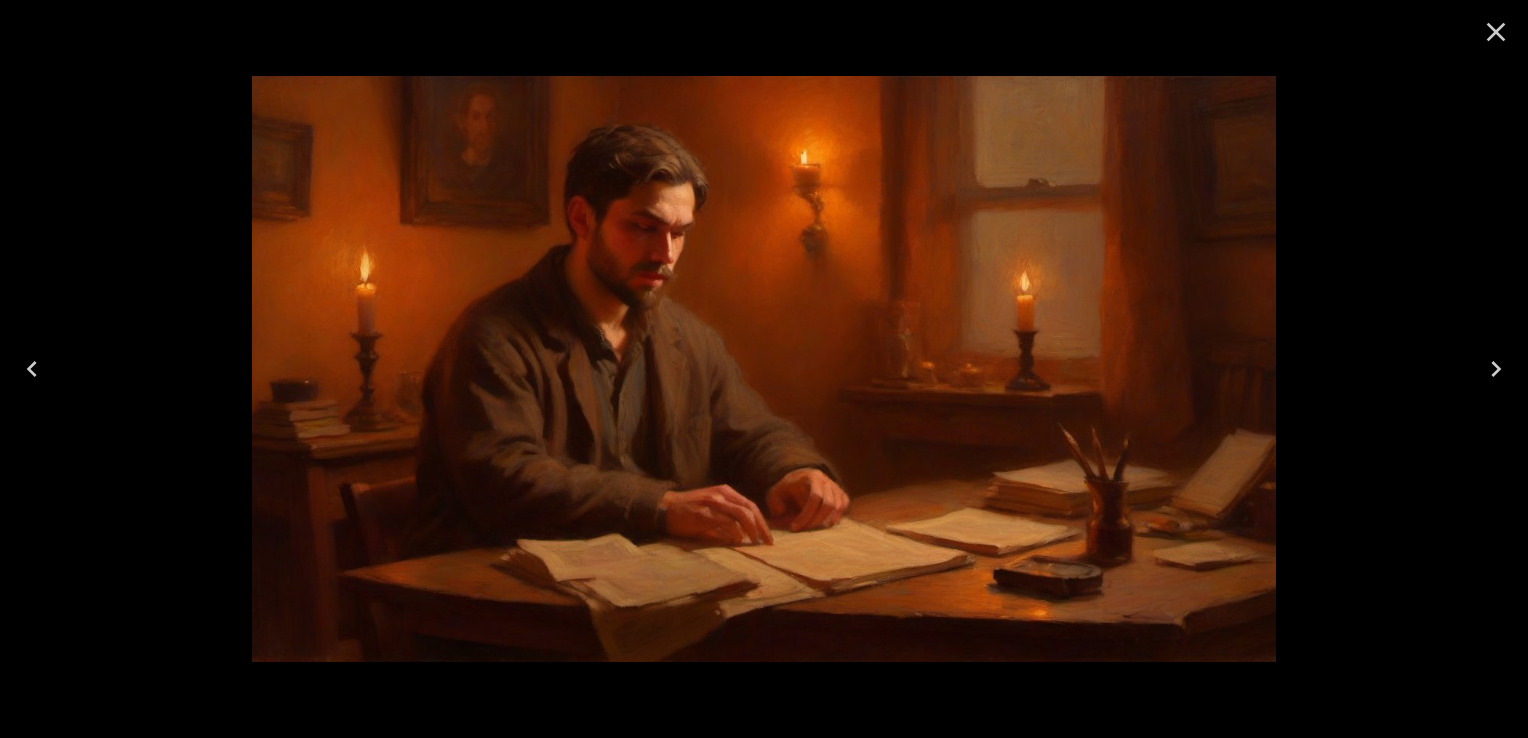 click 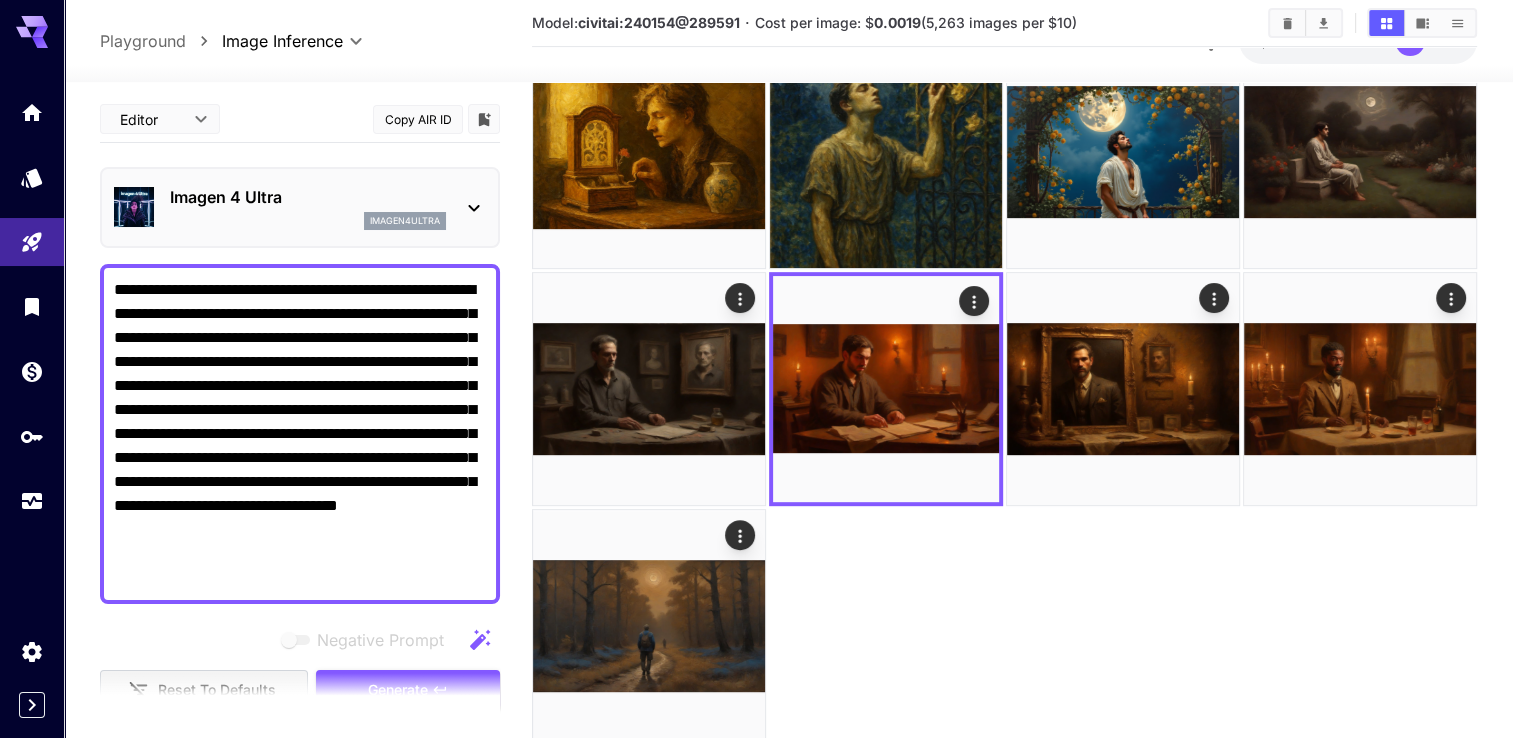 click on "imagen4ultra" at bounding box center [405, 221] 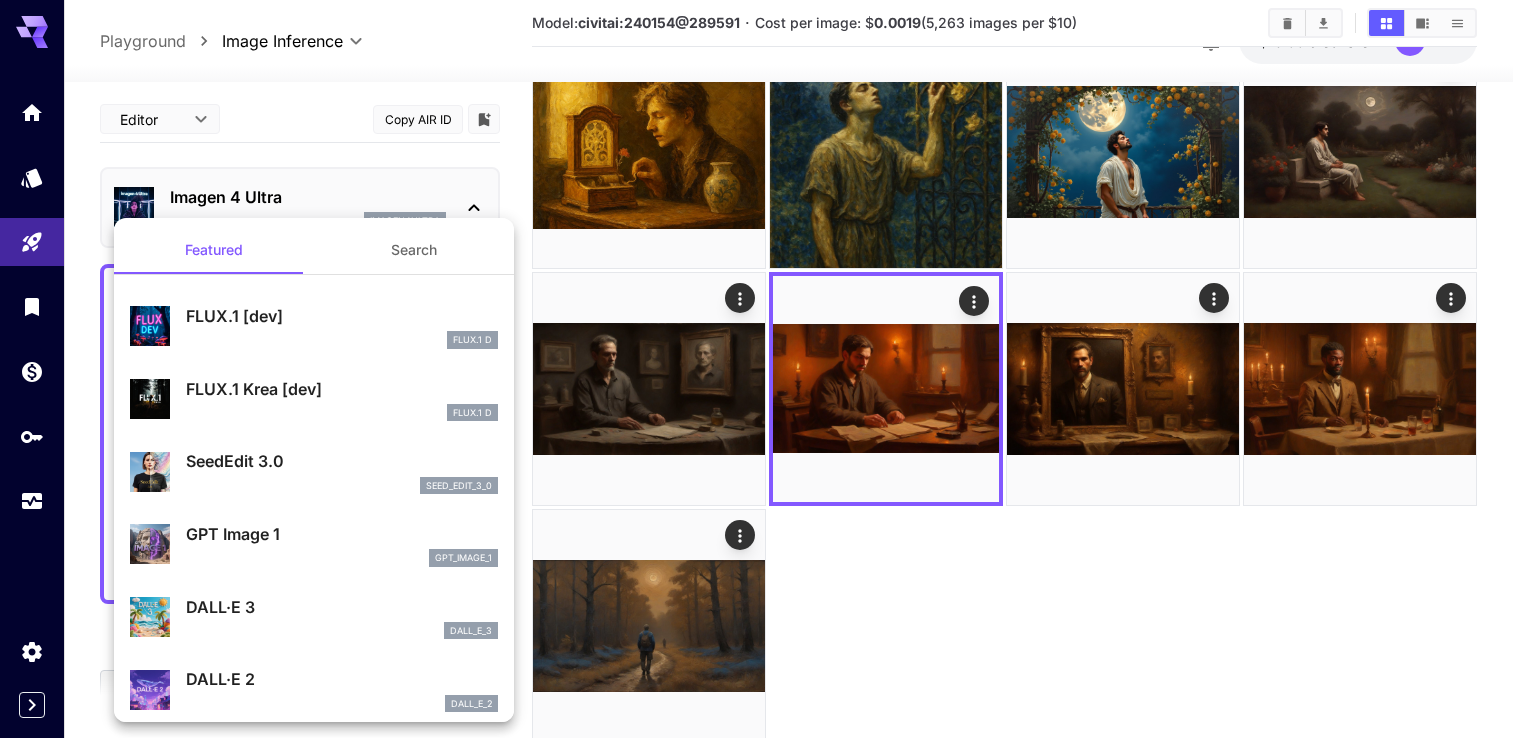 click on "Search" at bounding box center [414, 250] 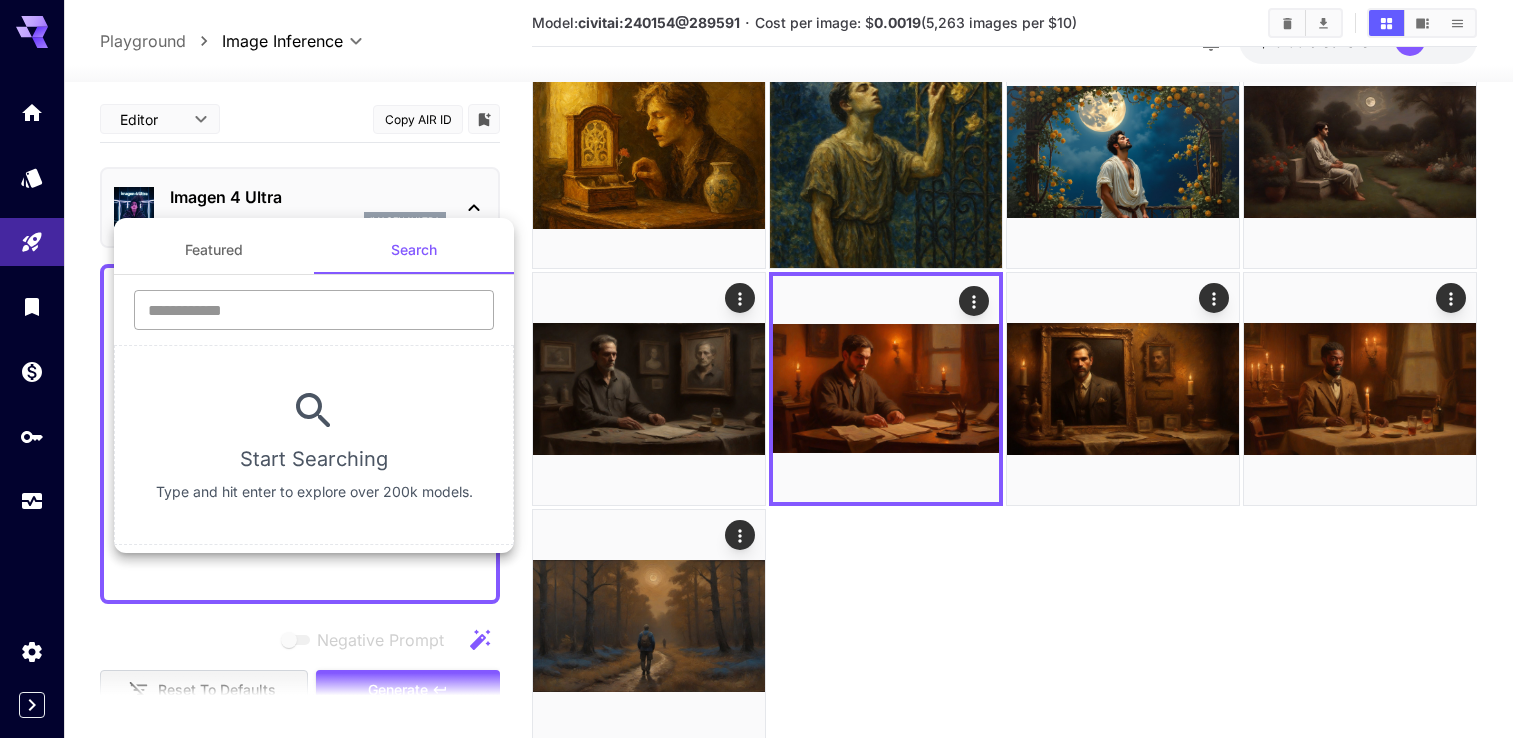 click at bounding box center [314, 310] 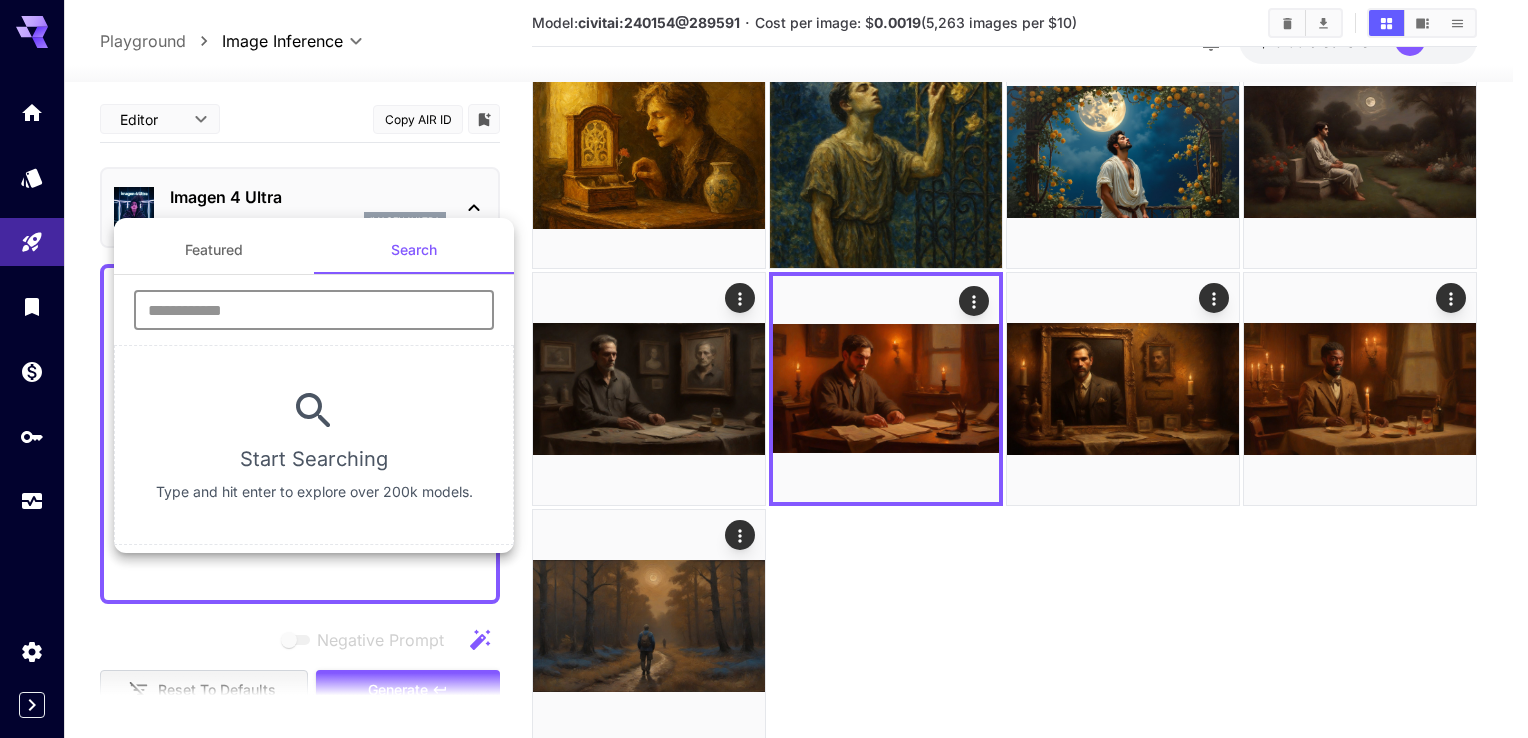 type on "**********" 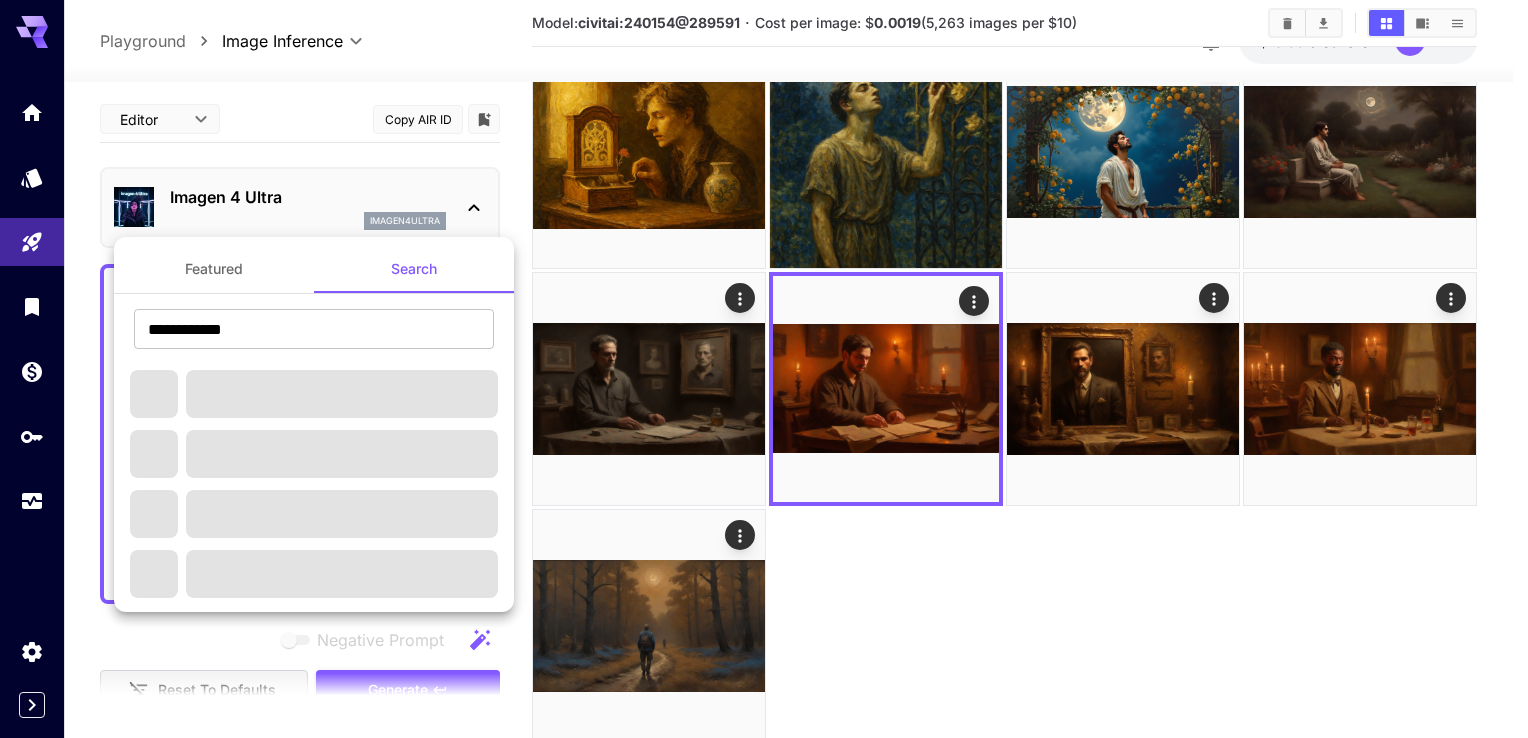 click at bounding box center [764, 369] 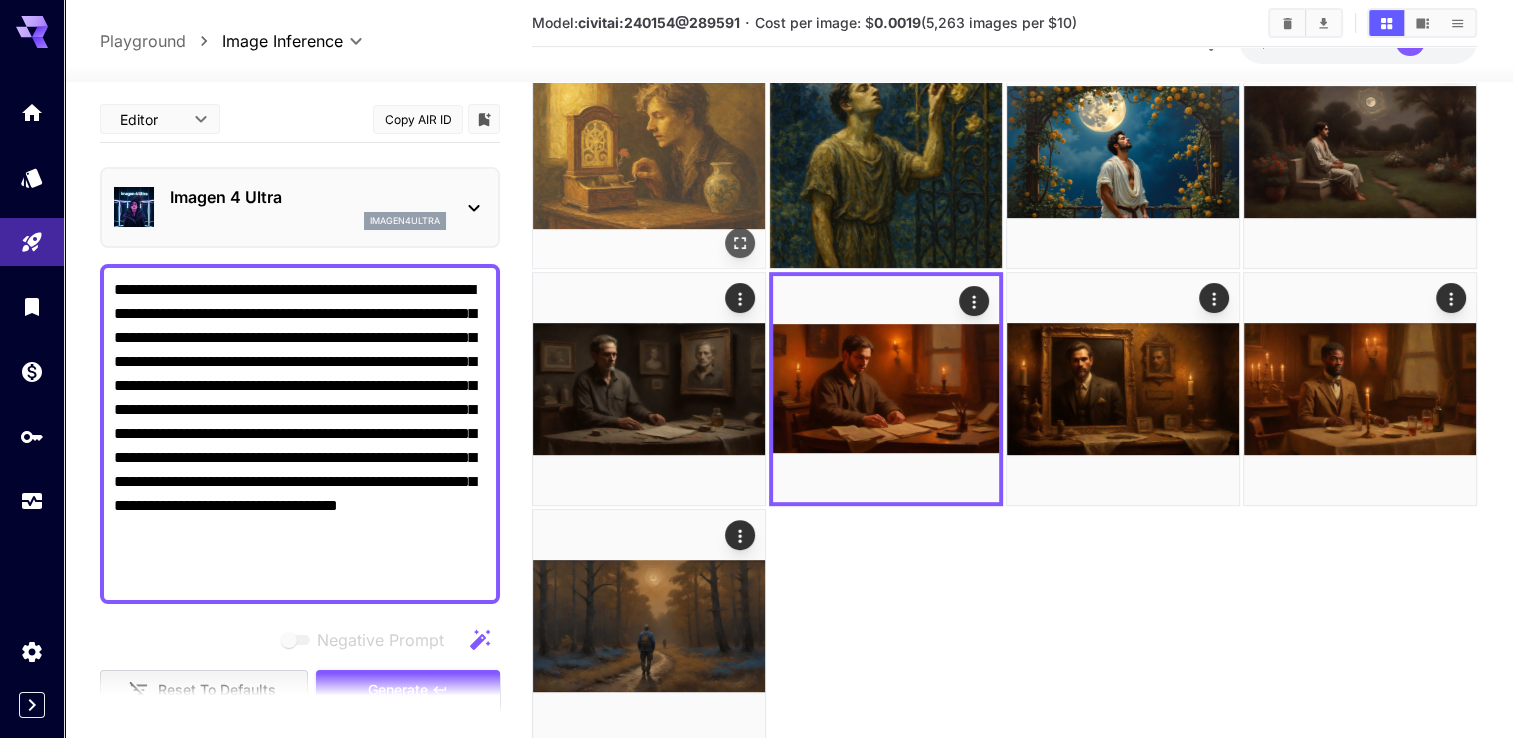 click at bounding box center (649, 152) 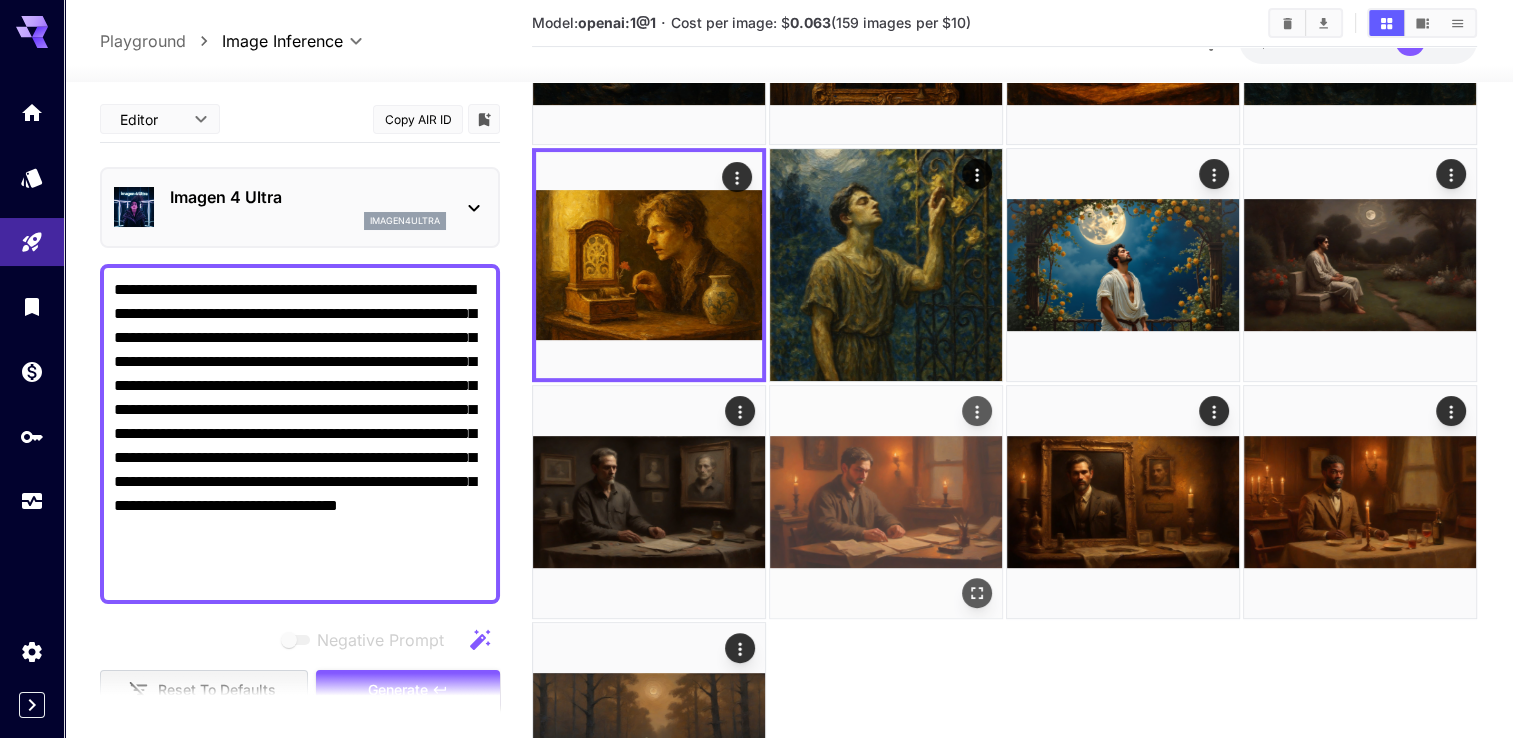 scroll, scrollTop: 300, scrollLeft: 0, axis: vertical 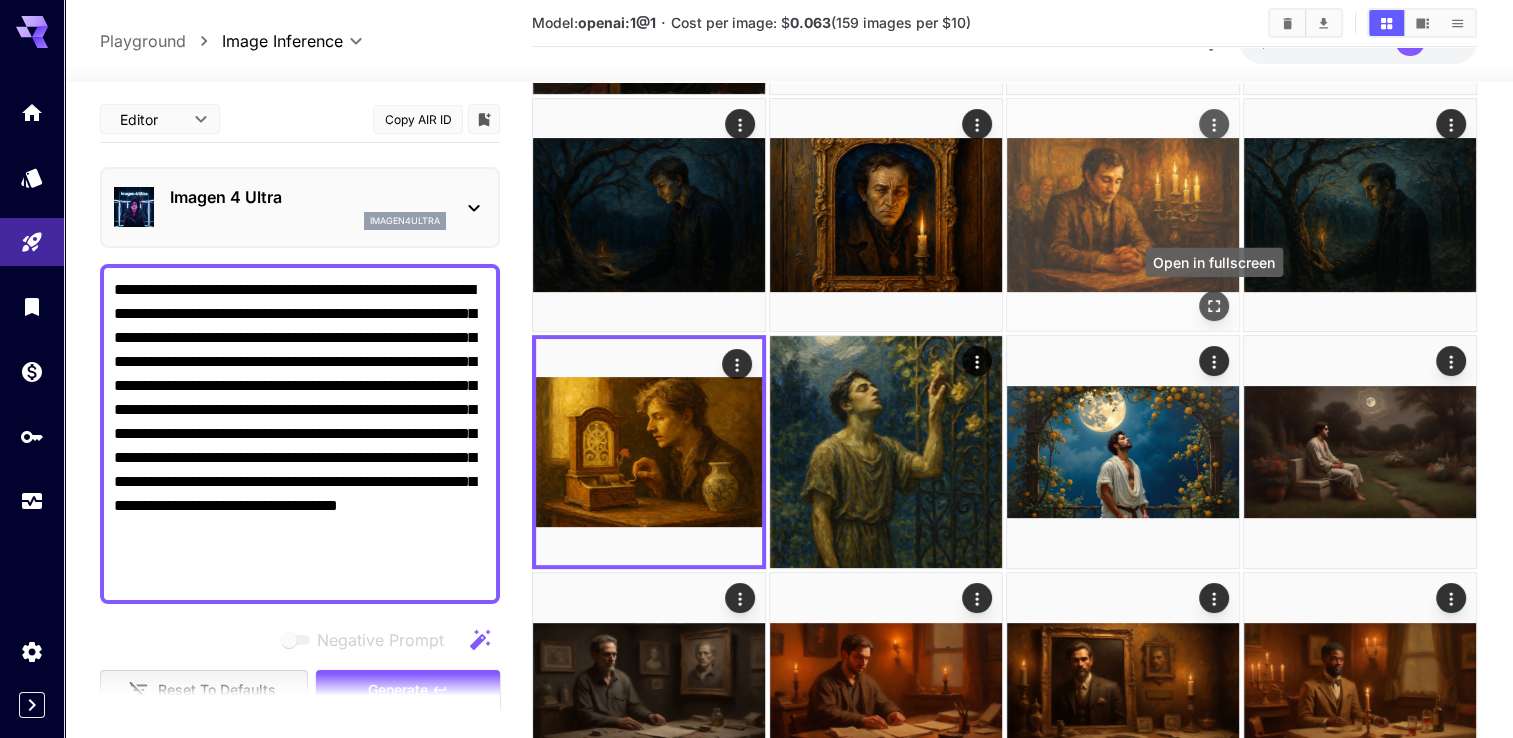 click 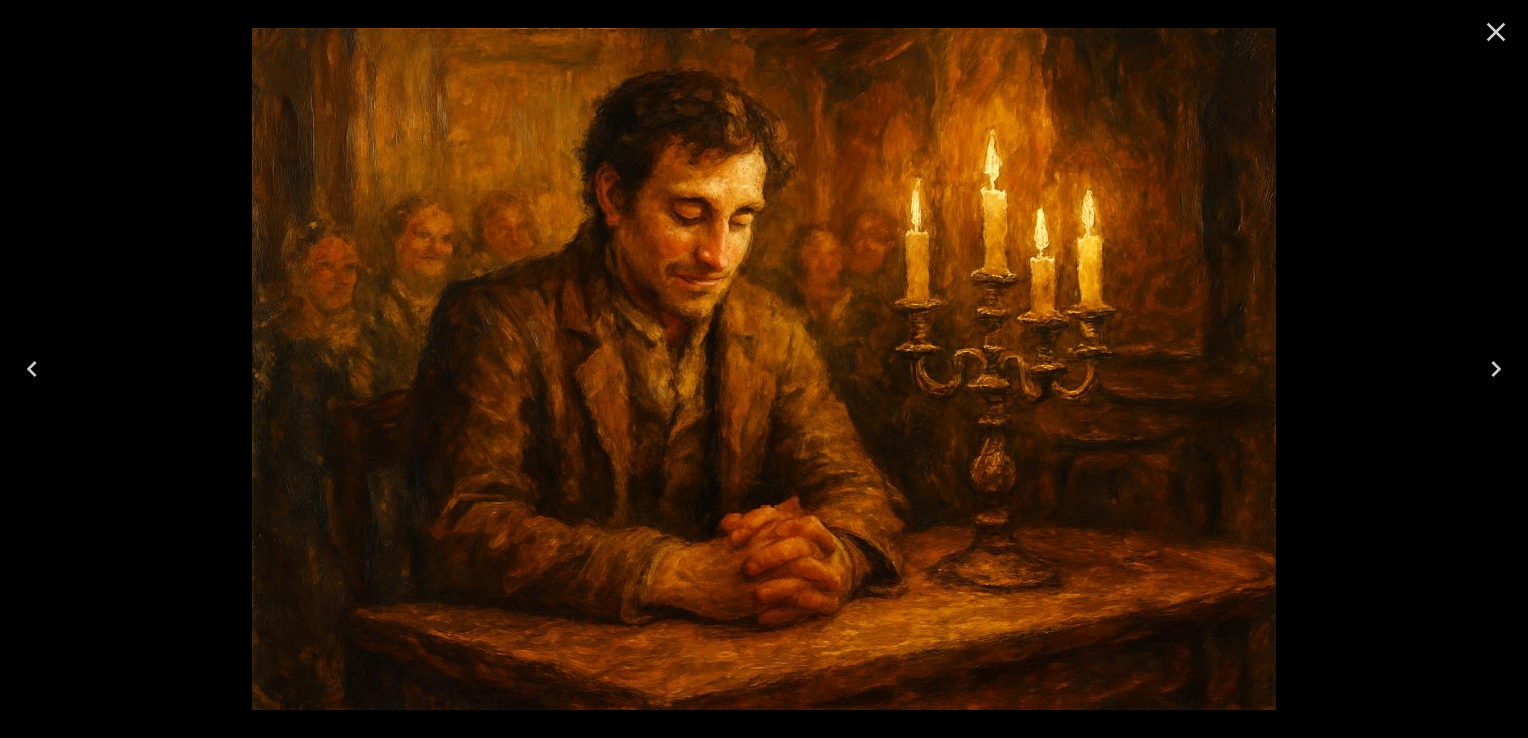 click 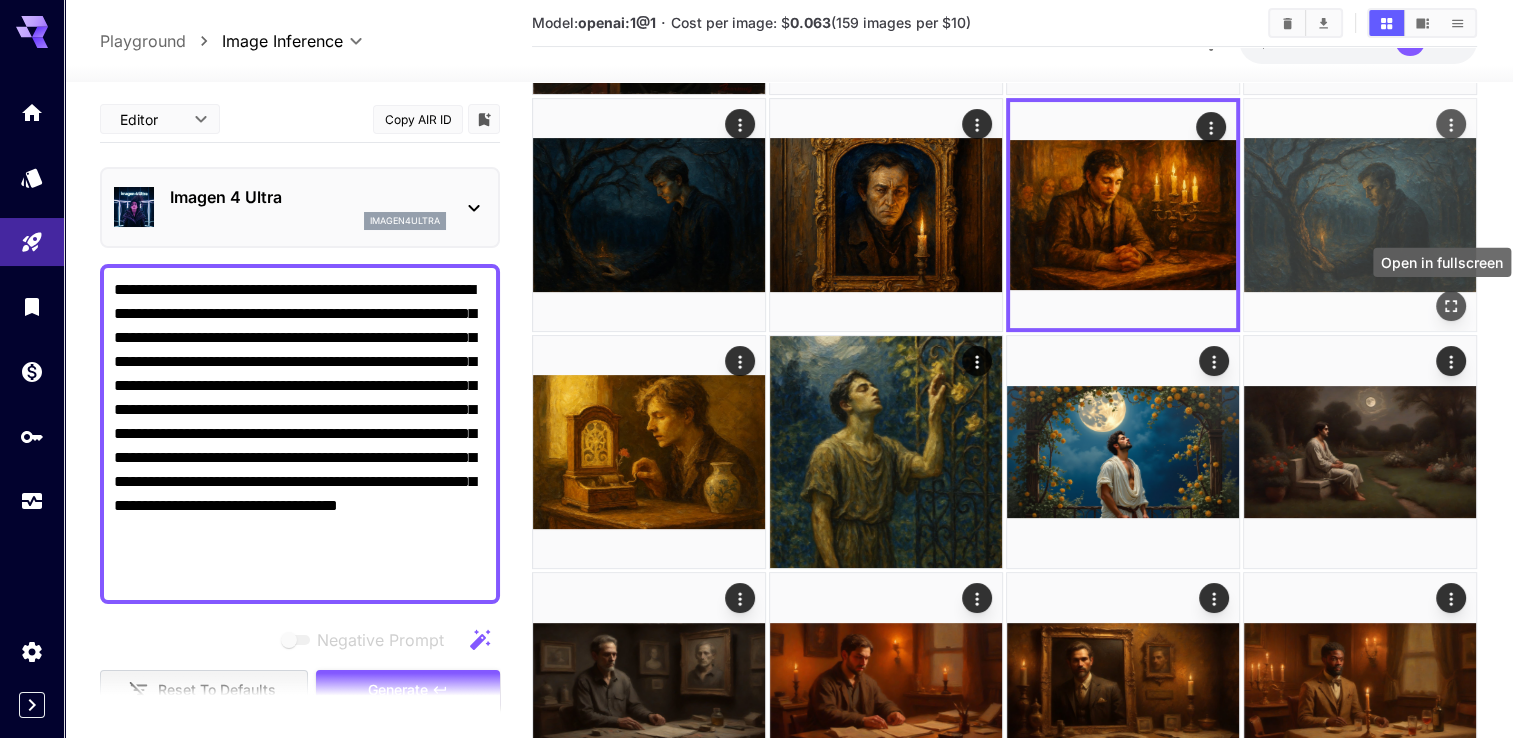 click 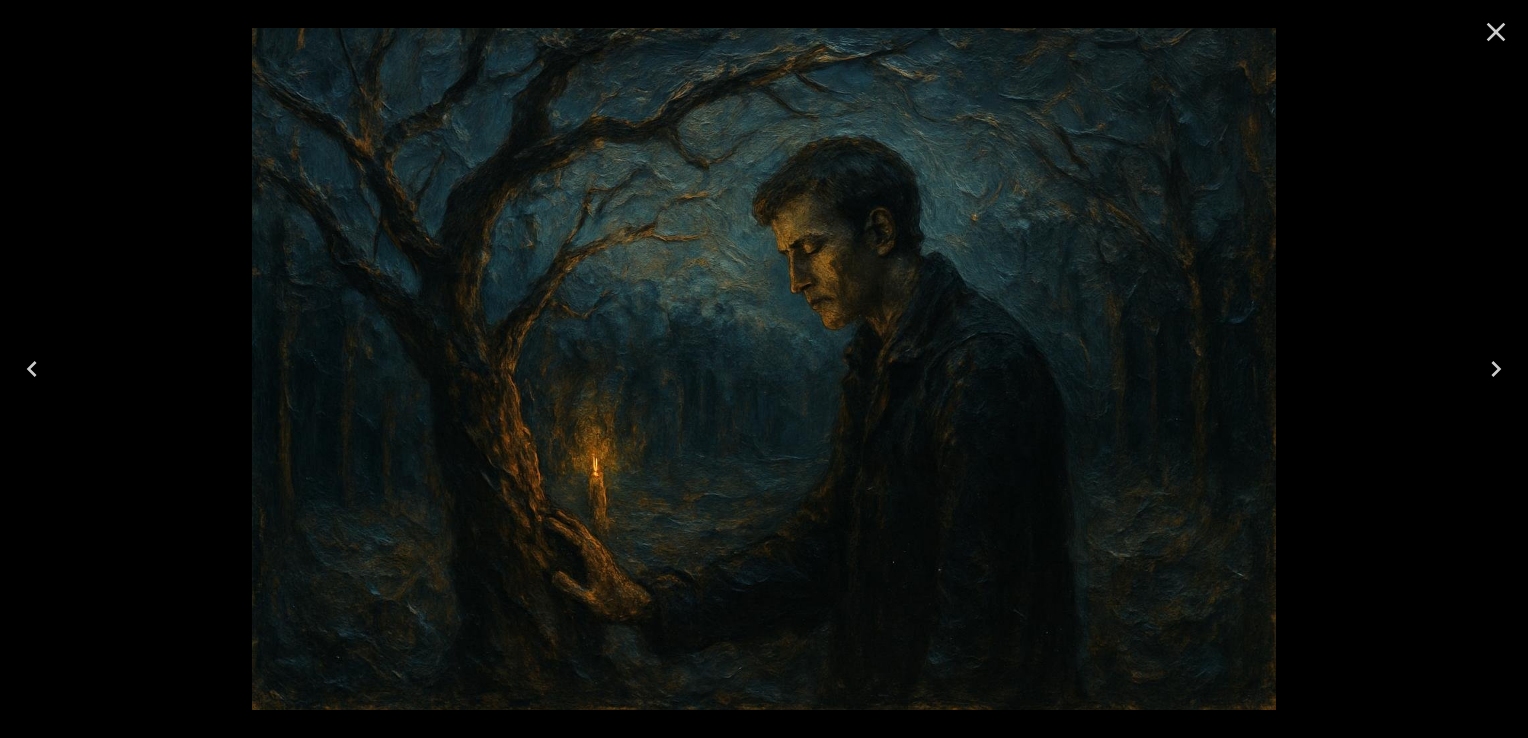 click 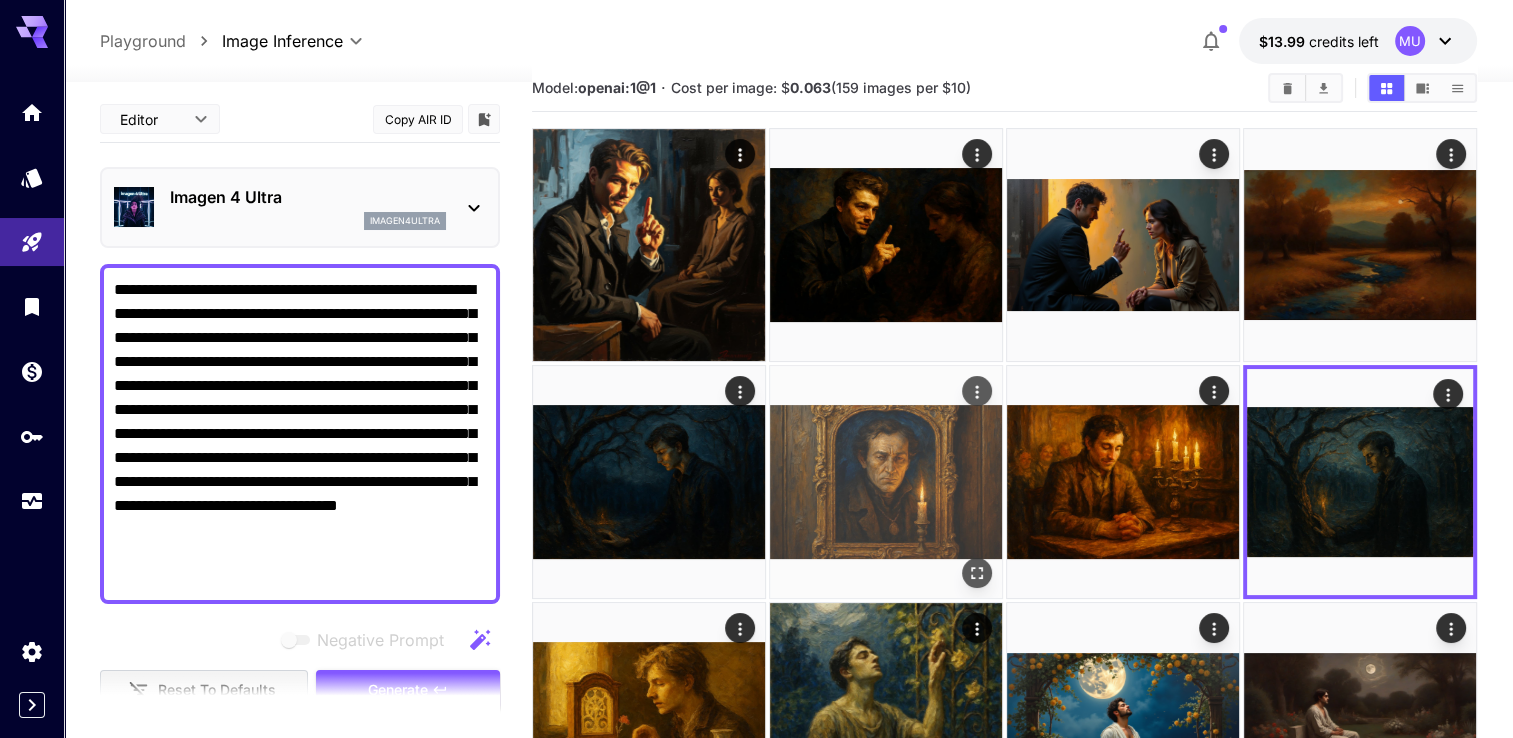 scroll, scrollTop: 0, scrollLeft: 0, axis: both 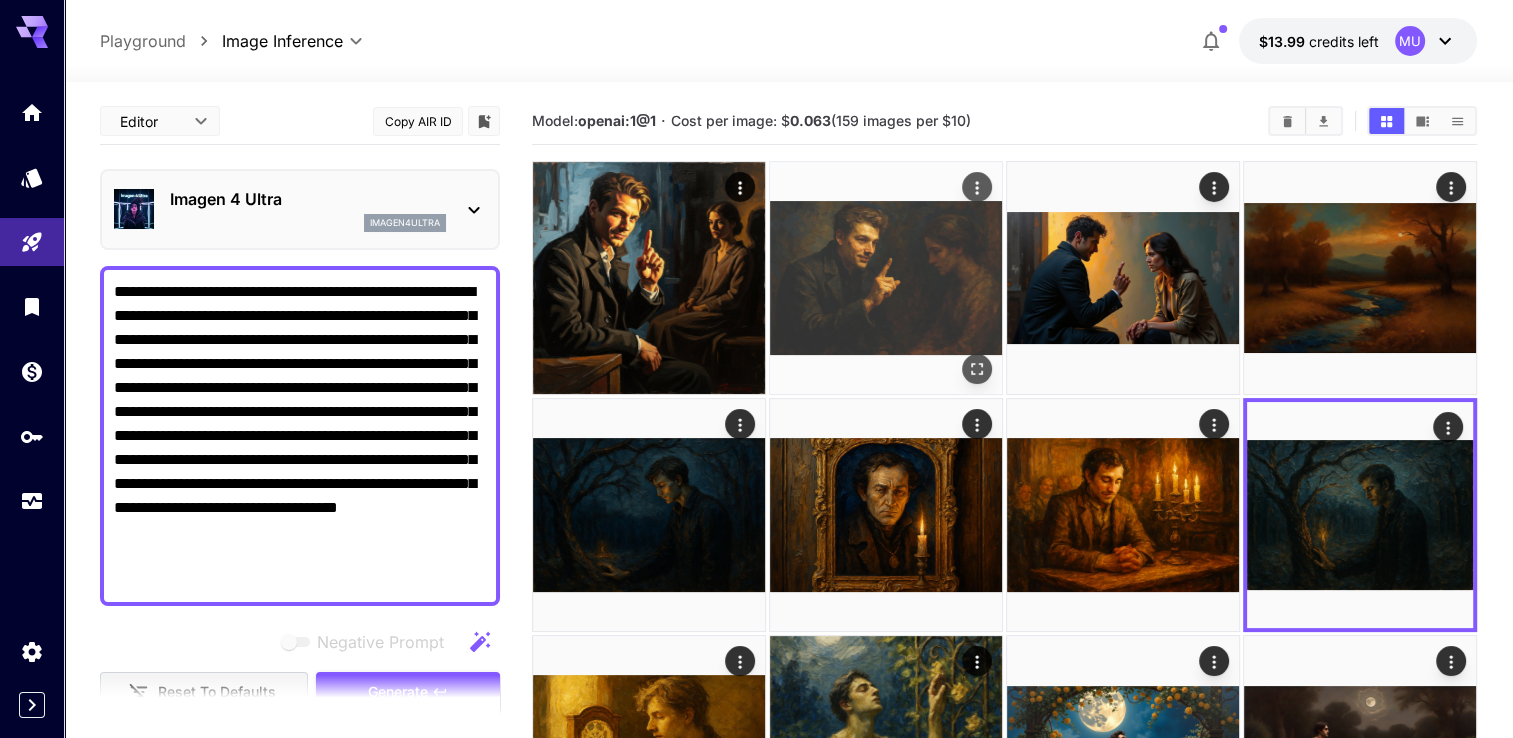 click at bounding box center [886, 278] 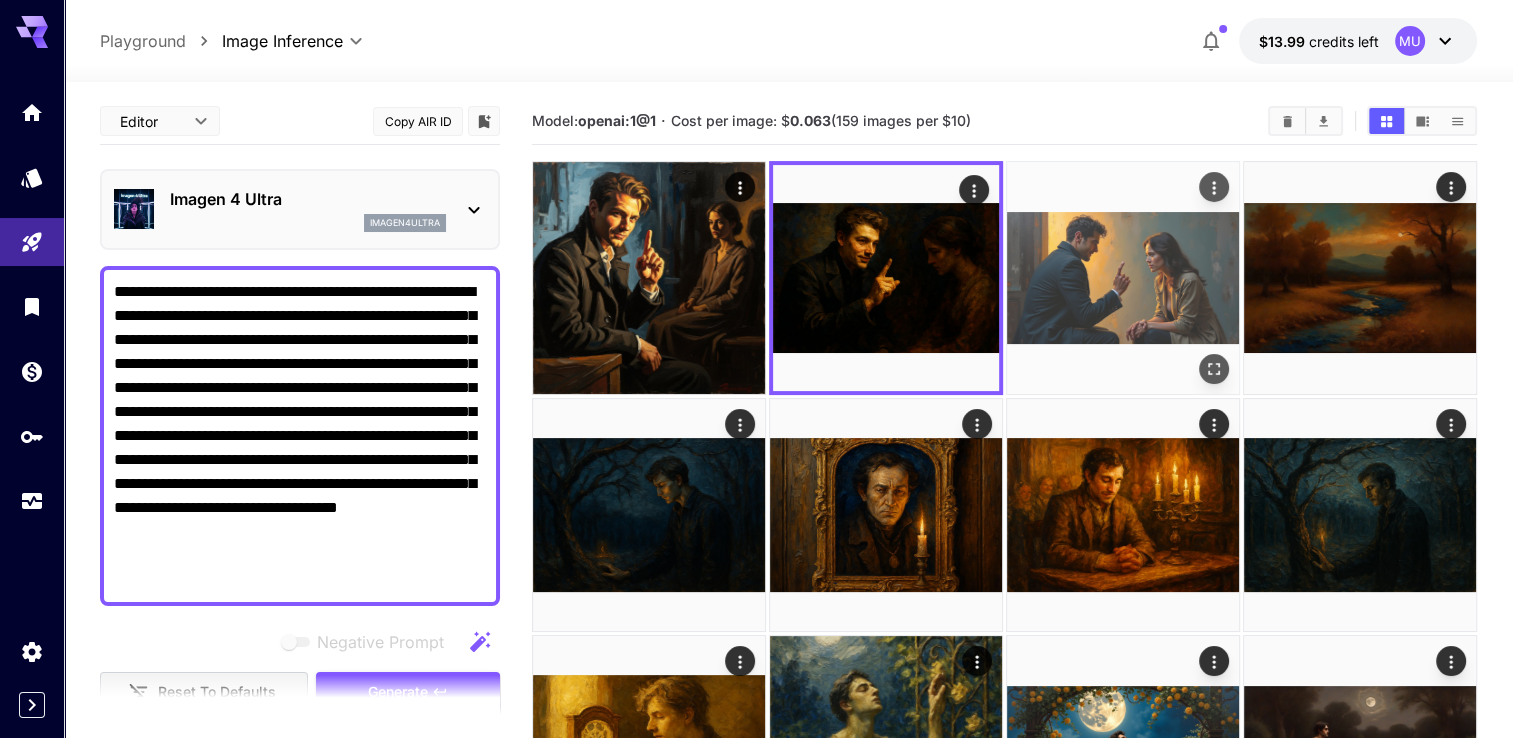 click at bounding box center (1123, 278) 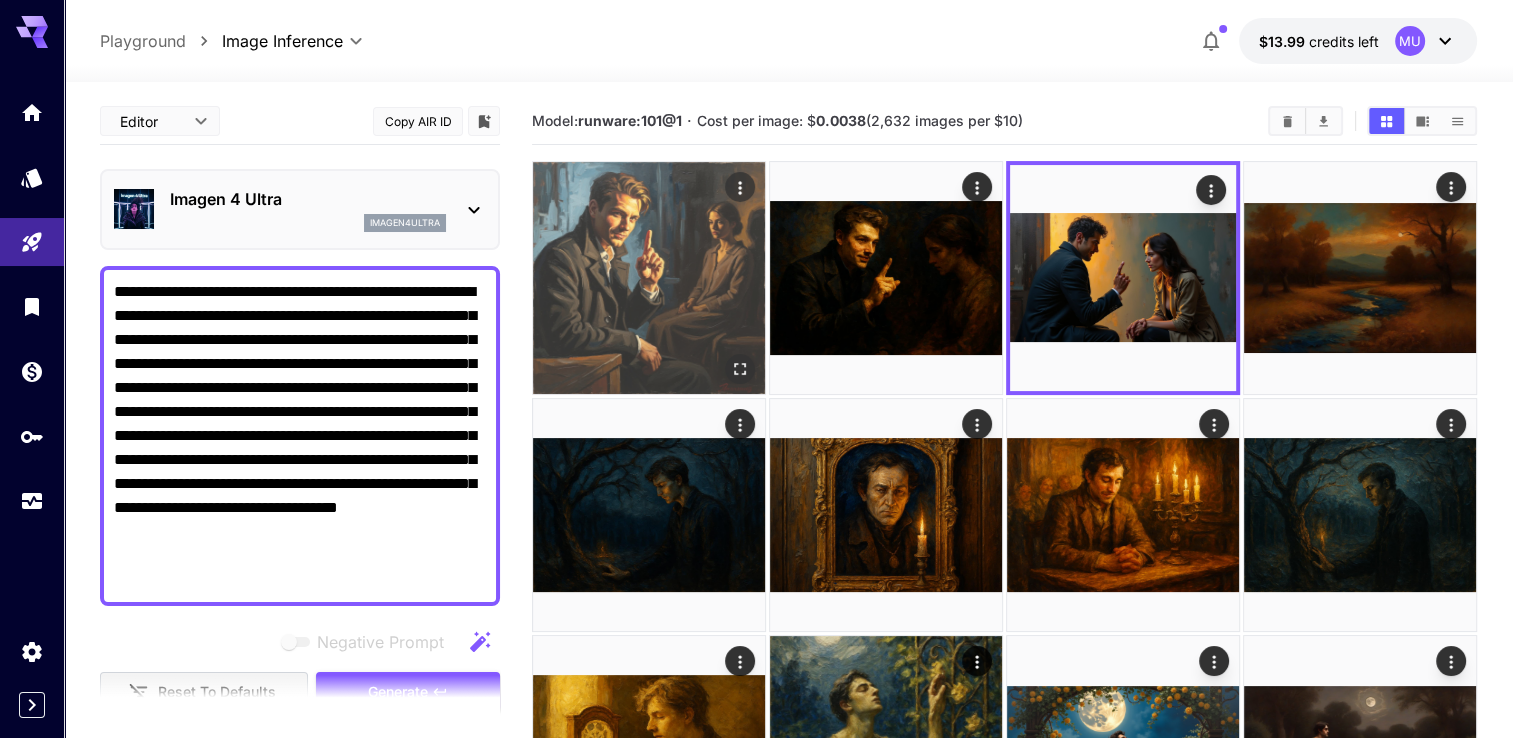 click at bounding box center [649, 278] 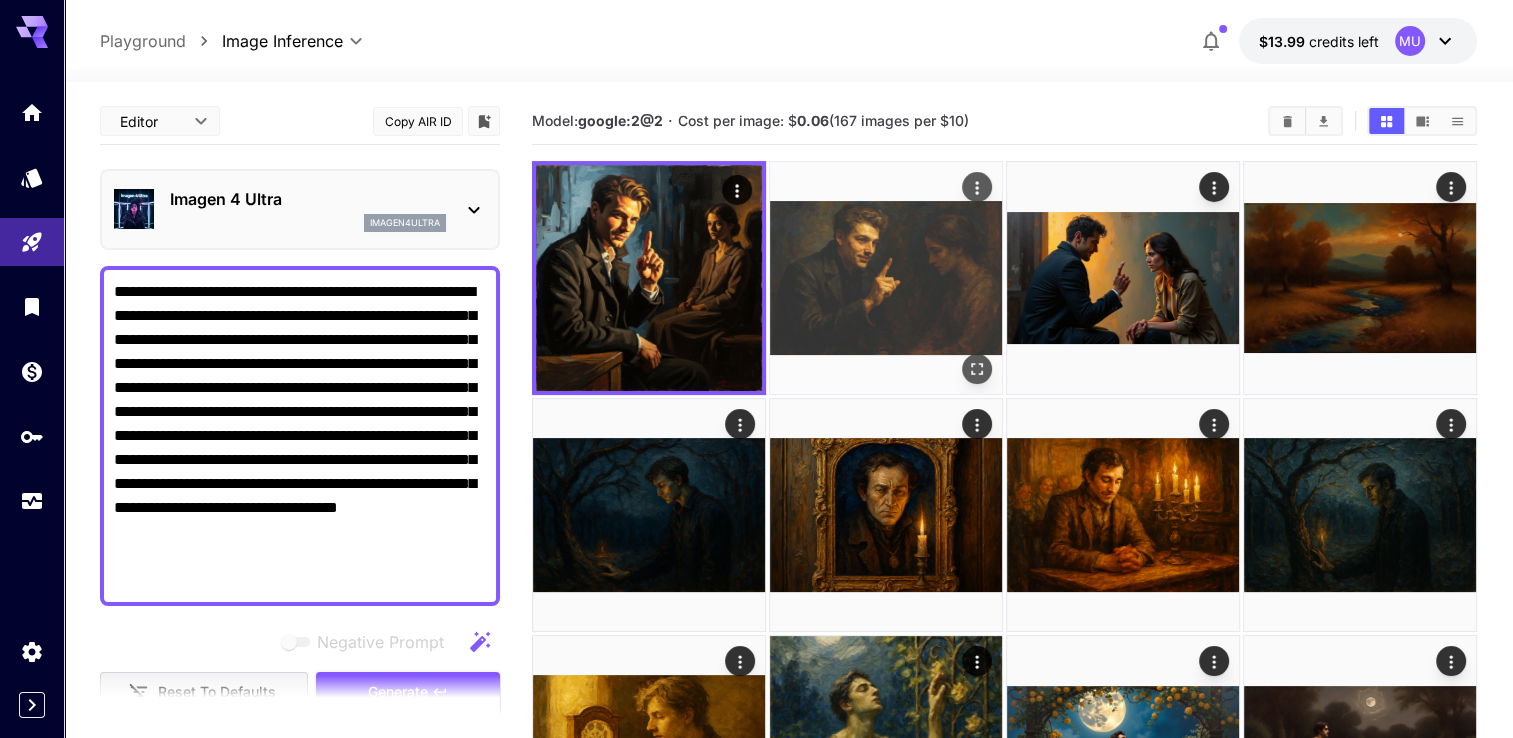 click at bounding box center [886, 278] 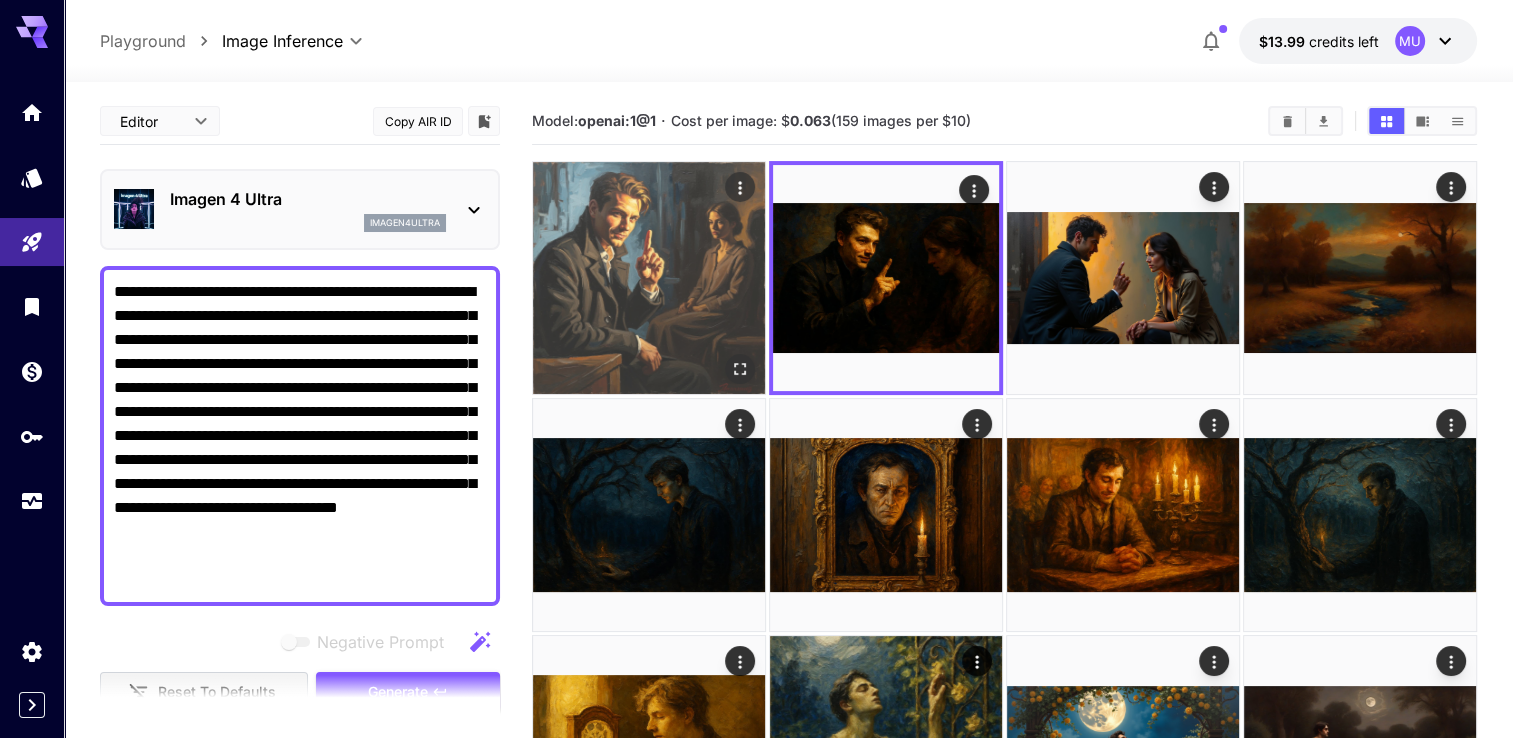 click at bounding box center [649, 278] 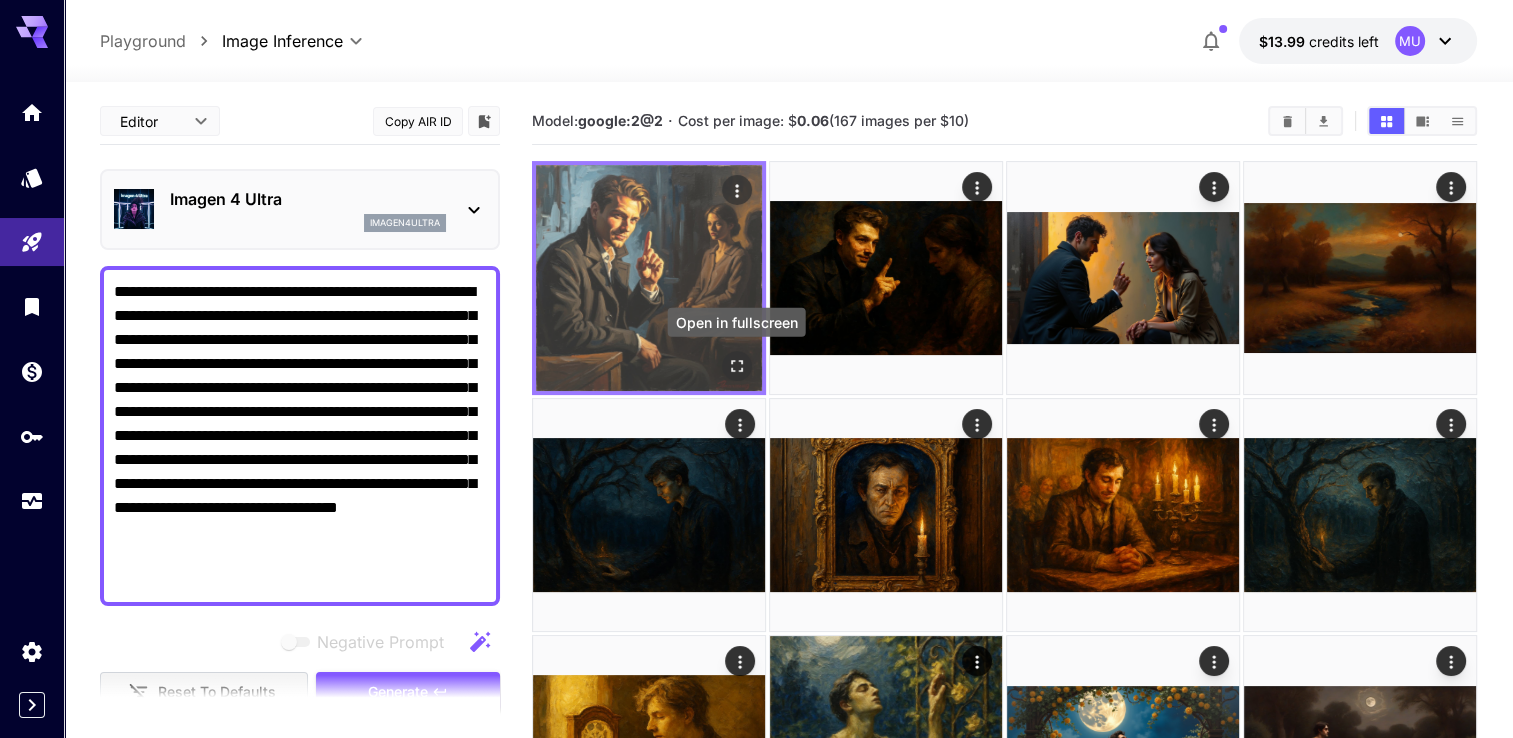click 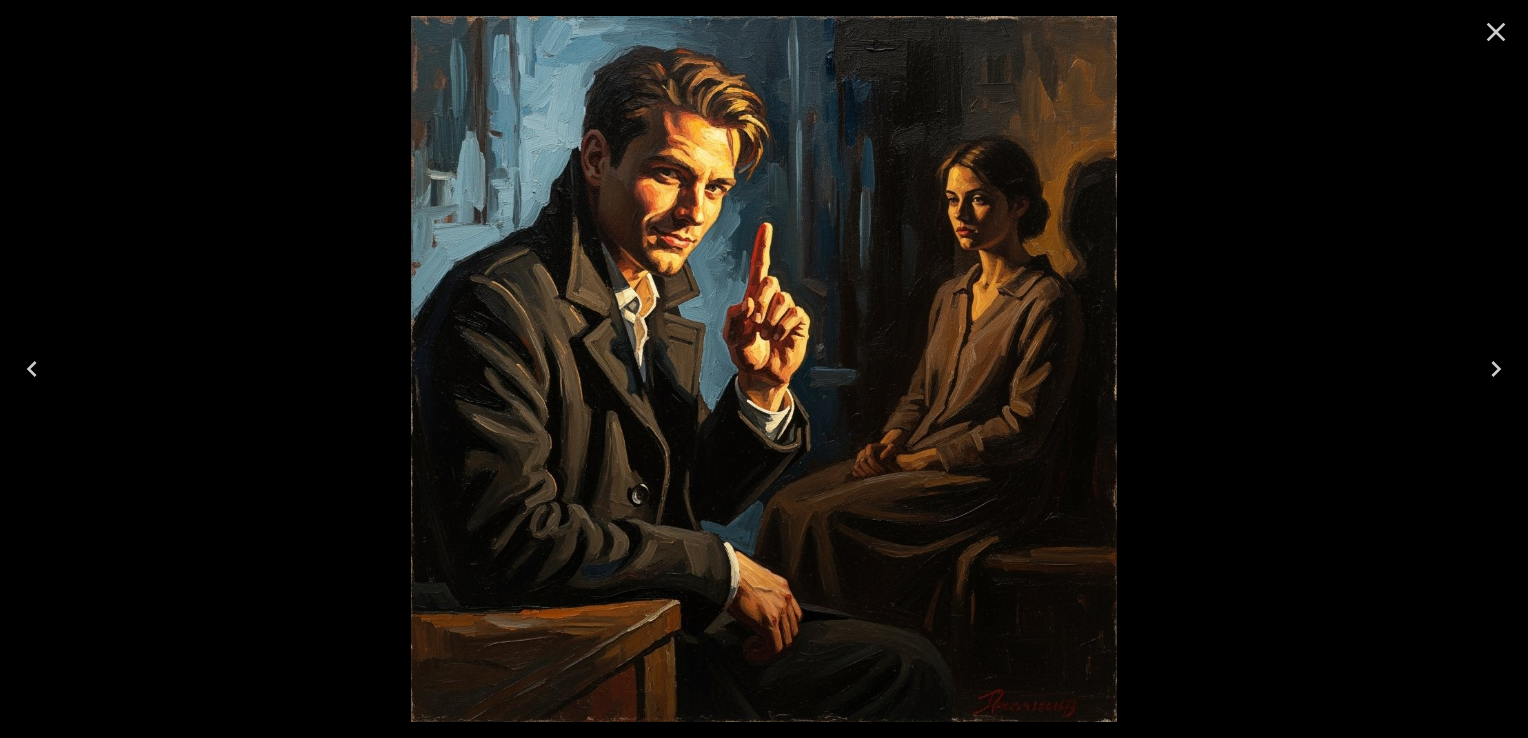 click 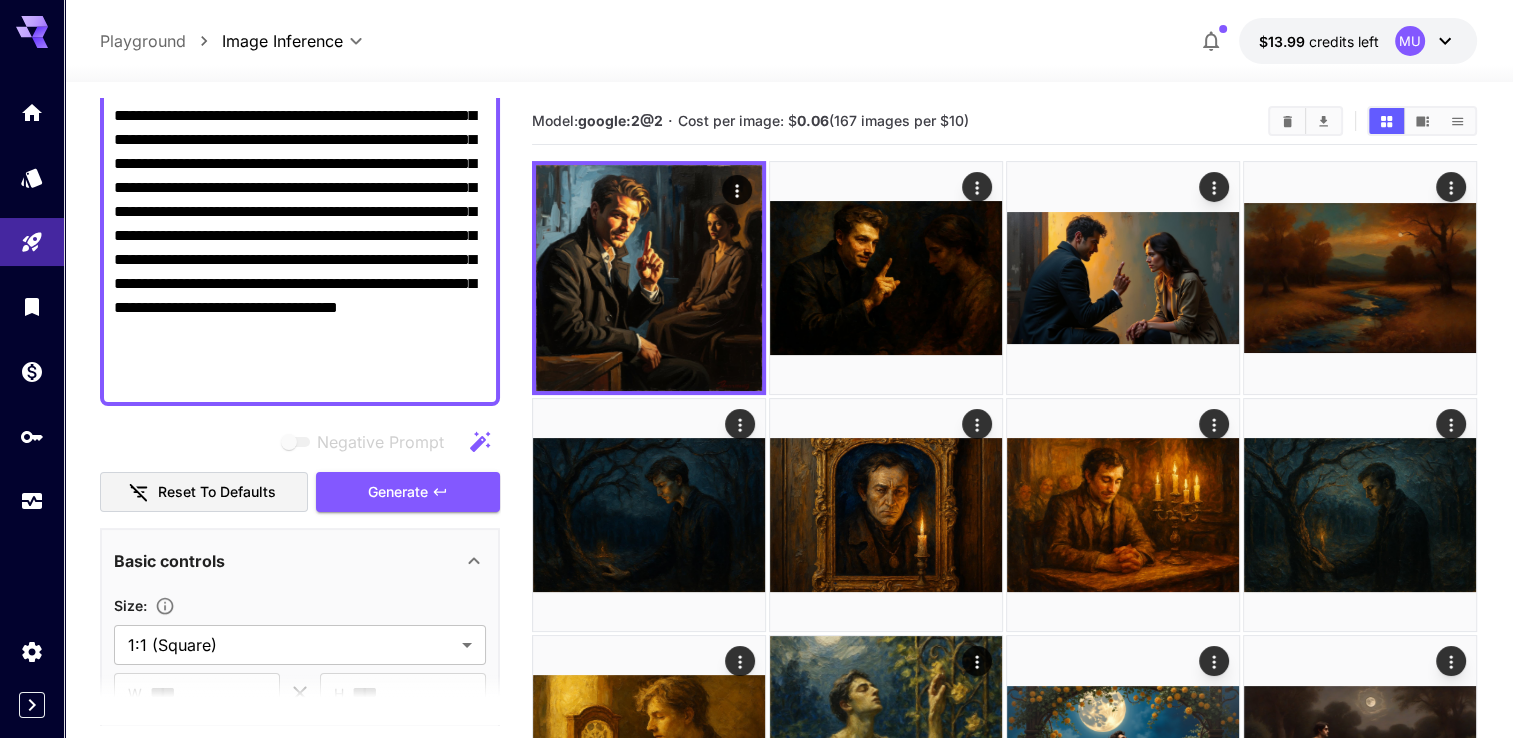 scroll, scrollTop: 300, scrollLeft: 0, axis: vertical 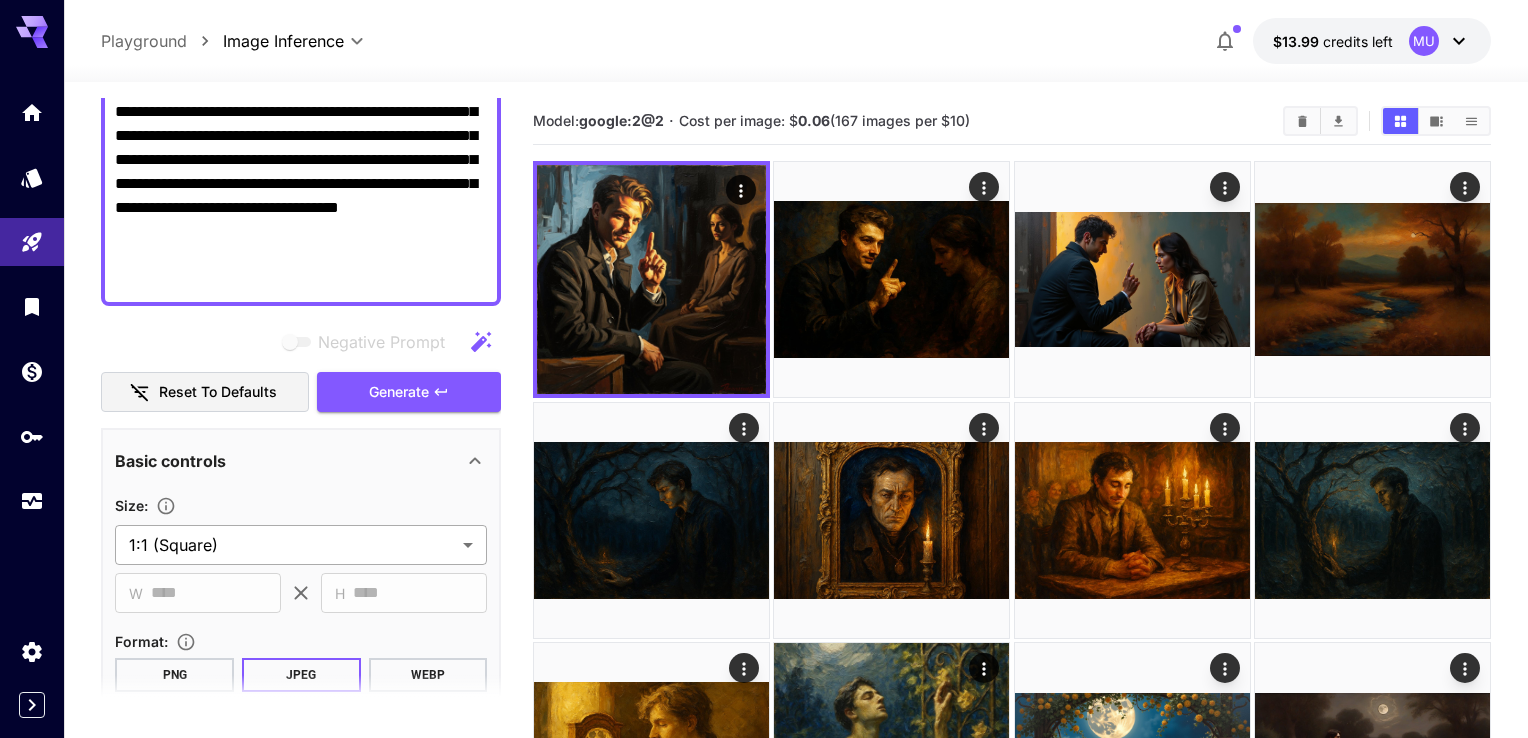 click on "**********" at bounding box center (764, 710) 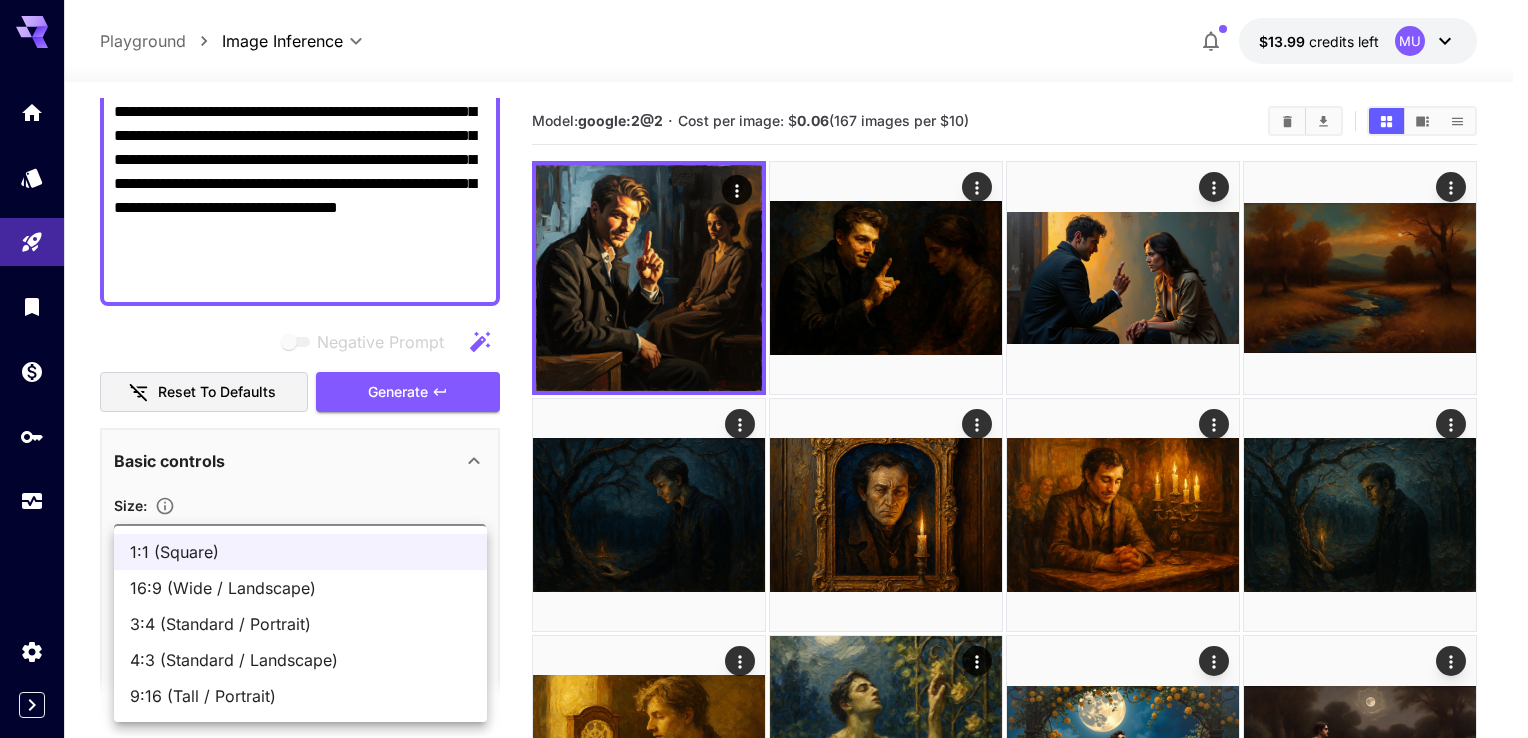 click on "16:9 (Wide / Landscape)" at bounding box center (300, 588) 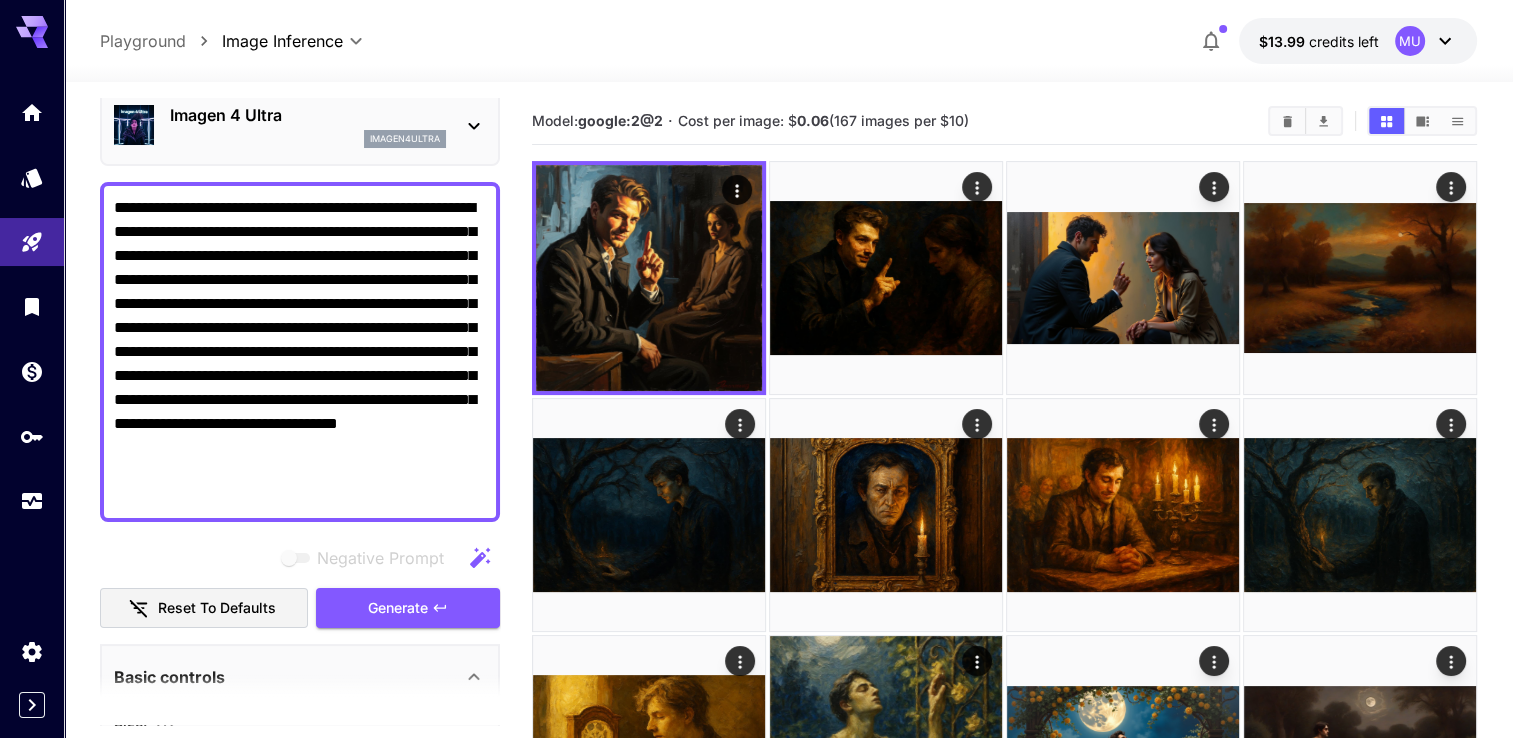scroll, scrollTop: 200, scrollLeft: 0, axis: vertical 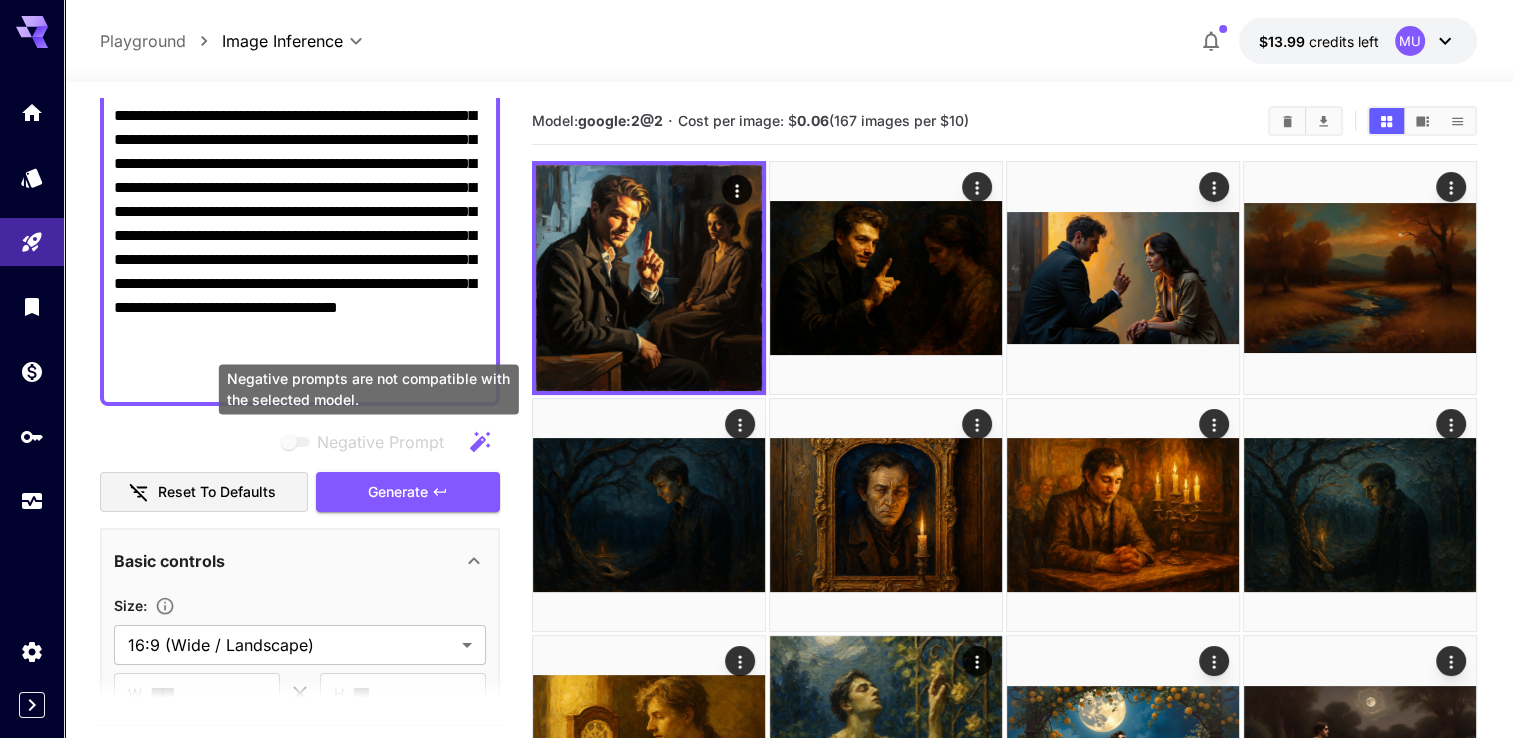 click at bounding box center (297, 442) 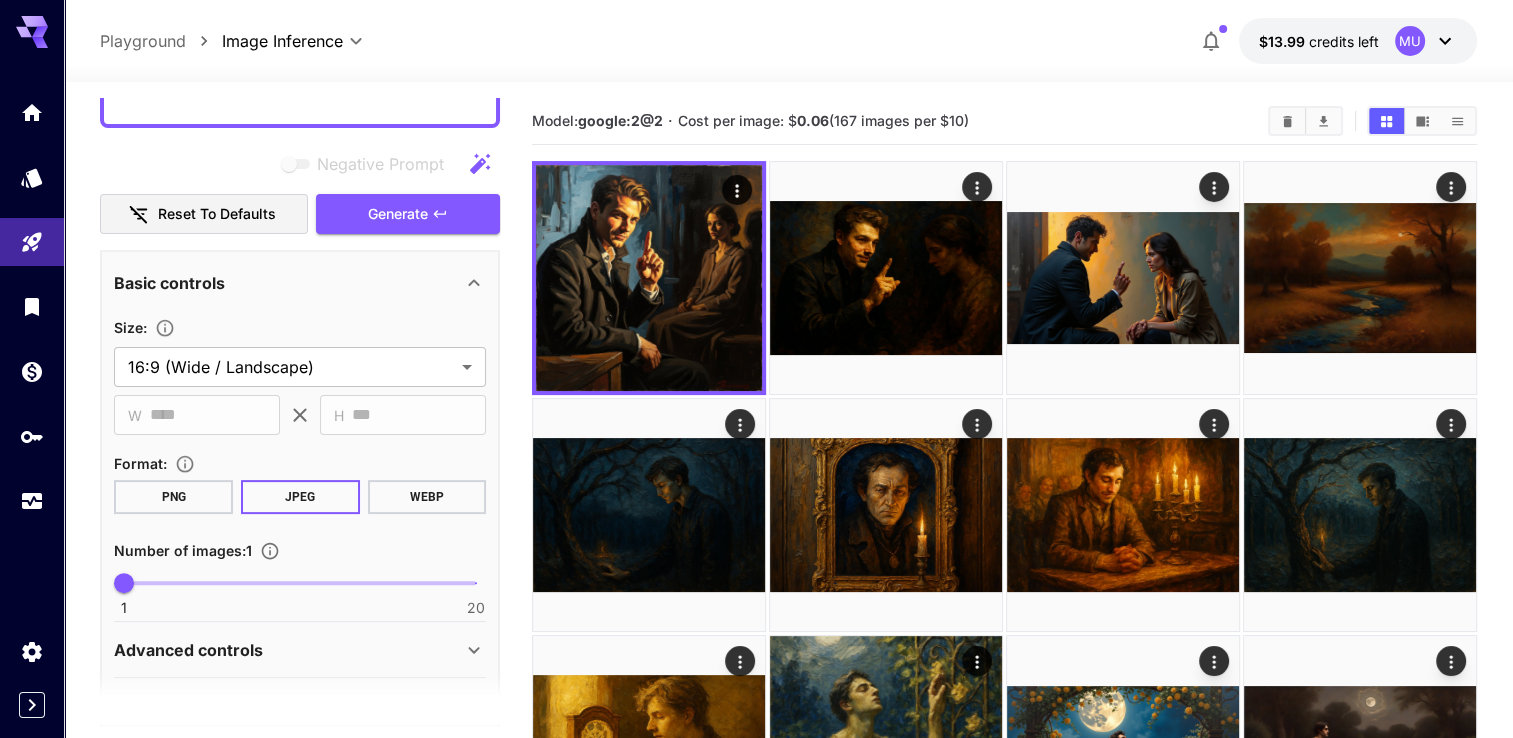 scroll, scrollTop: 500, scrollLeft: 0, axis: vertical 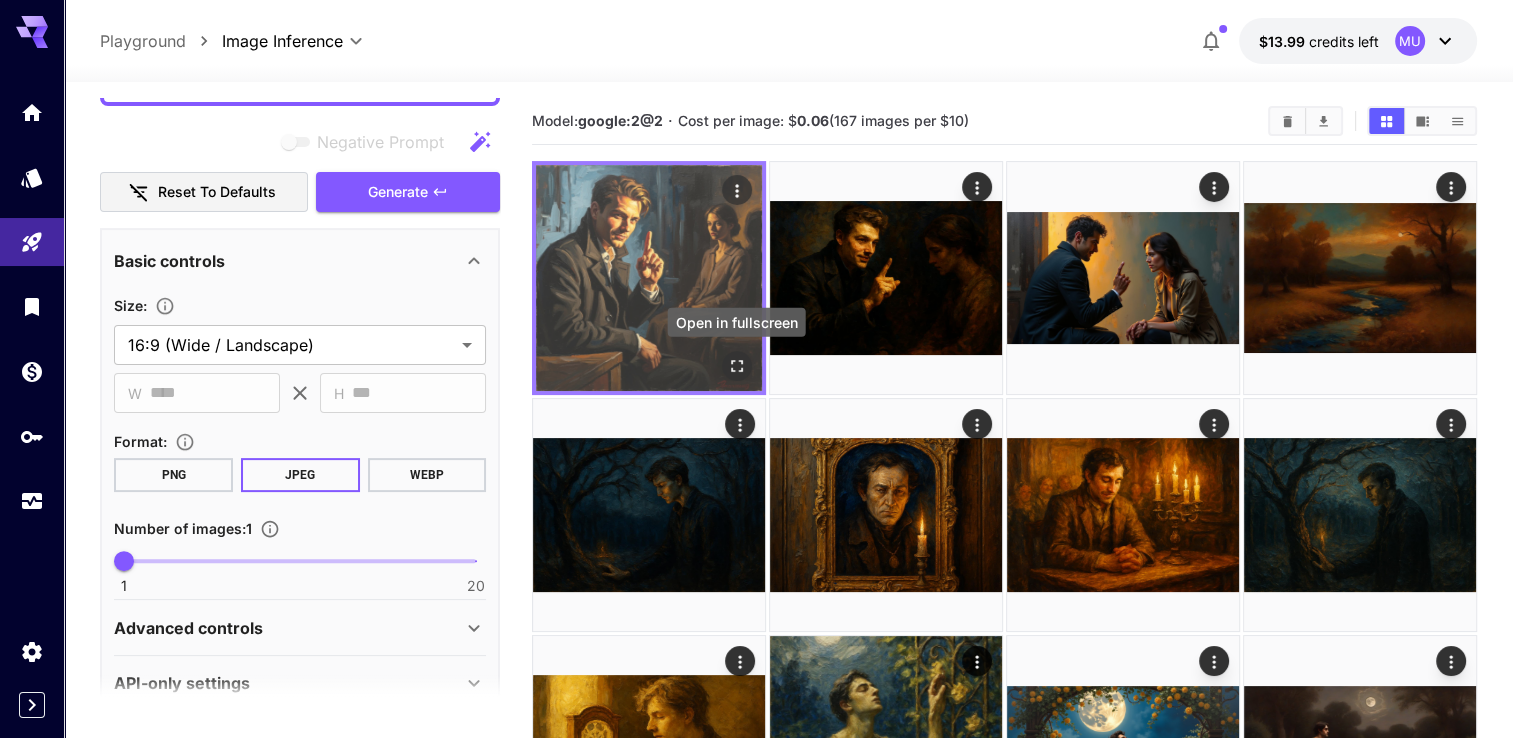 click 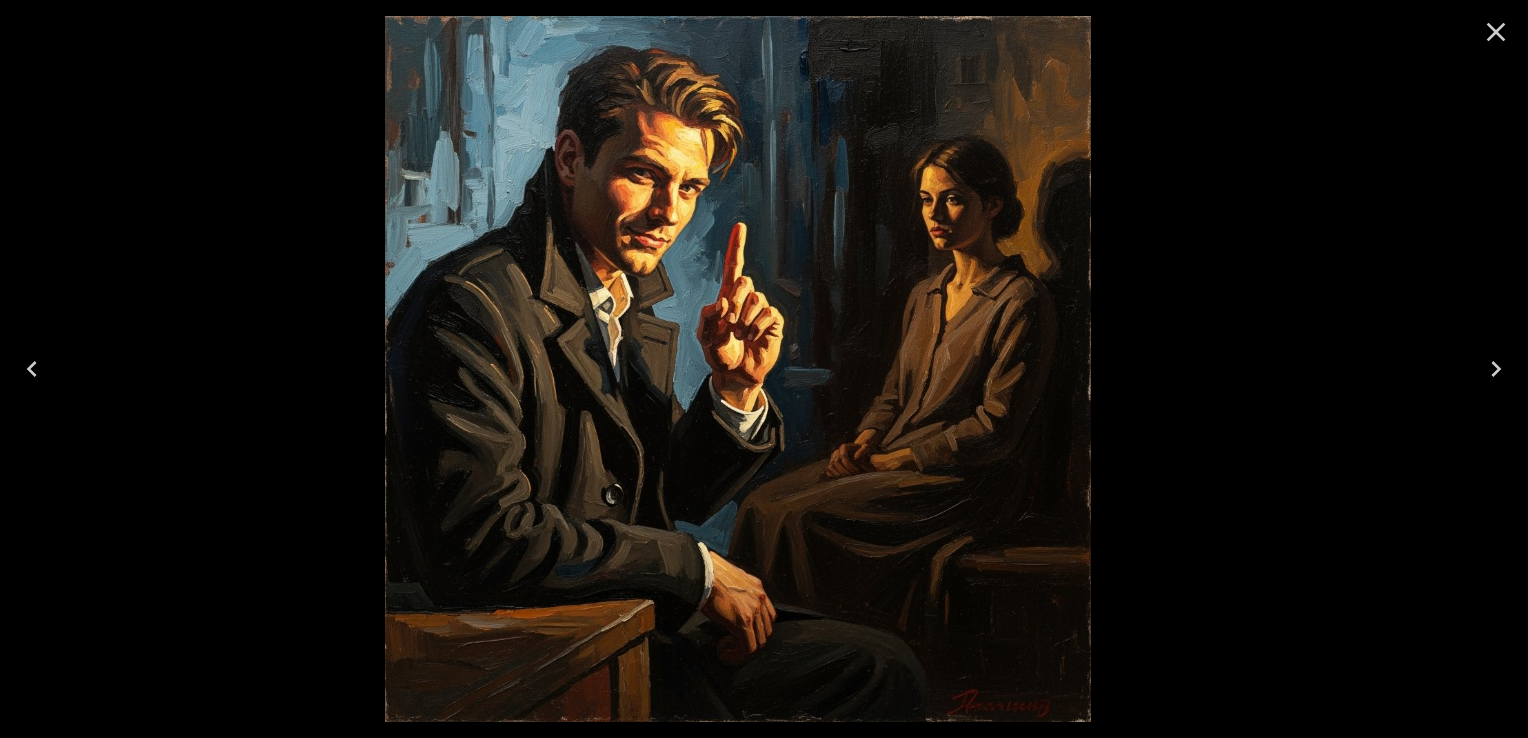 drag, startPoint x: 1505, startPoint y: 38, endPoint x: 1441, endPoint y: 93, distance: 84.38602 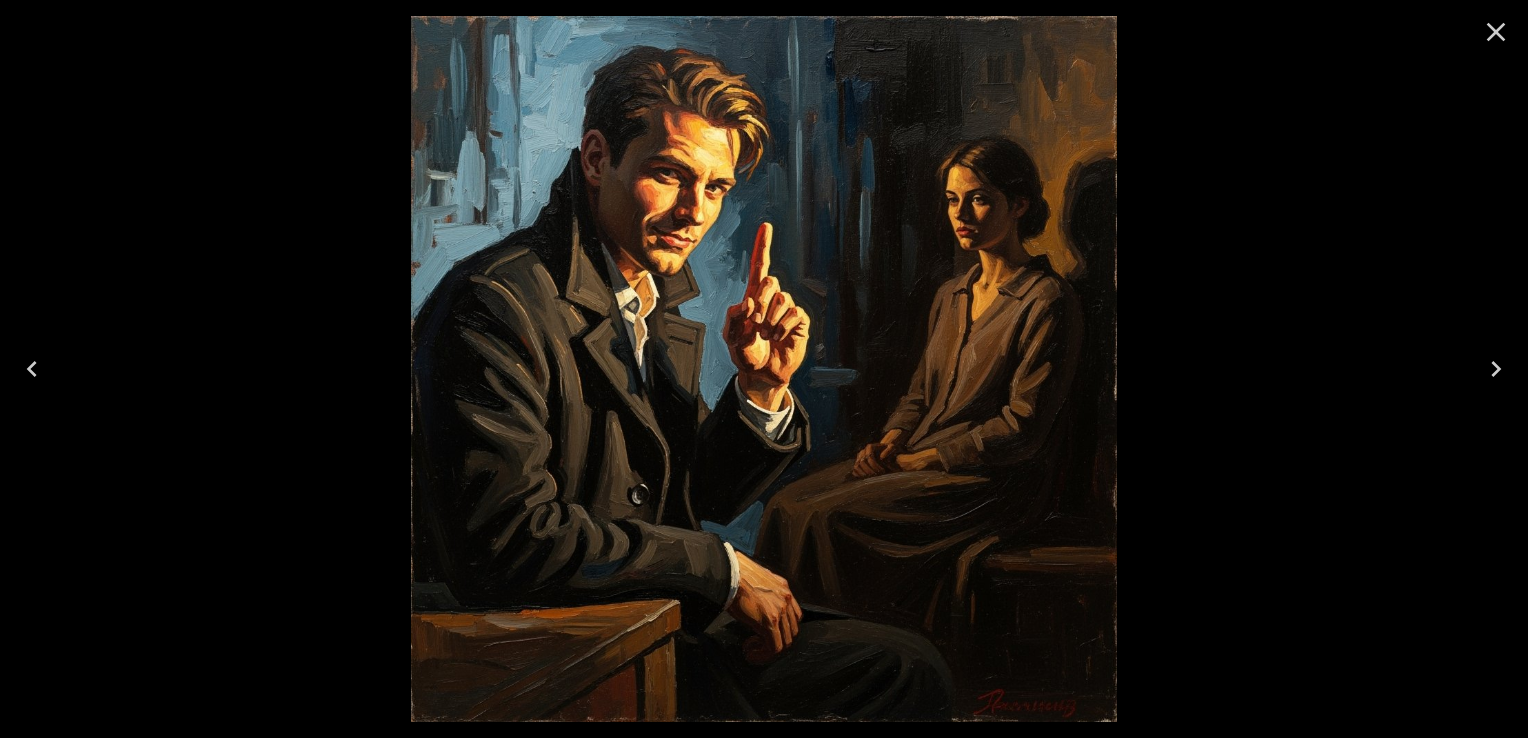 click 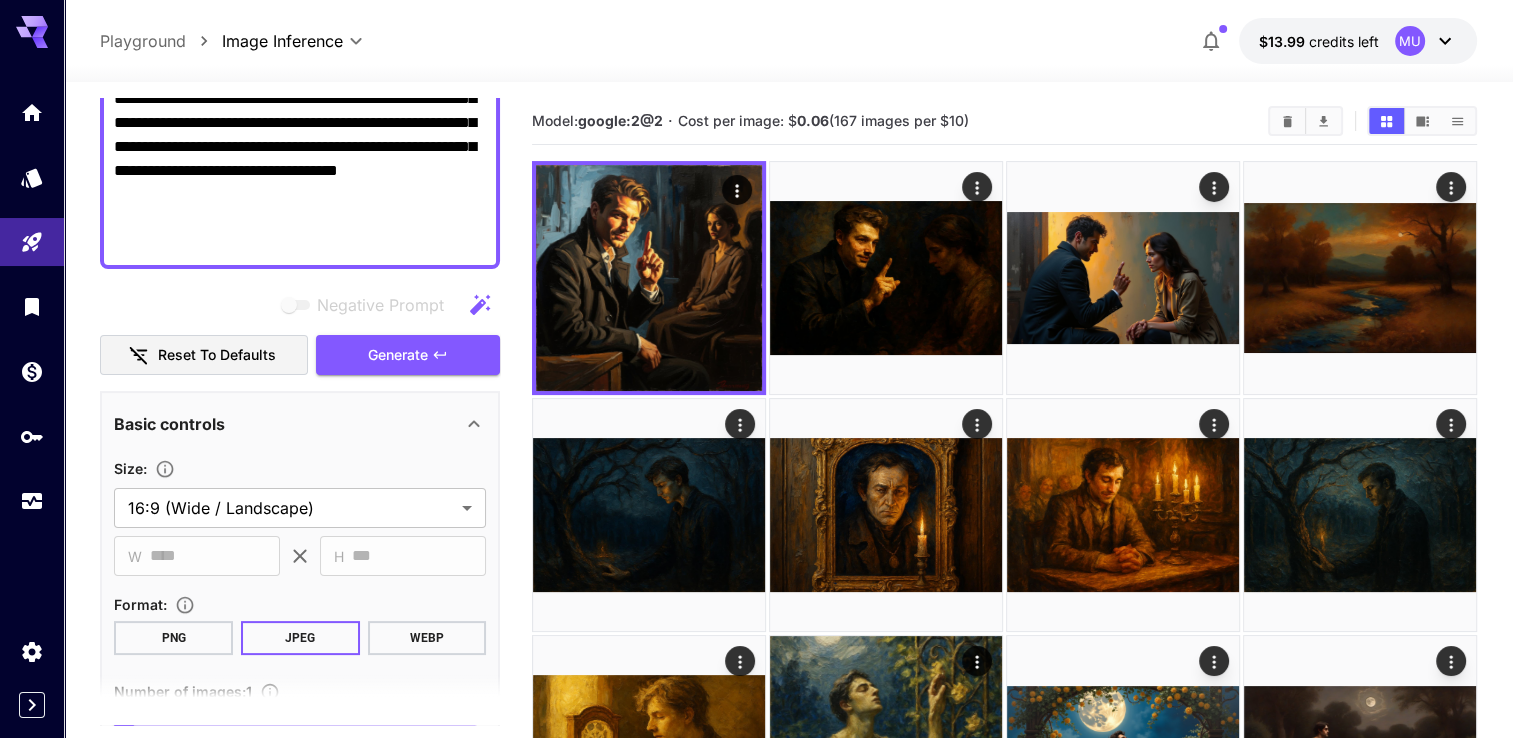 scroll, scrollTop: 100, scrollLeft: 0, axis: vertical 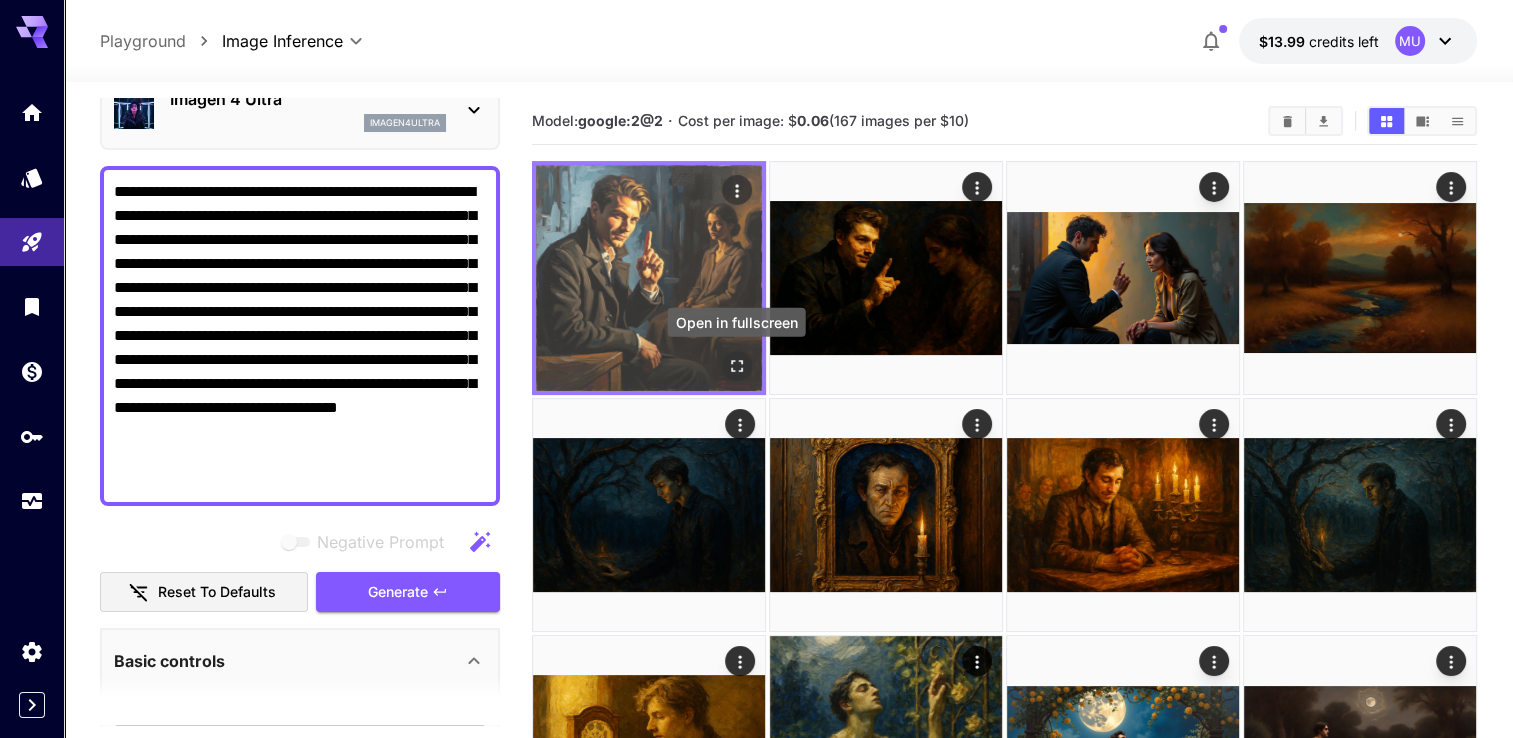 click 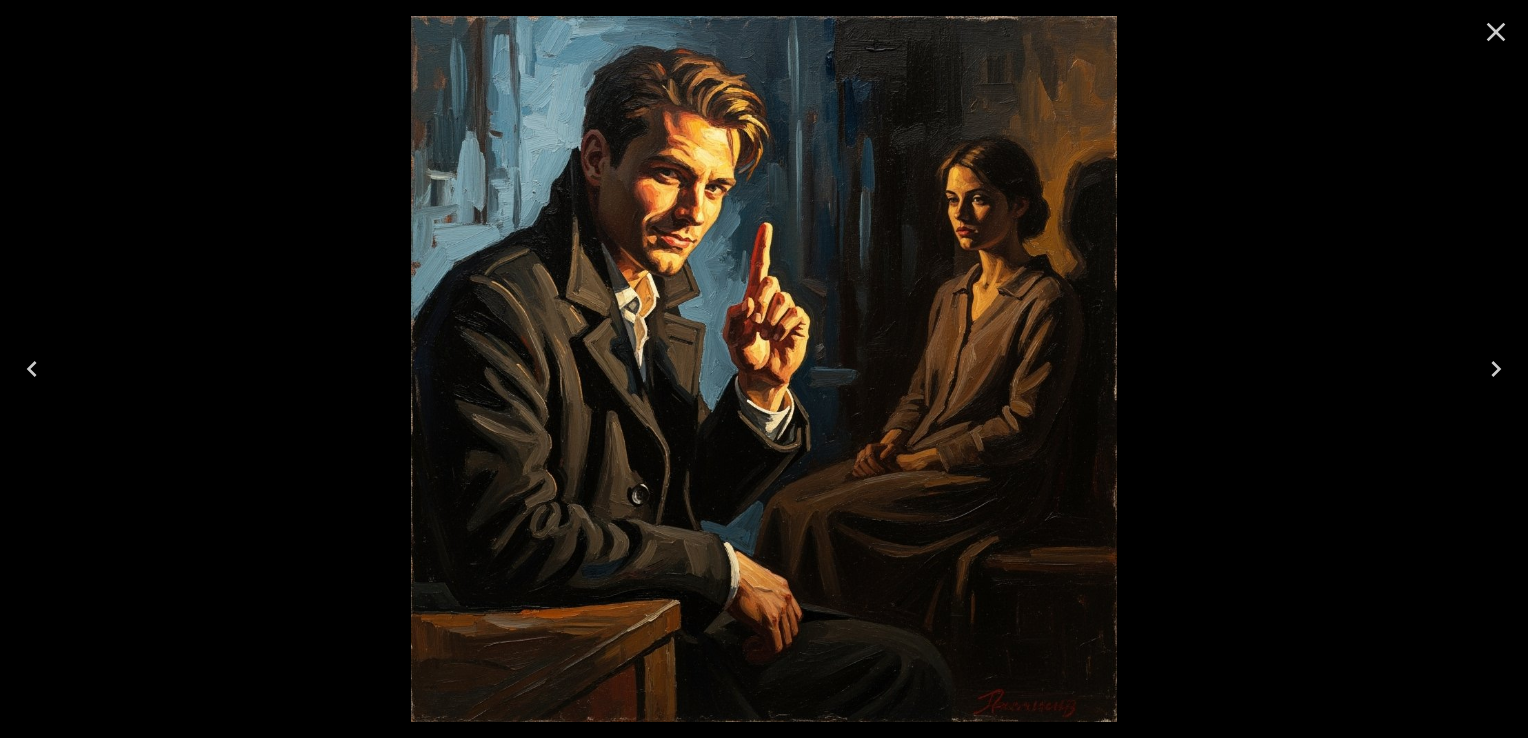 click 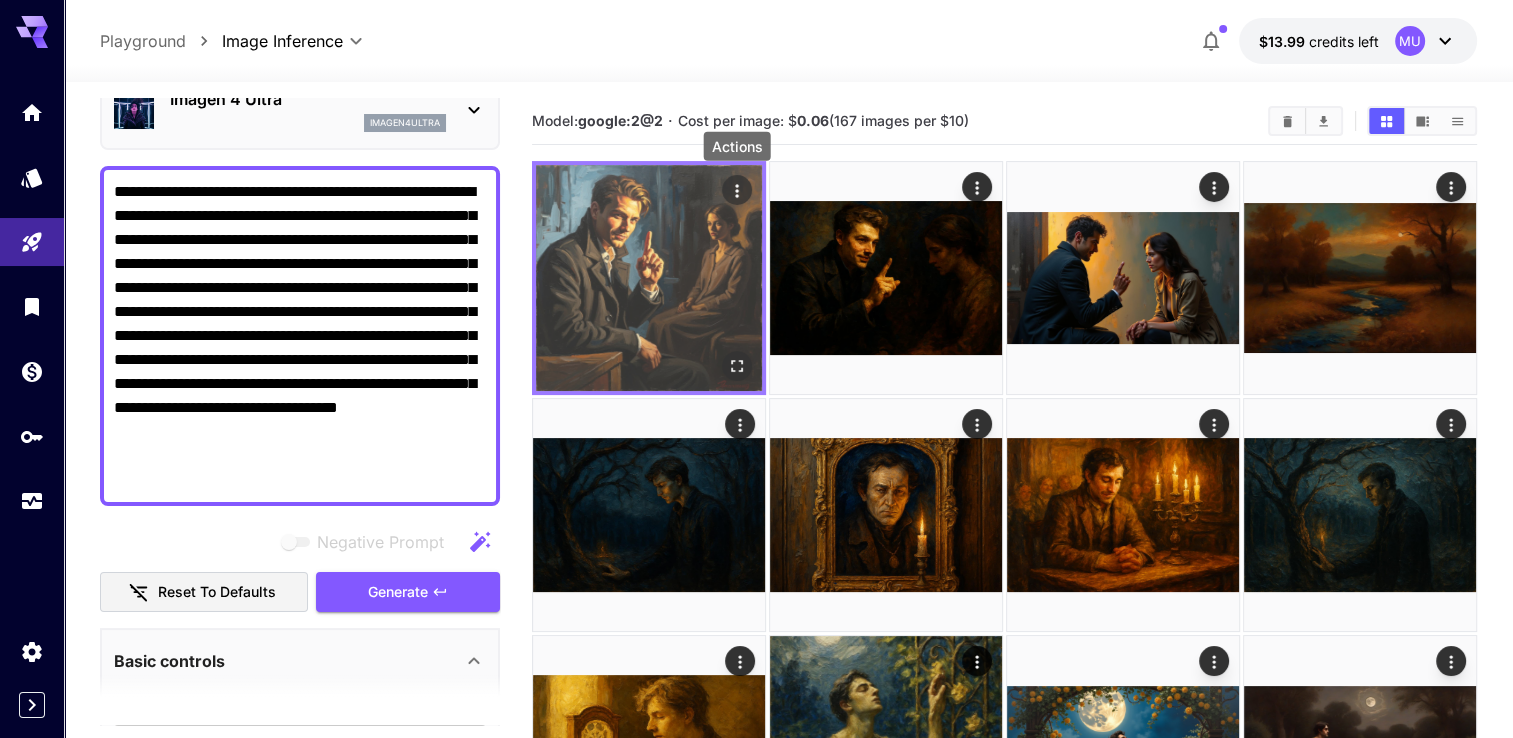 click 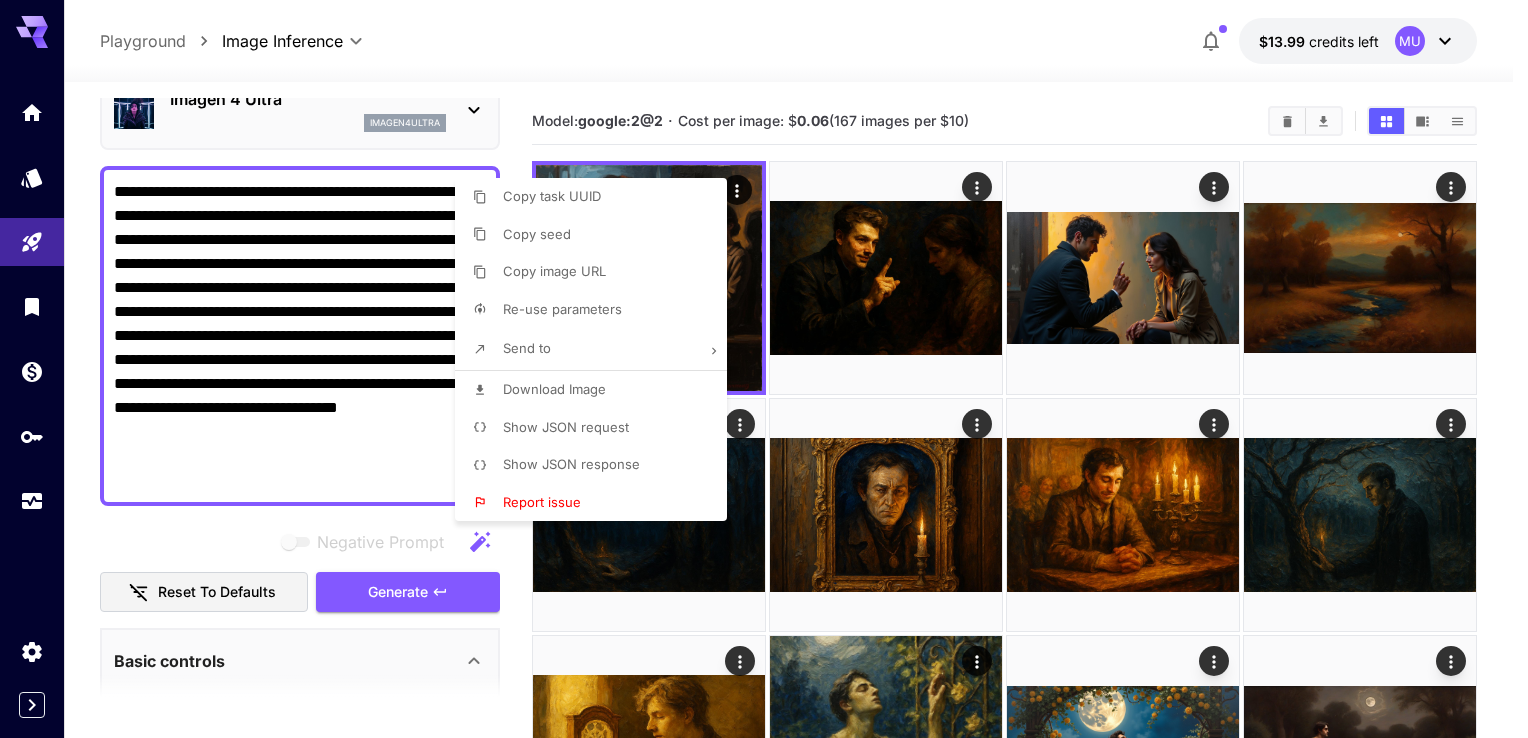 drag, startPoint x: 497, startPoint y: 310, endPoint x: 956, endPoint y: 49, distance: 528.017 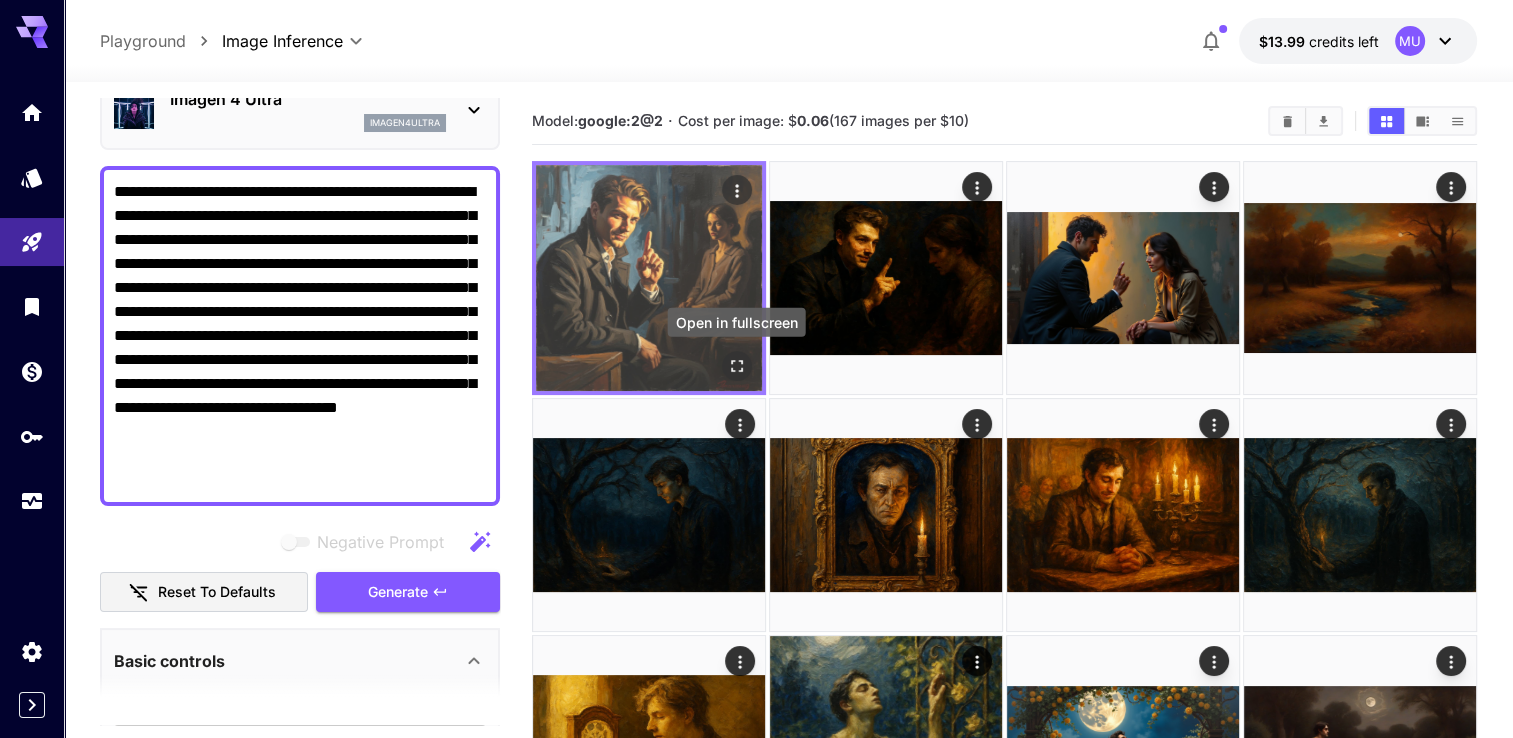 click 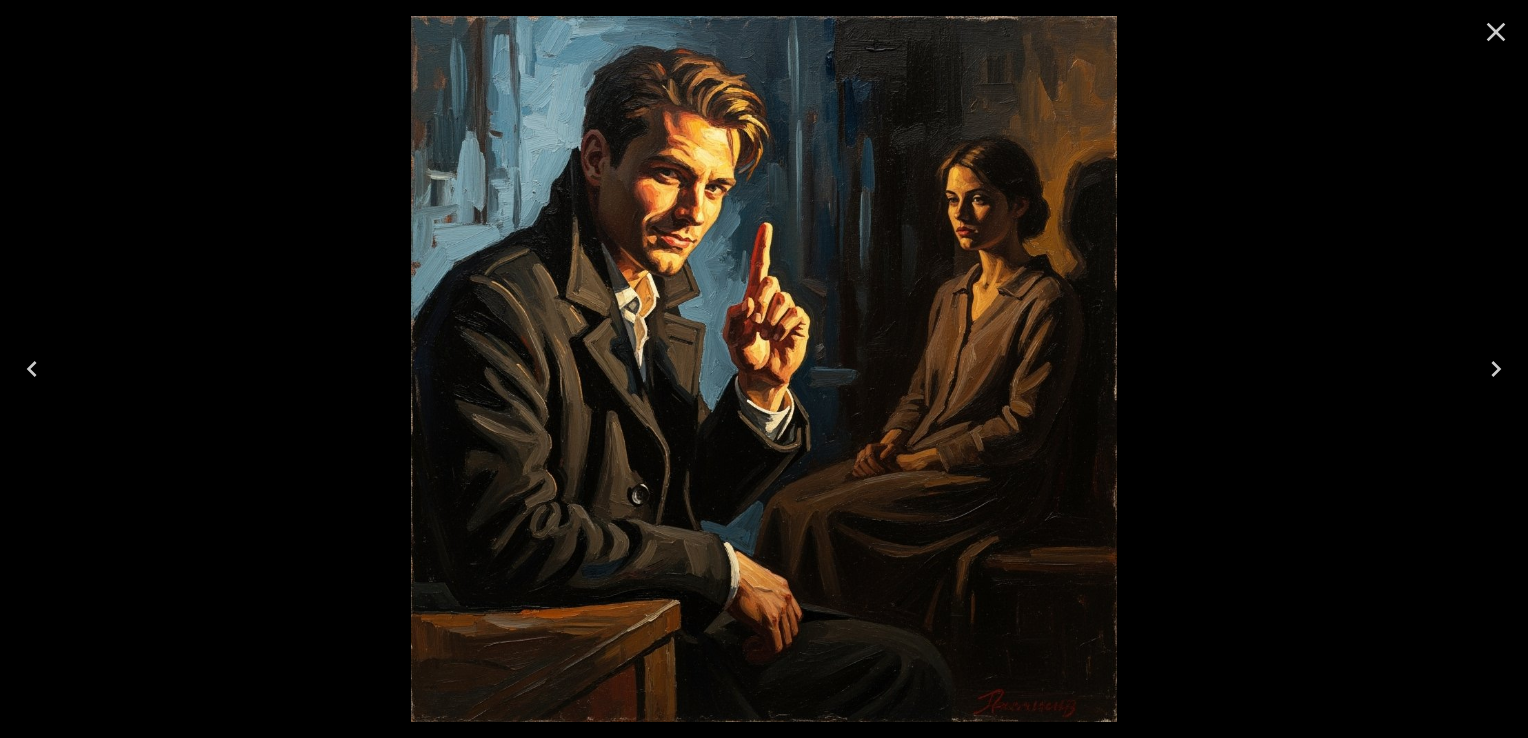click 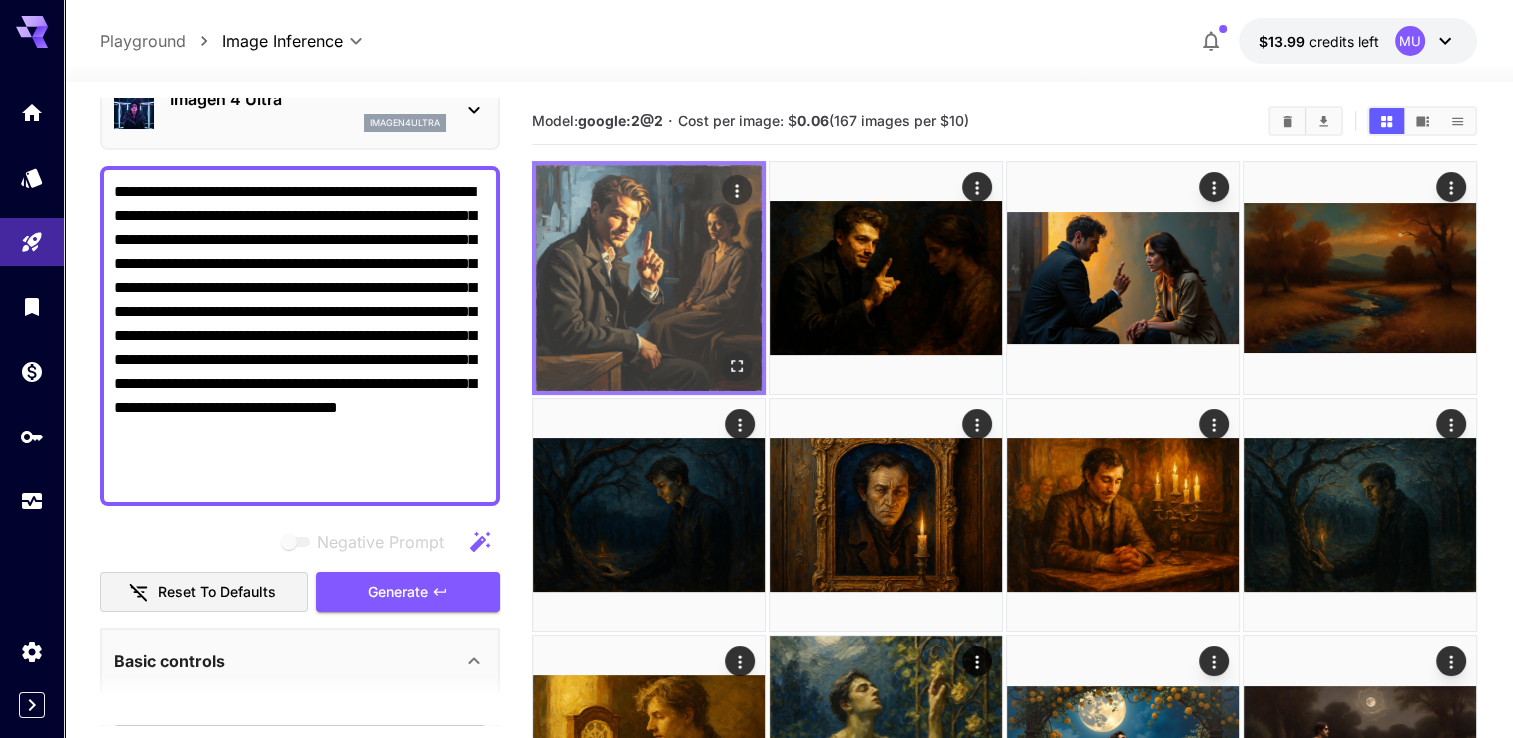 click at bounding box center [737, 190] 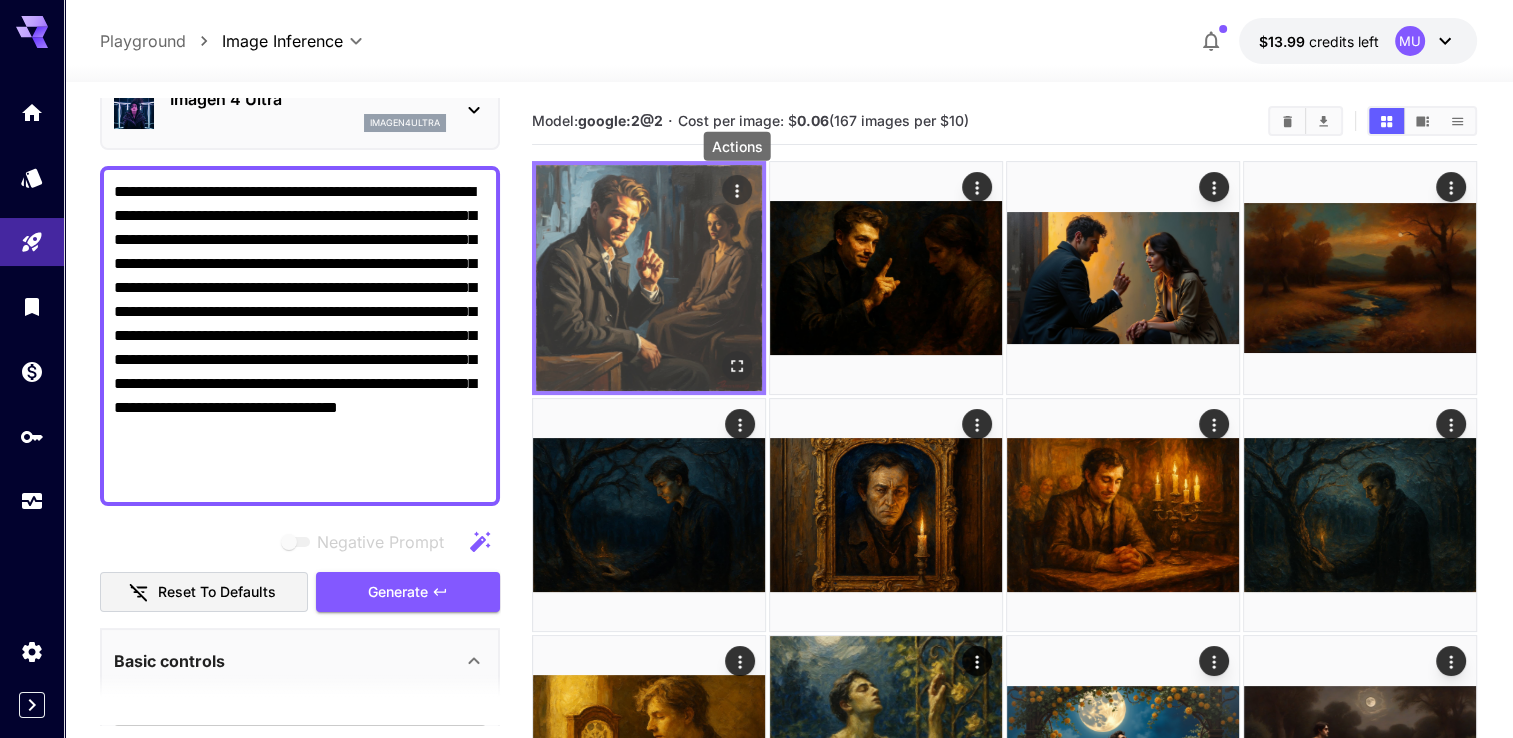click 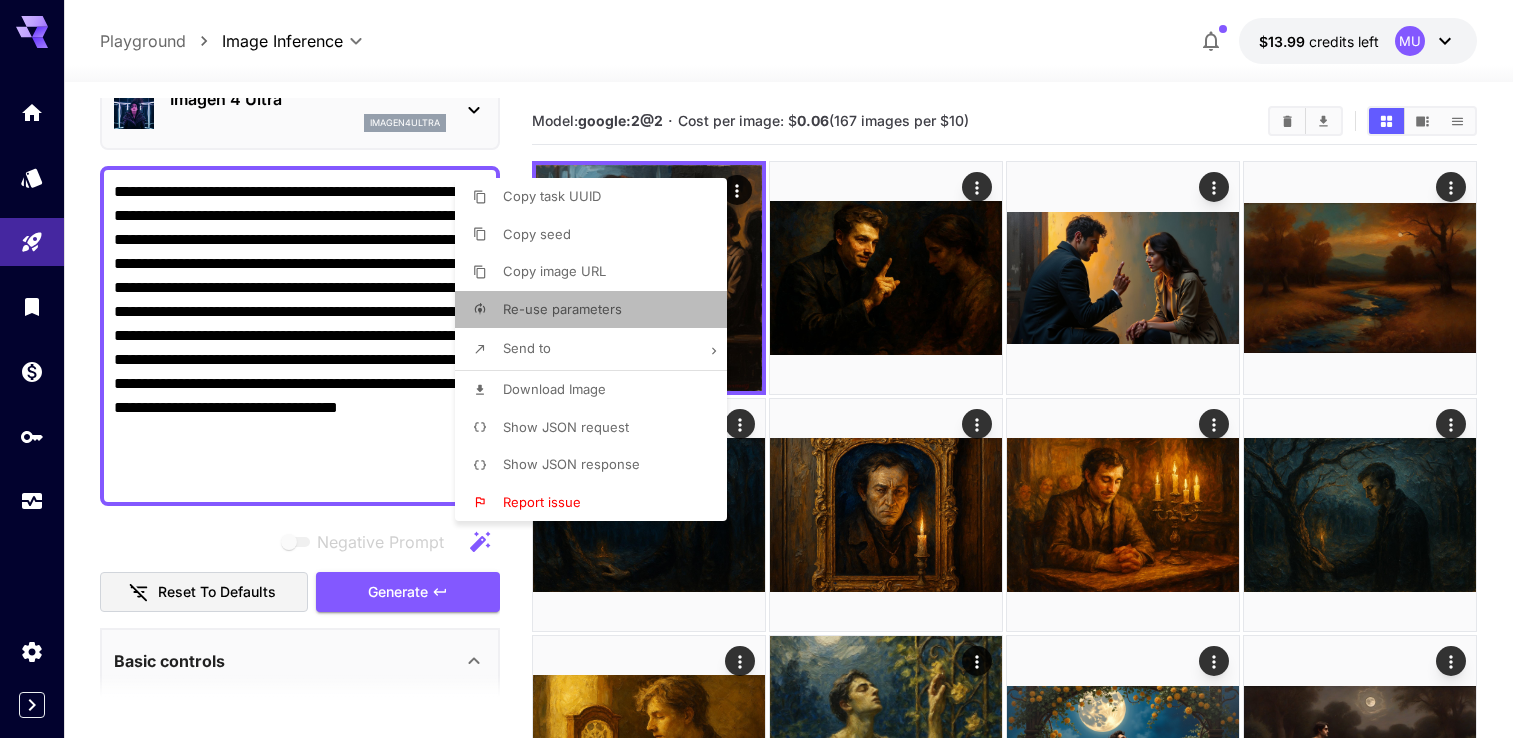click on "Re-use parameters" at bounding box center (562, 309) 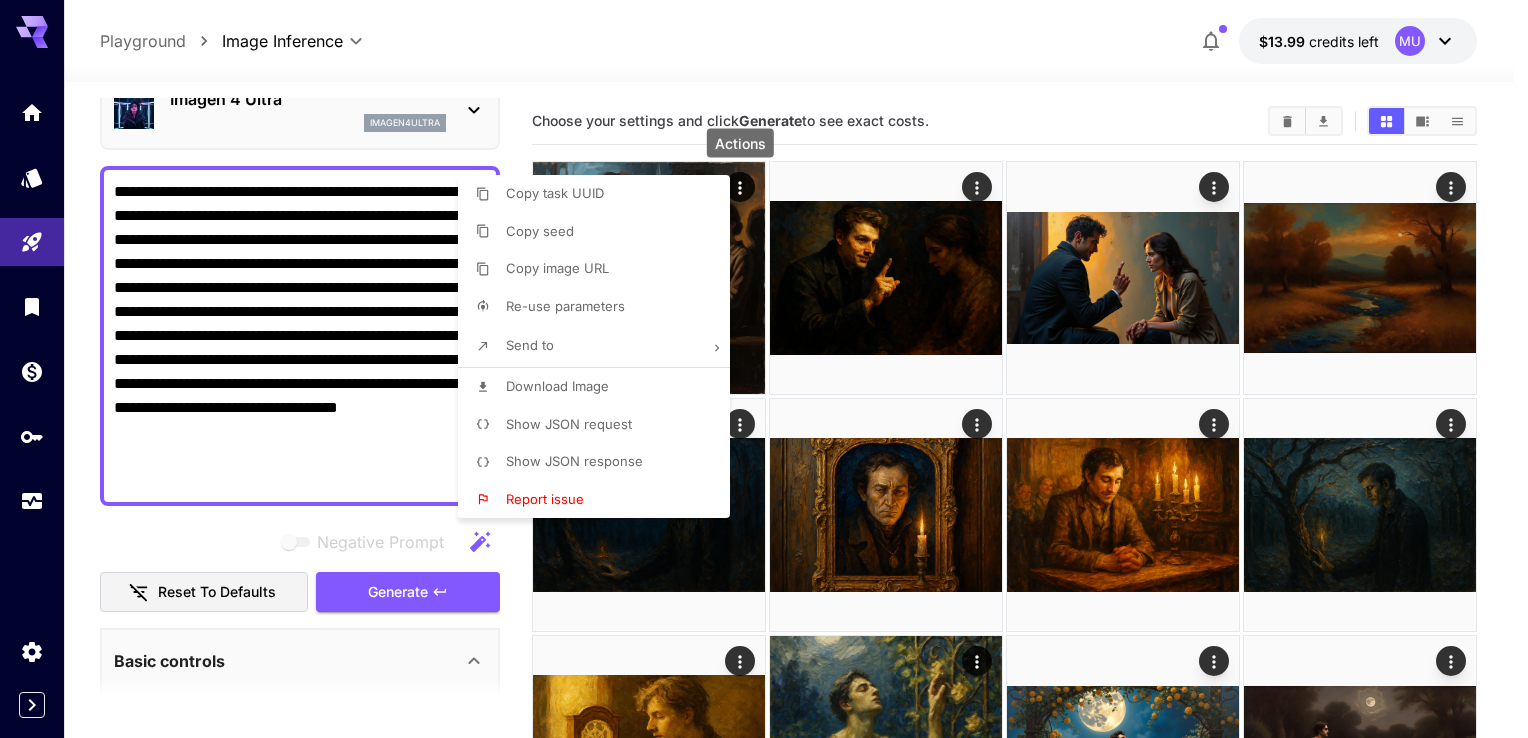 type 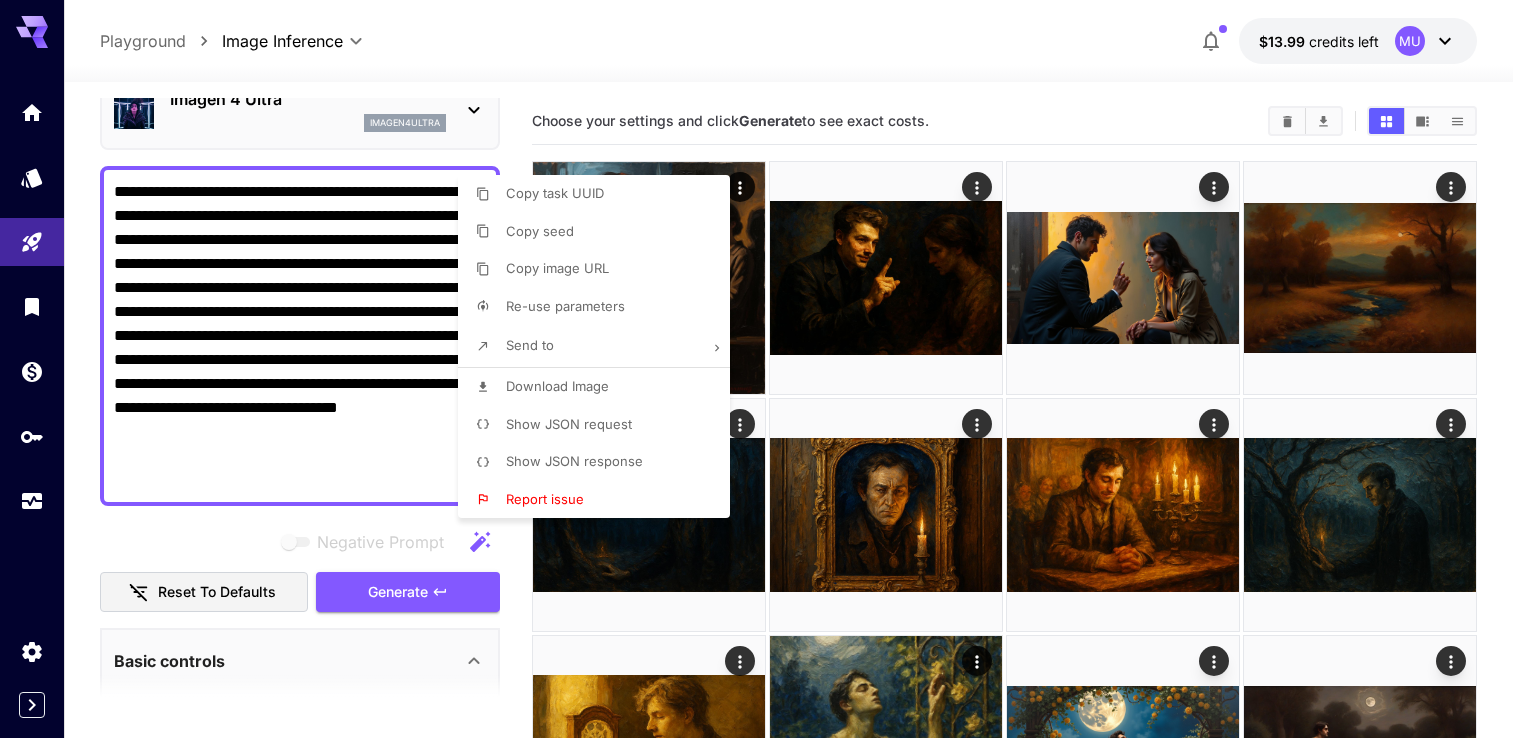 click at bounding box center [764, 369] 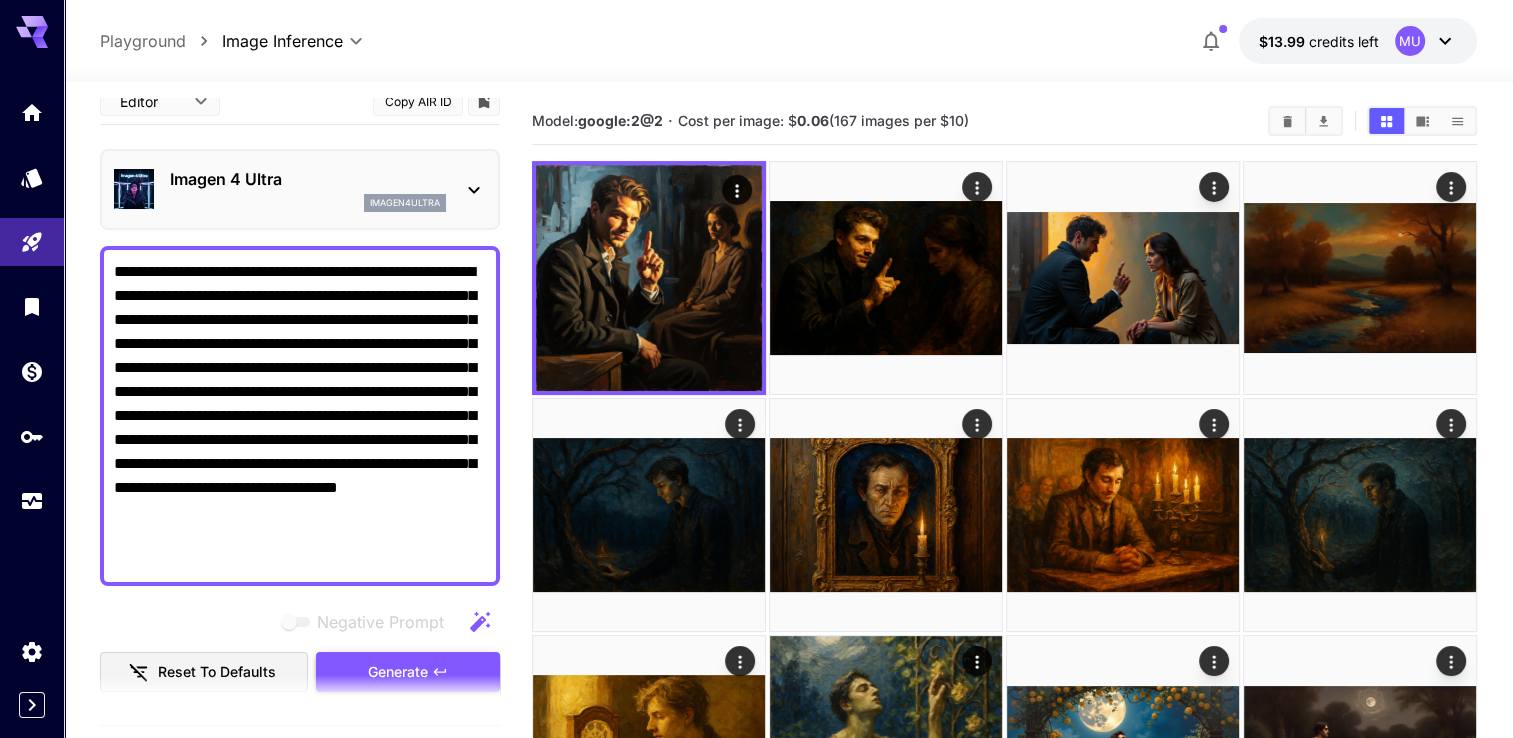 scroll, scrollTop: 0, scrollLeft: 0, axis: both 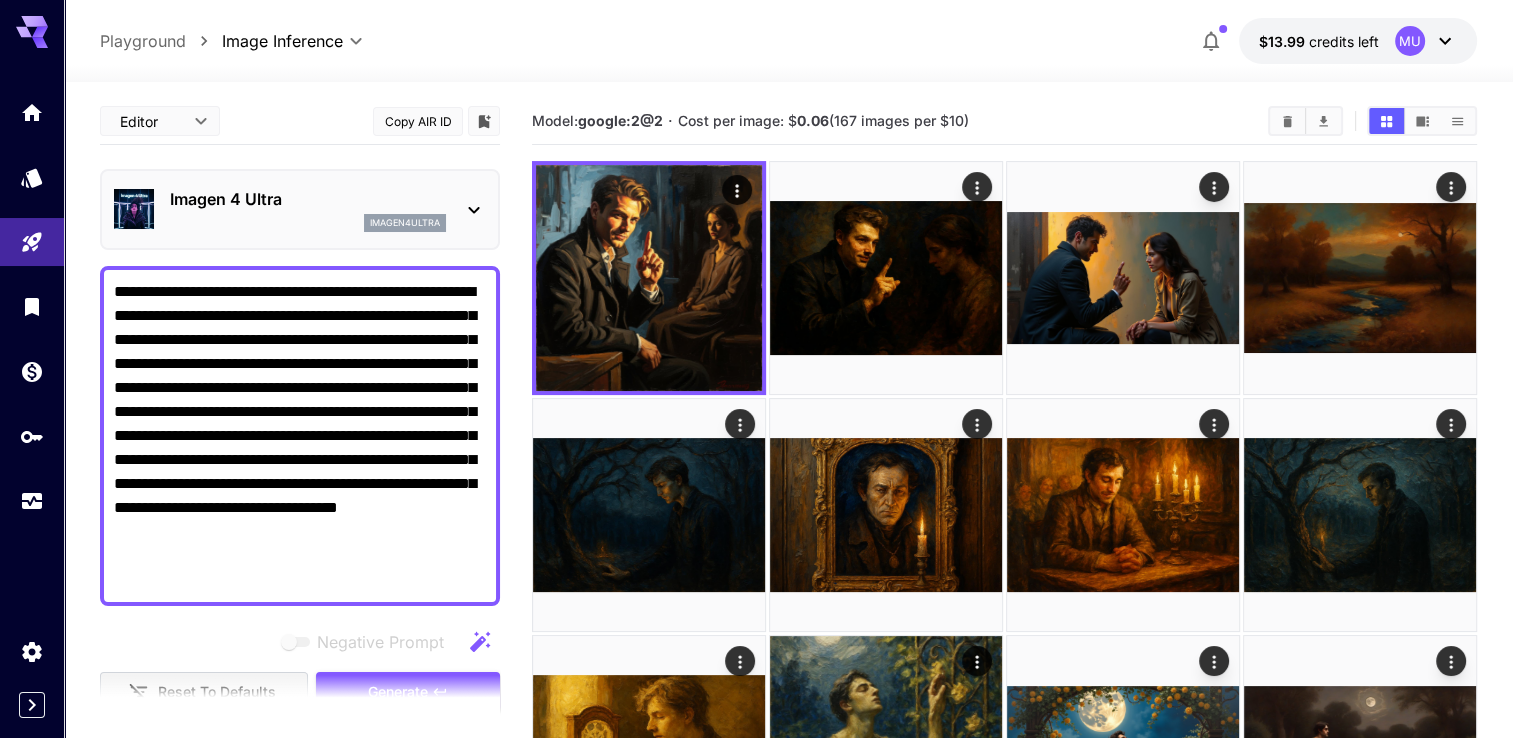 click 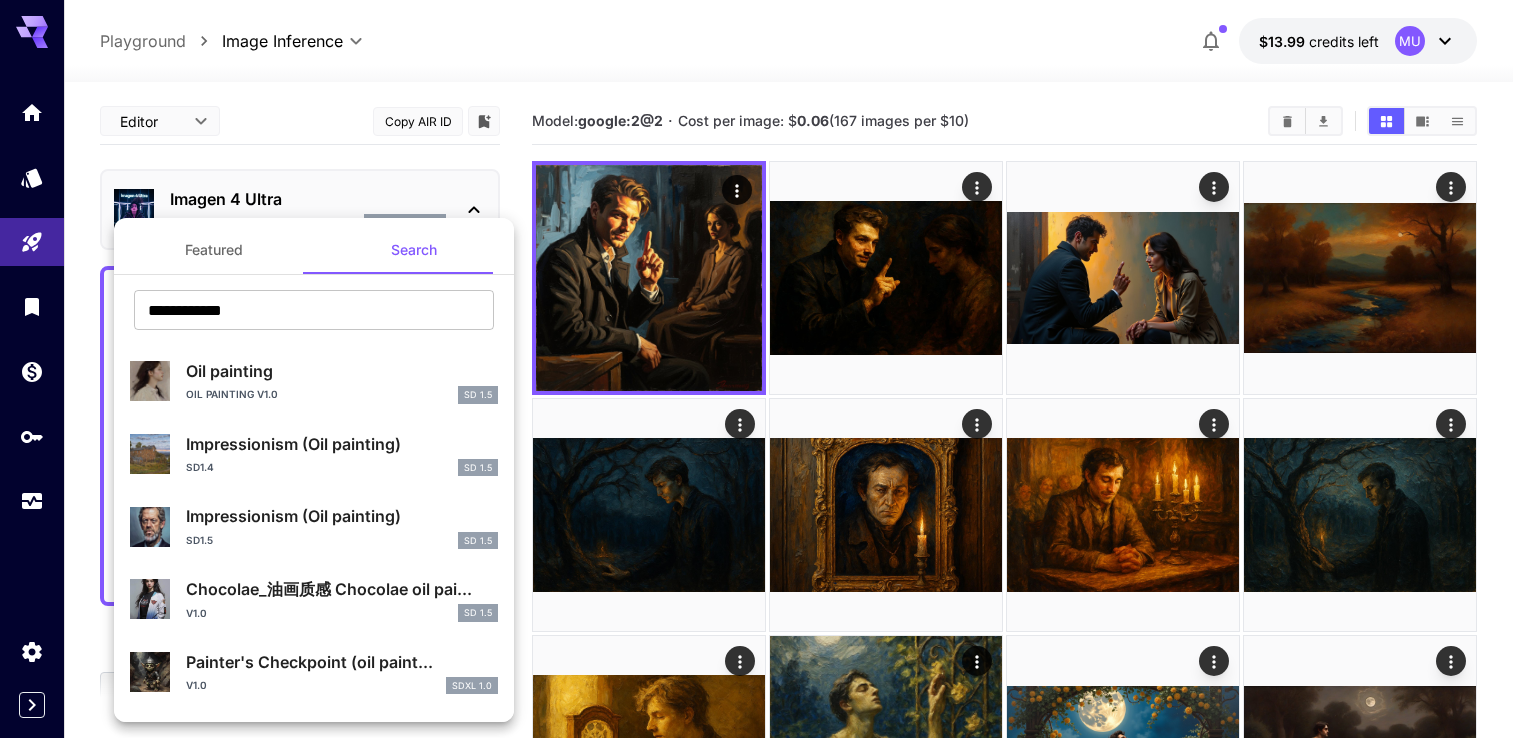 click at bounding box center [764, 369] 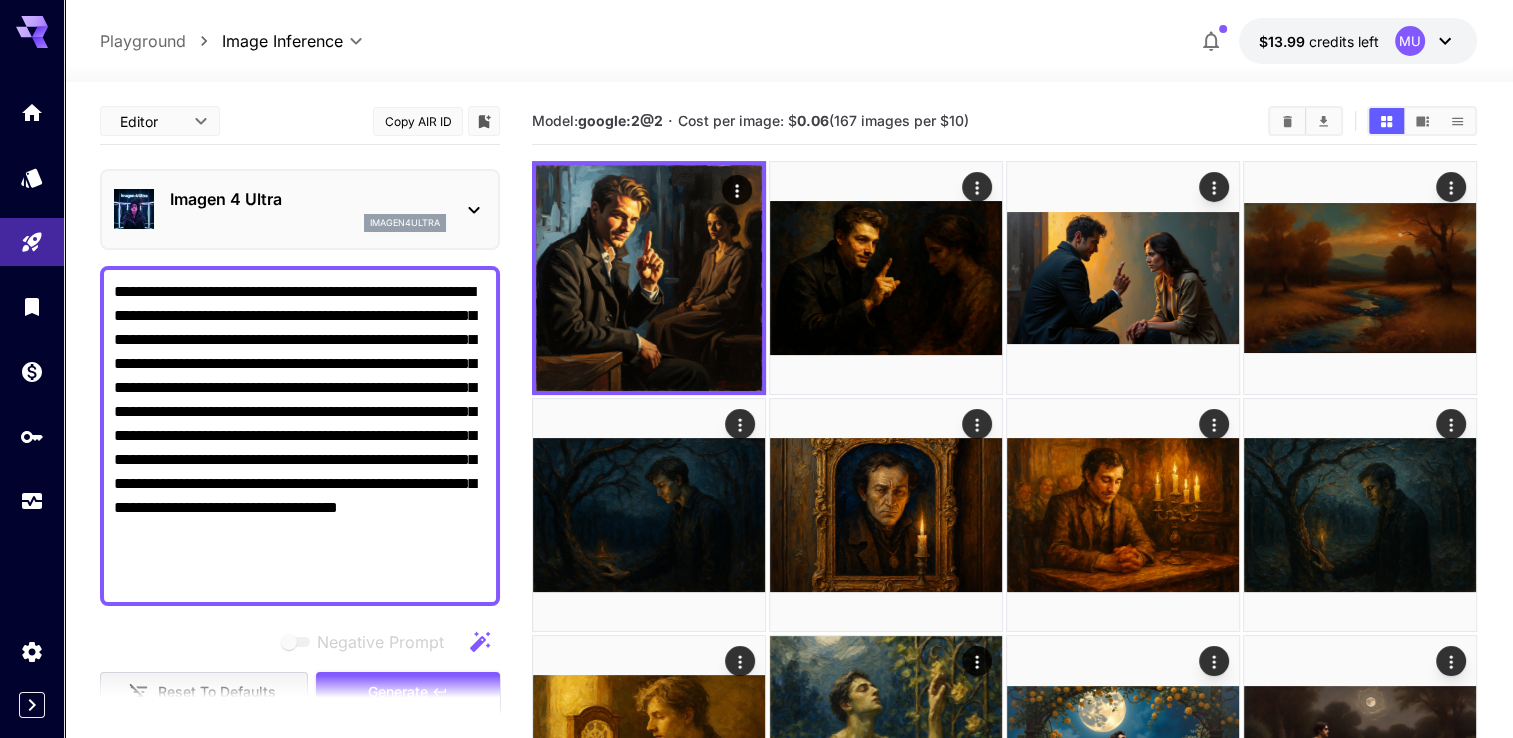 click on "**********" at bounding box center [788, 742] 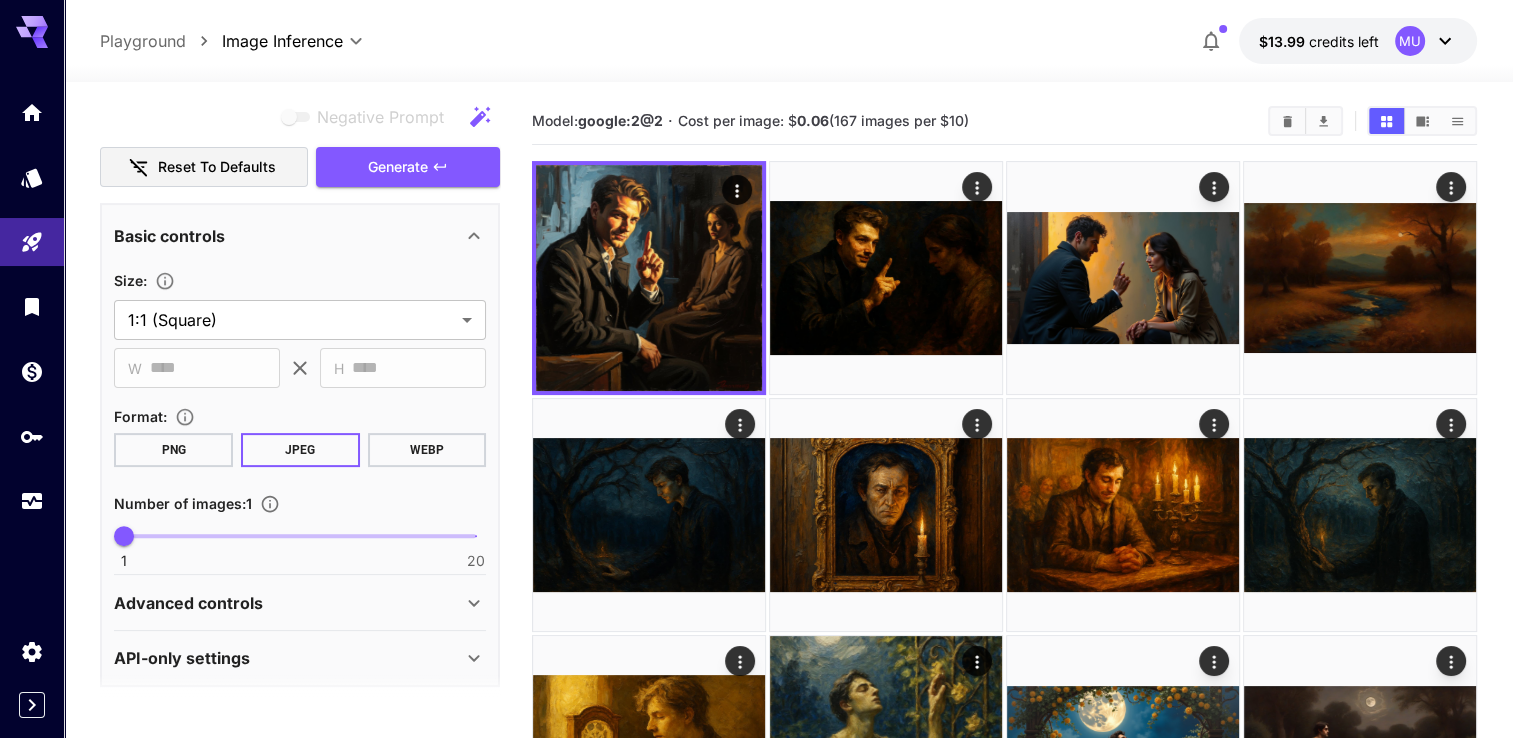 scroll, scrollTop: 532, scrollLeft: 0, axis: vertical 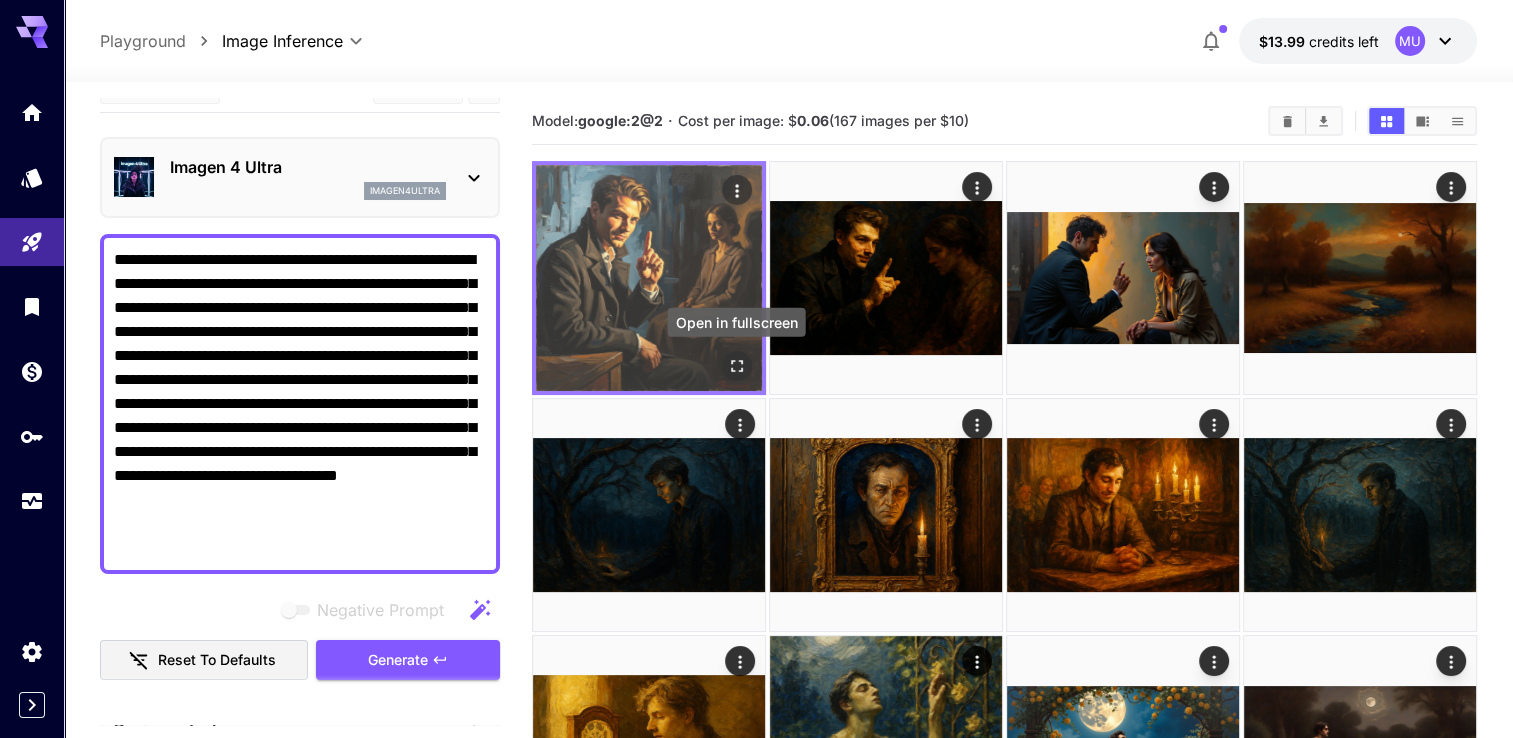 click 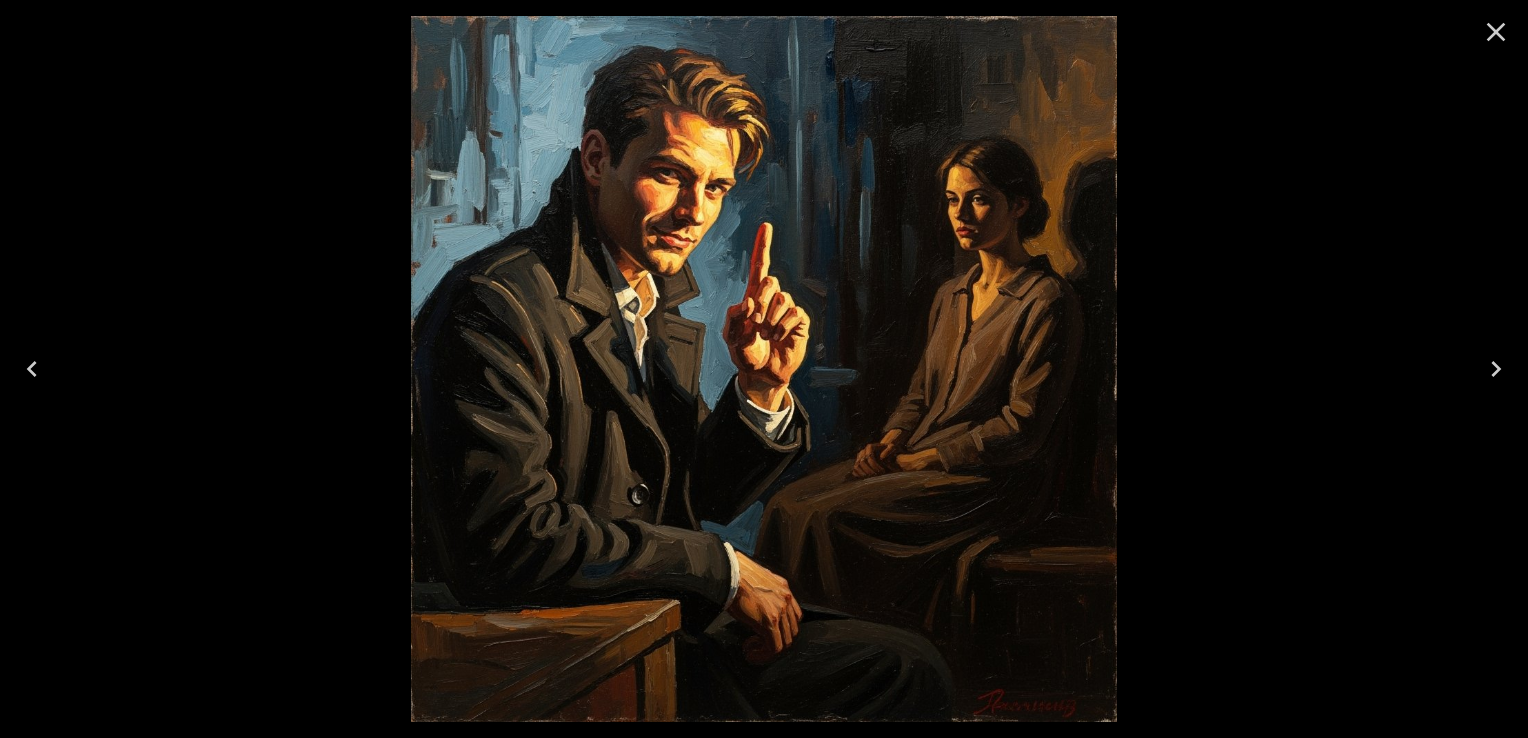 click 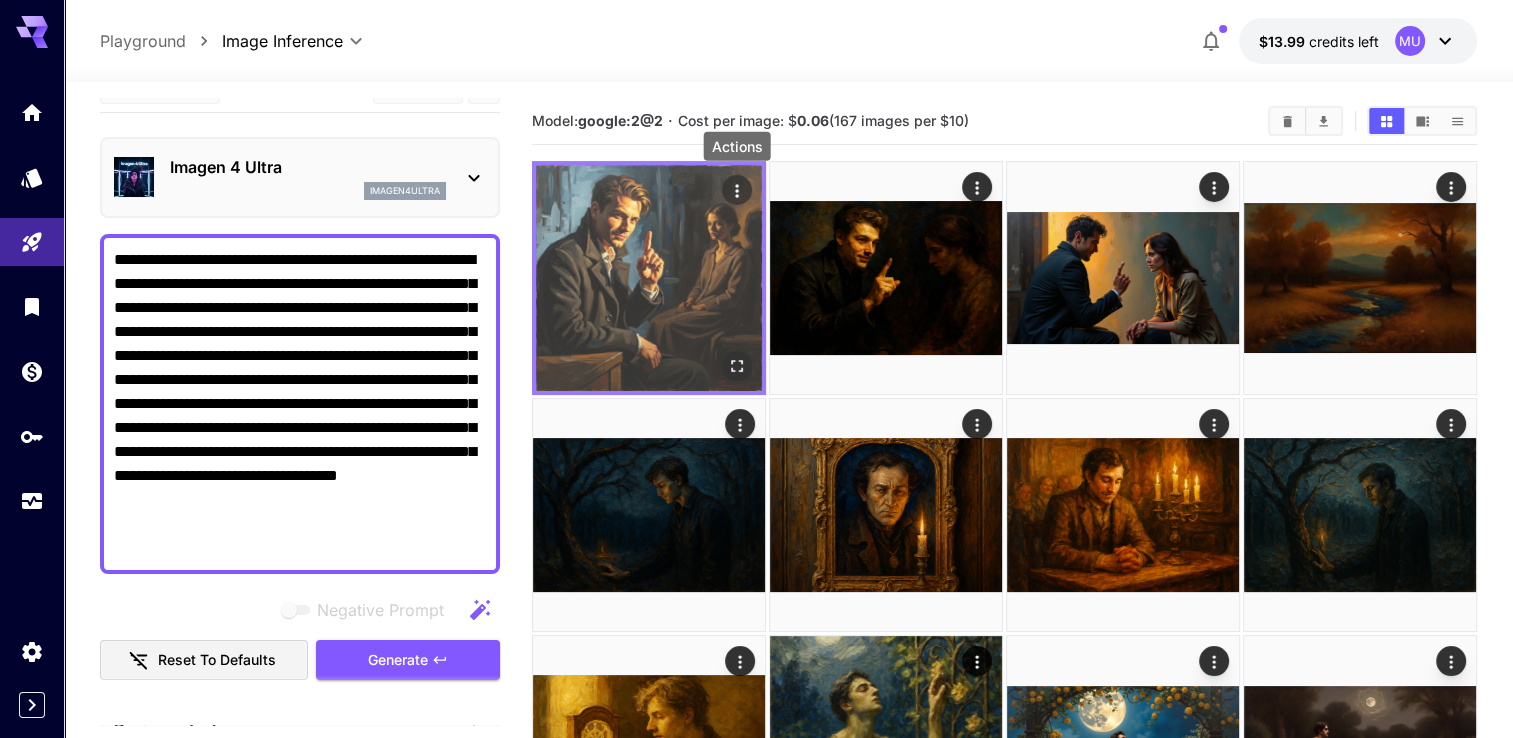 click 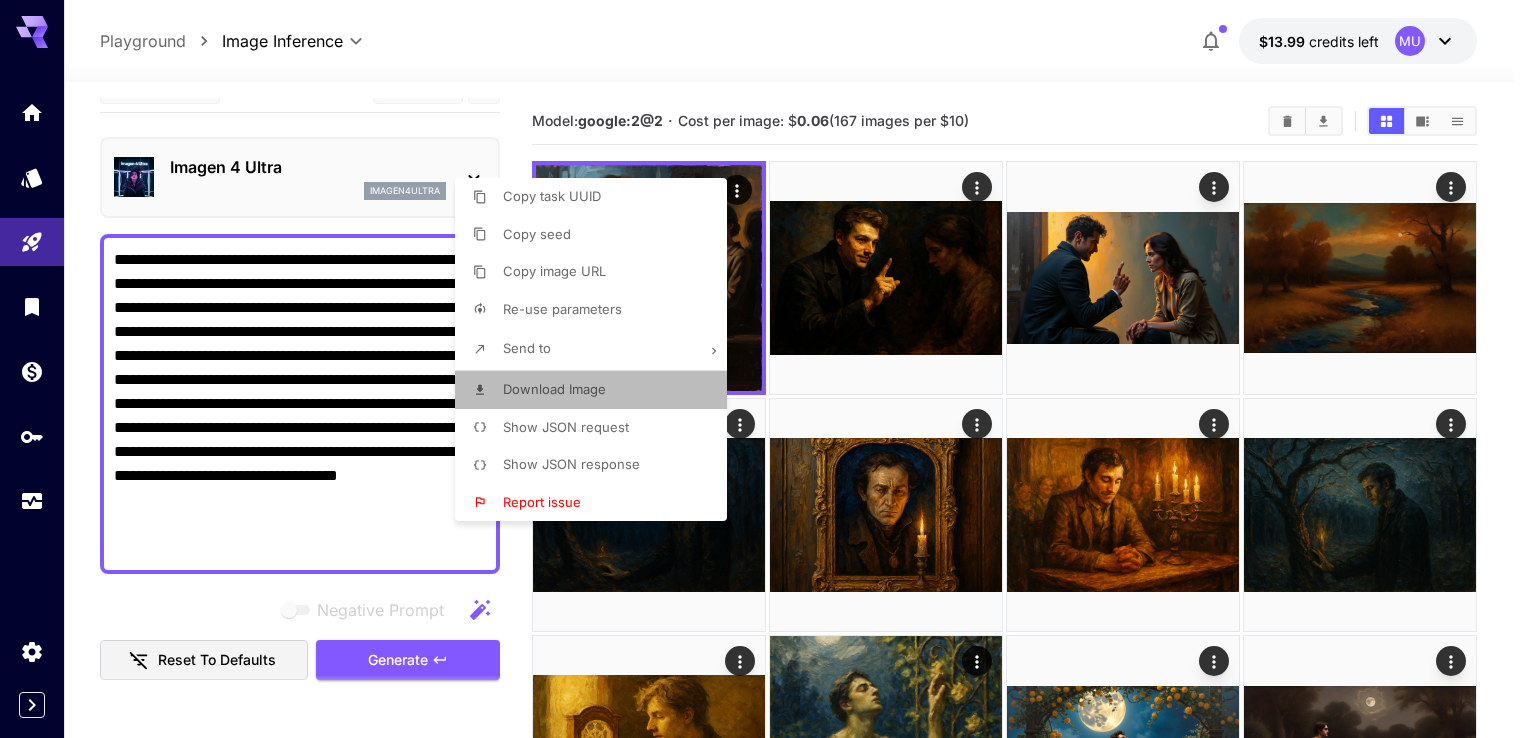 click on "Download Image" at bounding box center (554, 389) 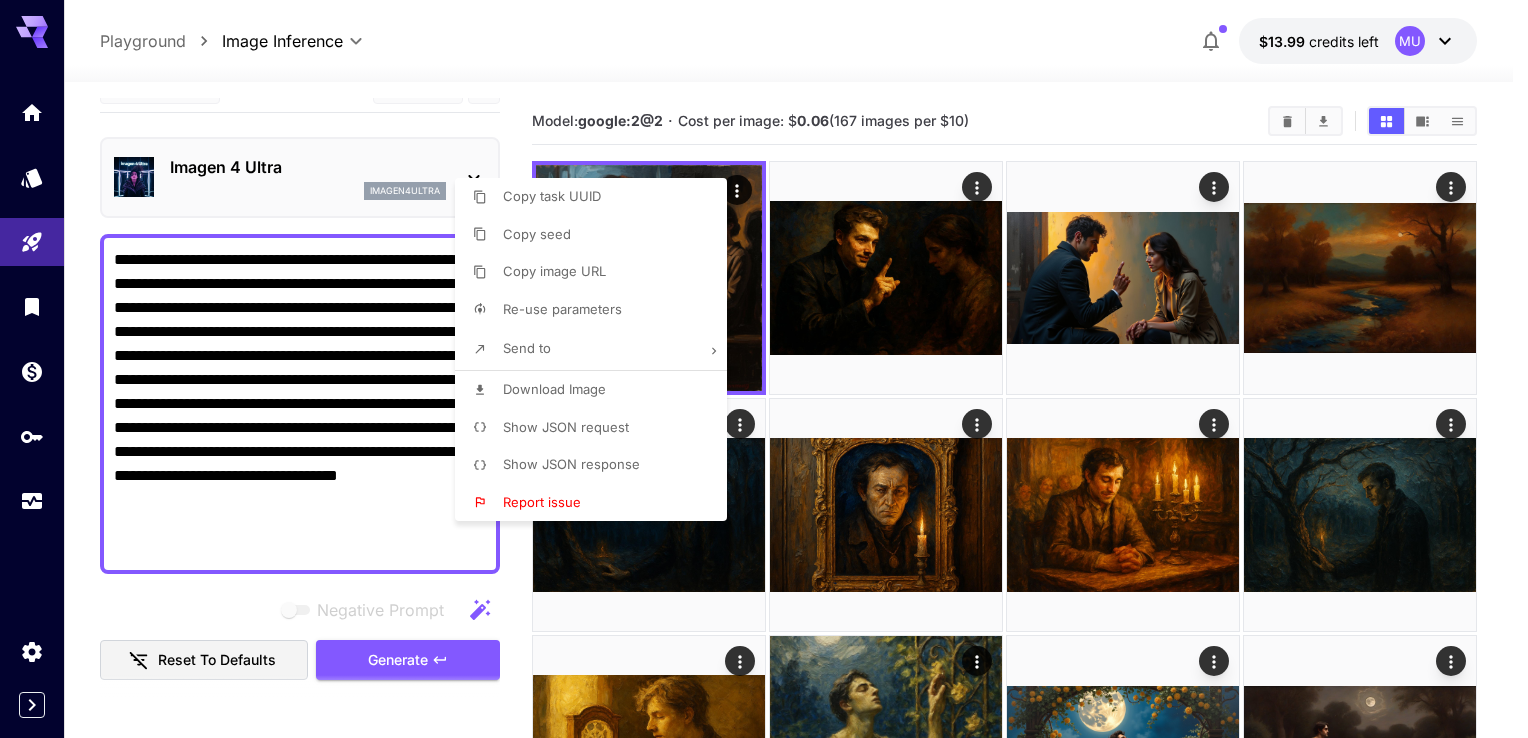 click at bounding box center [764, 369] 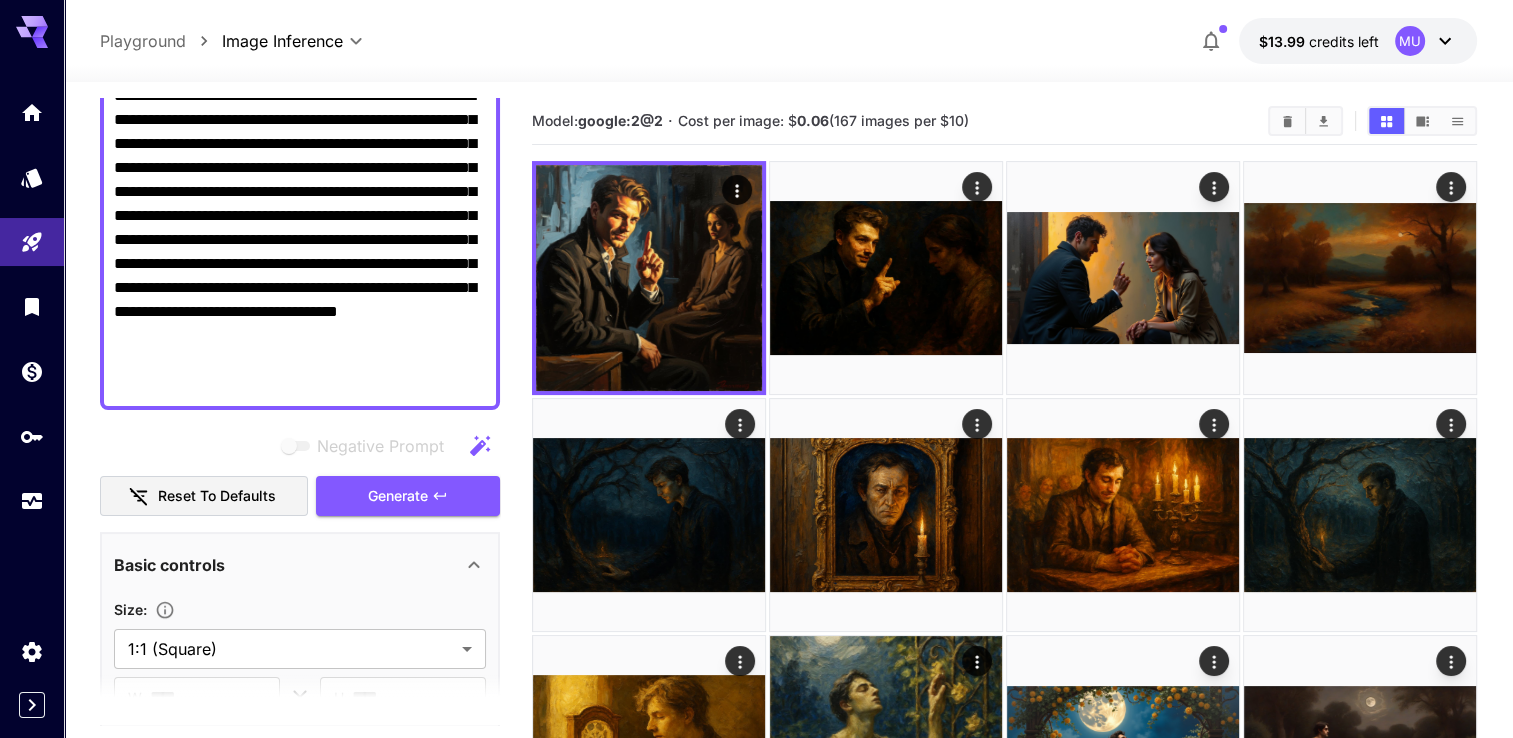 scroll, scrollTop: 200, scrollLeft: 0, axis: vertical 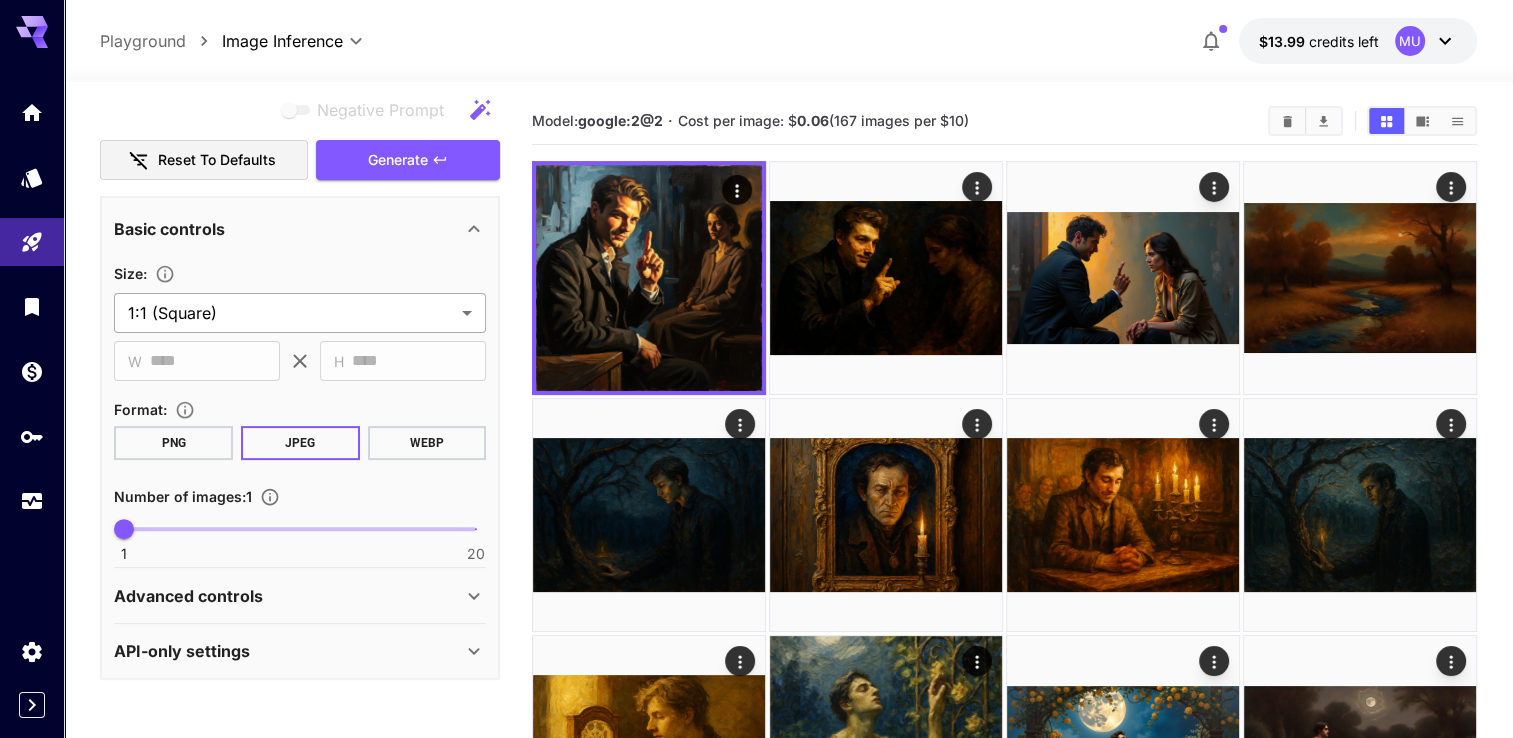click on "**********" at bounding box center (756, 701) 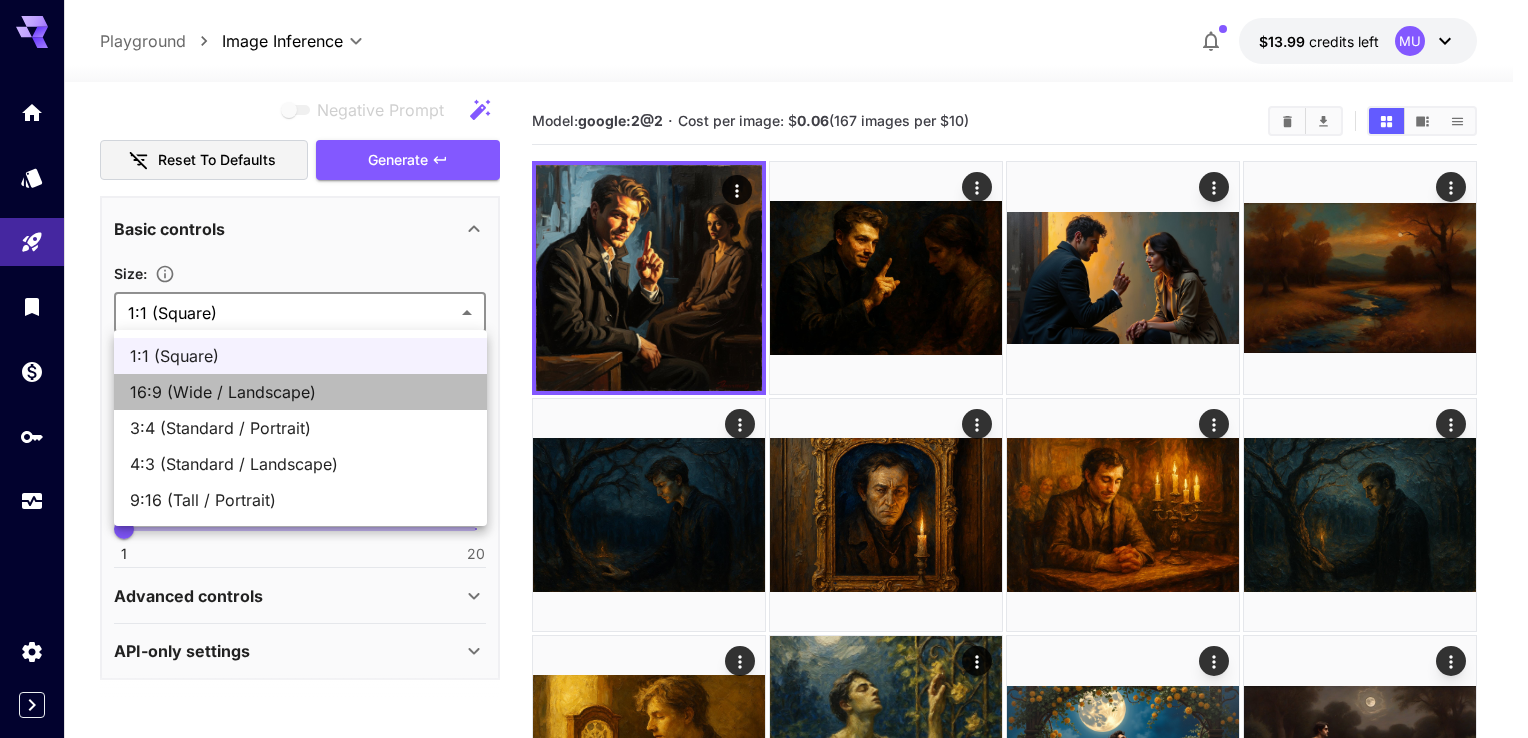 click on "16:9 (Wide / Landscape)" at bounding box center (300, 392) 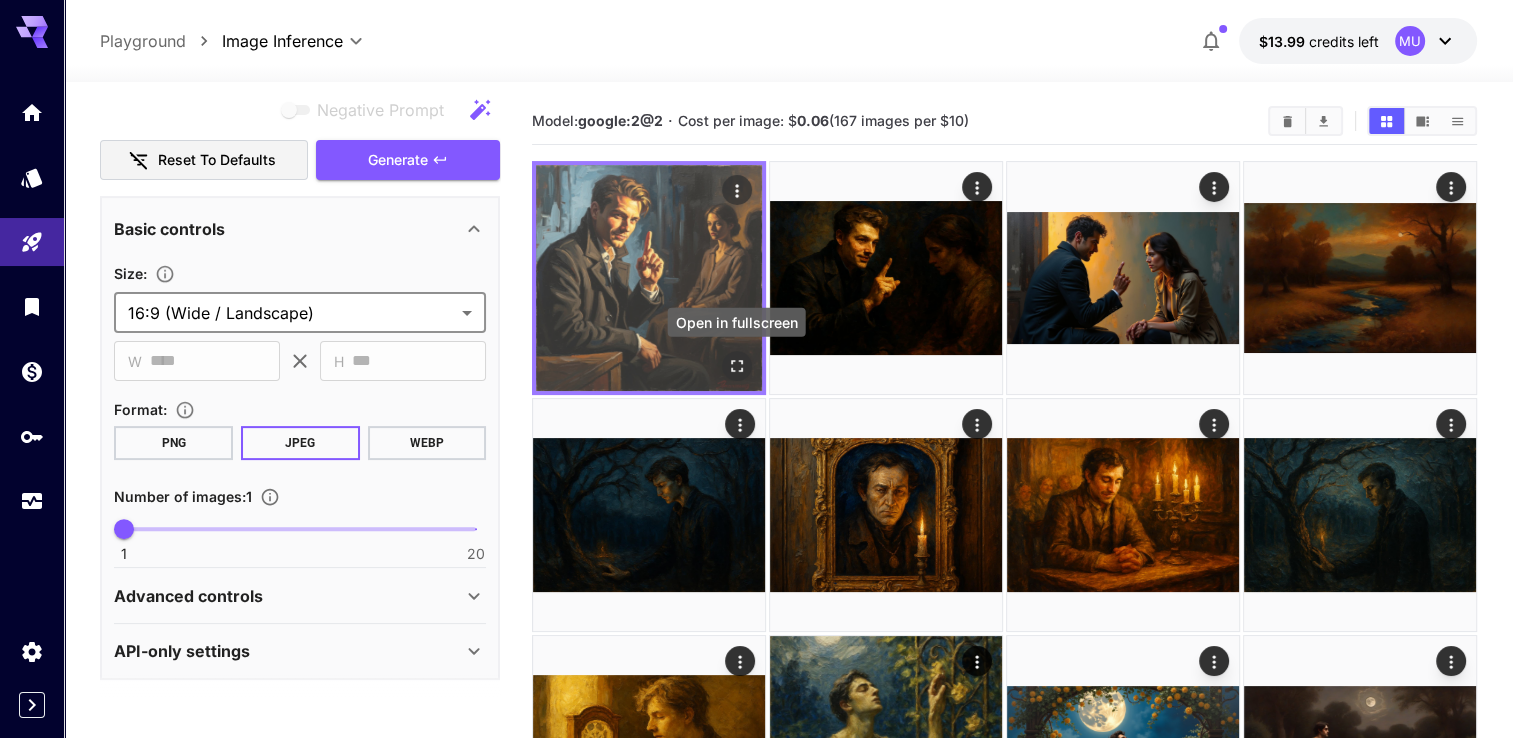 click 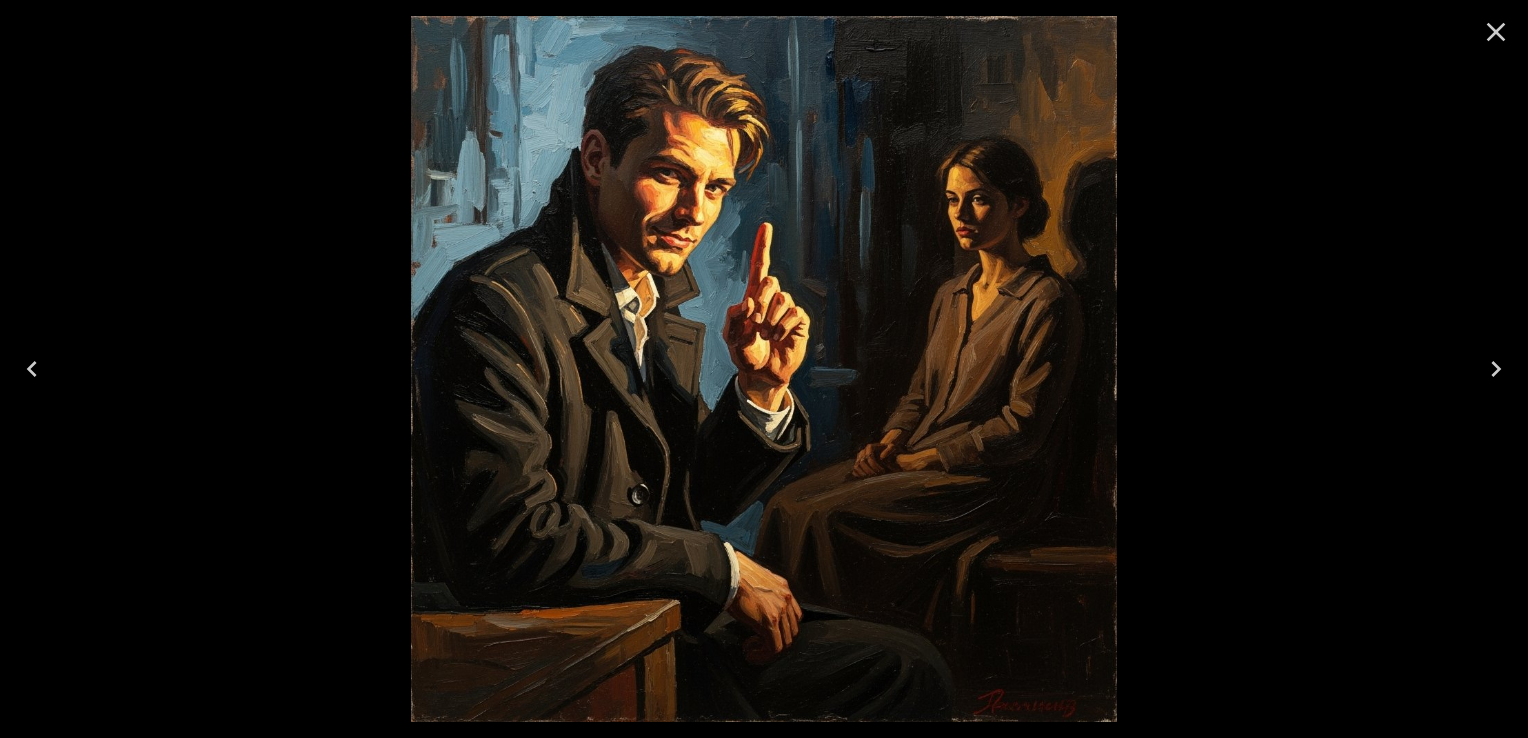 click 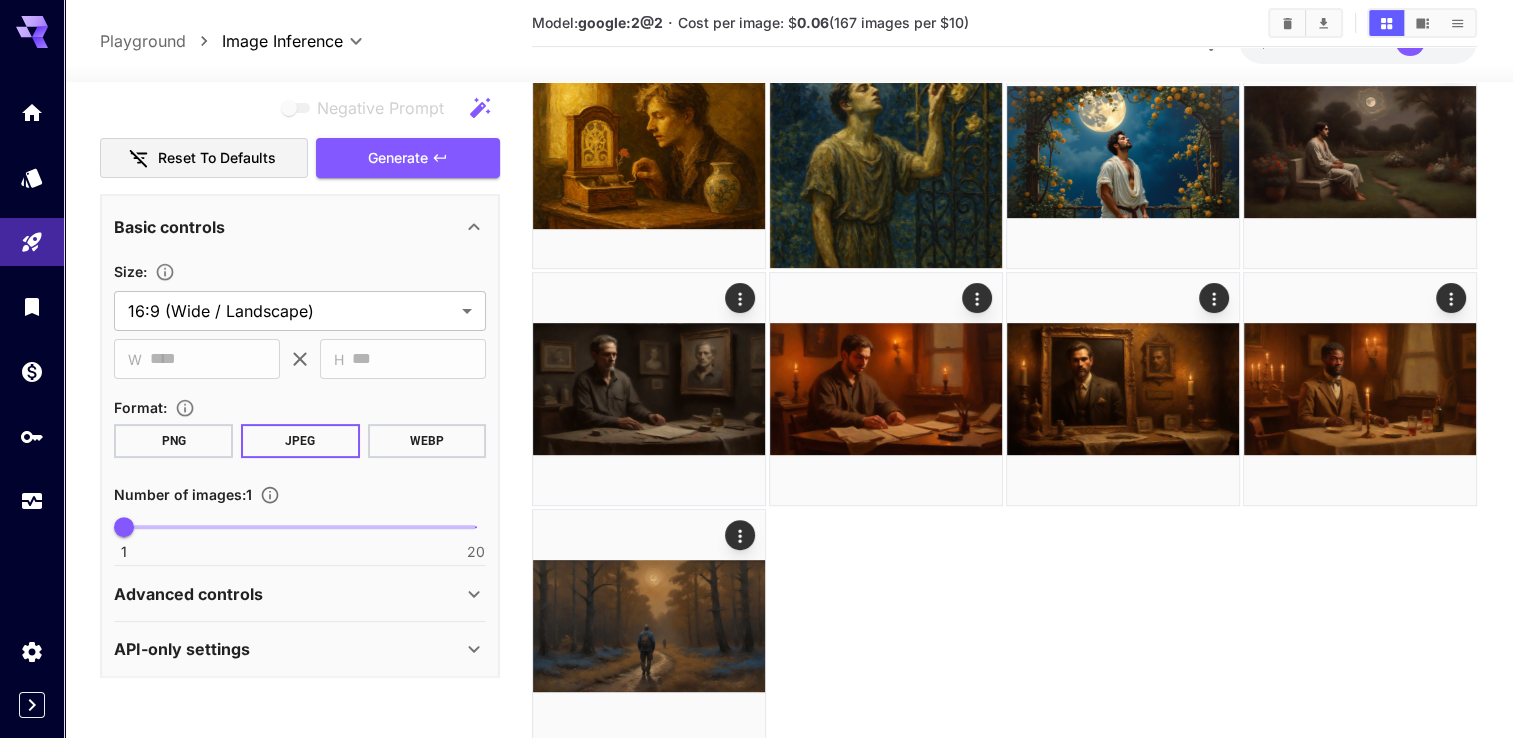 scroll, scrollTop: 0, scrollLeft: 0, axis: both 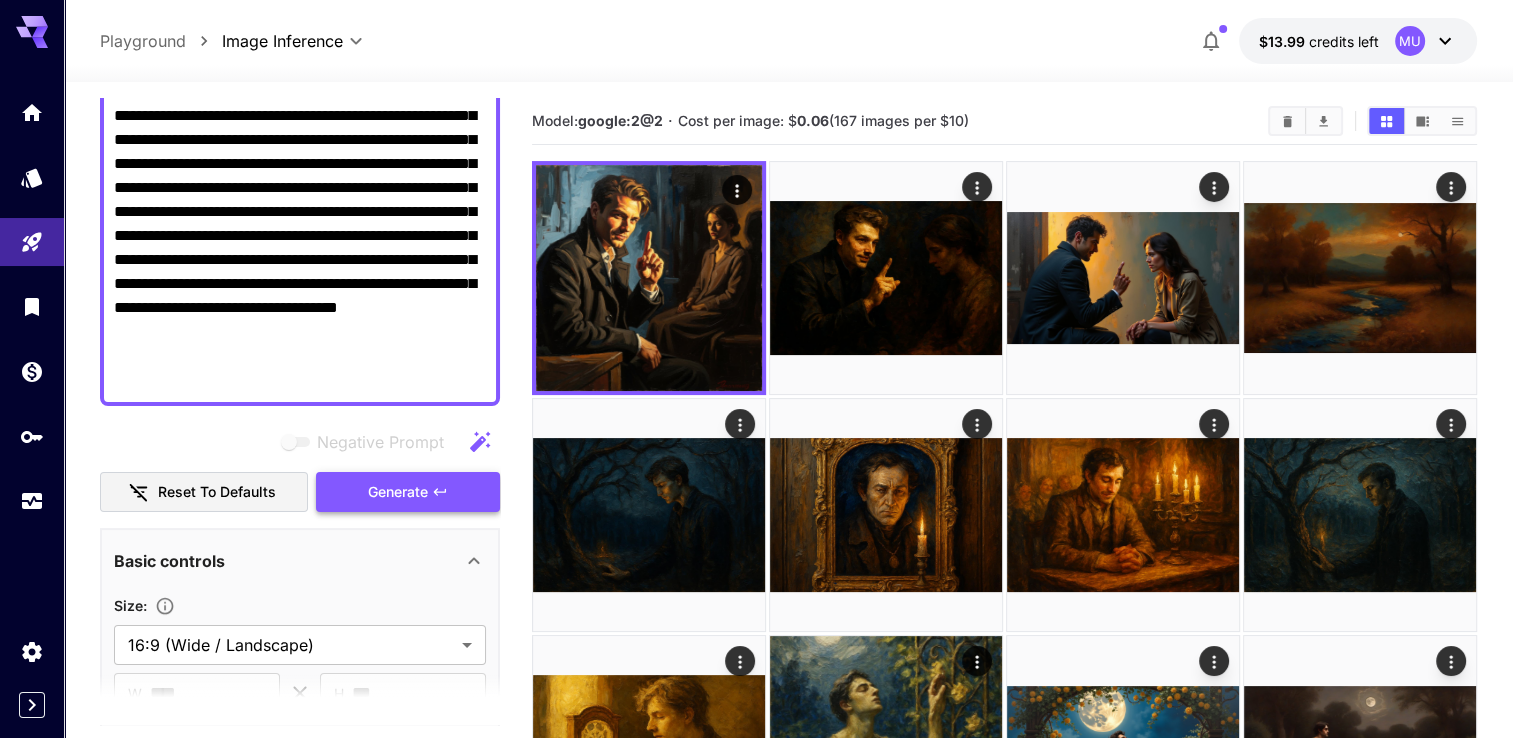 click on "Generate" at bounding box center (408, 492) 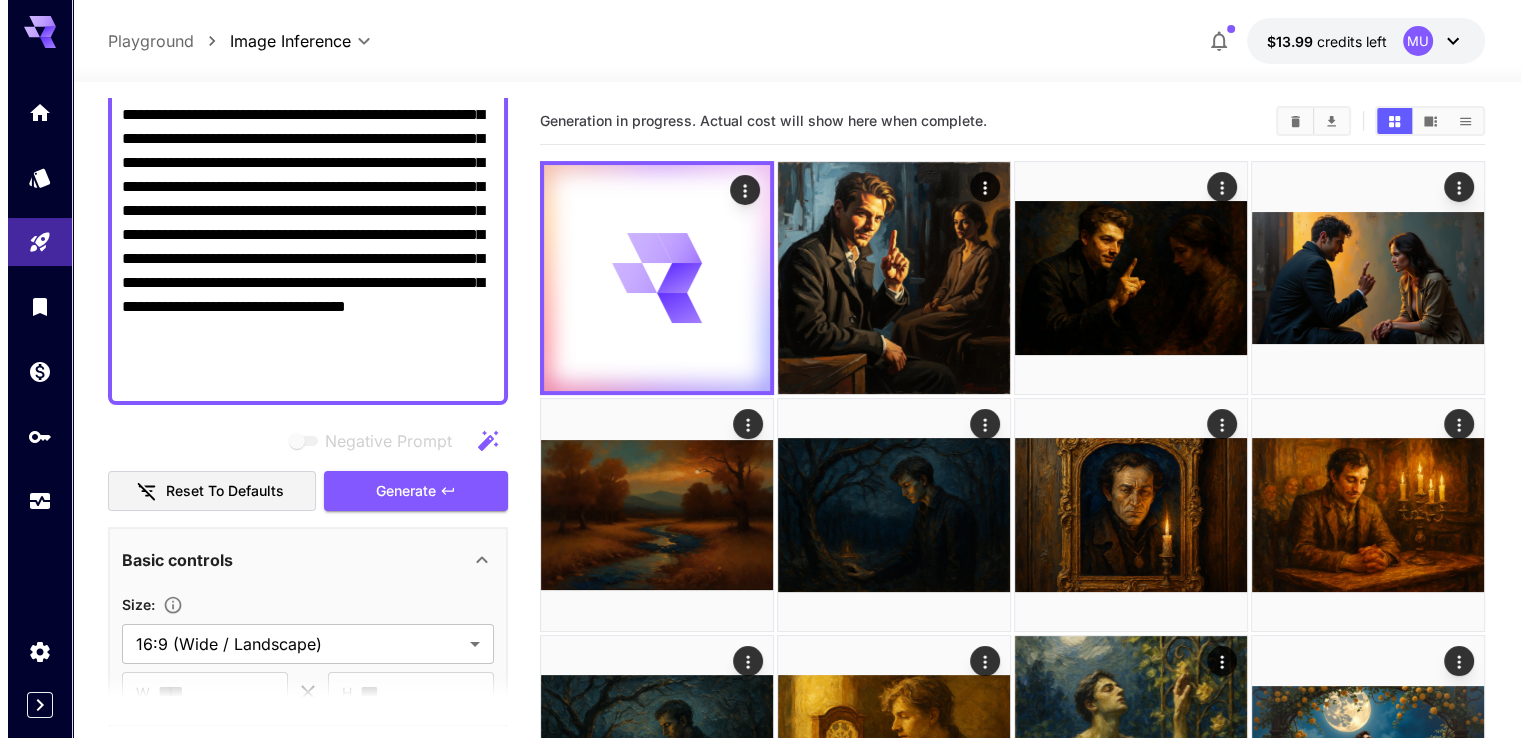 scroll, scrollTop: 200, scrollLeft: 0, axis: vertical 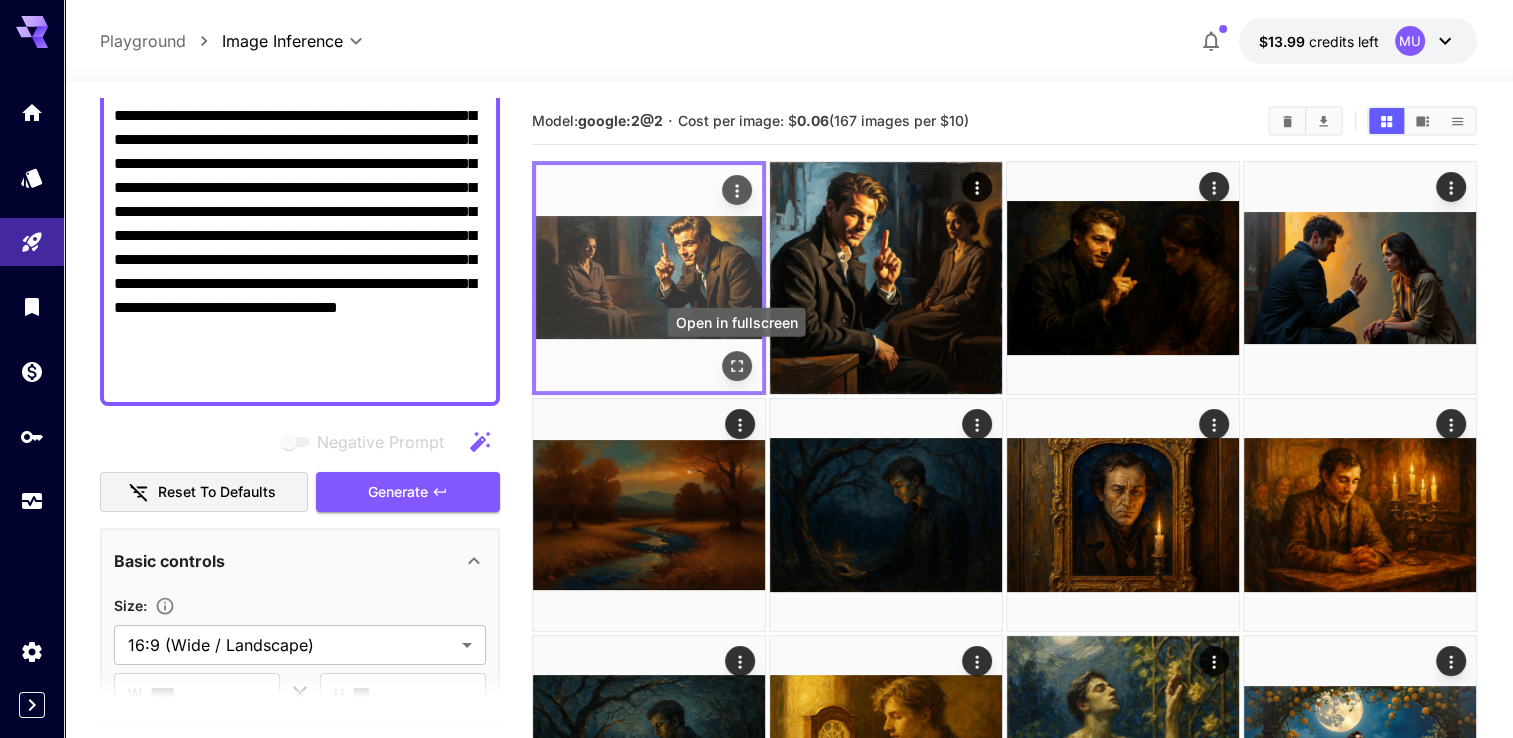 click 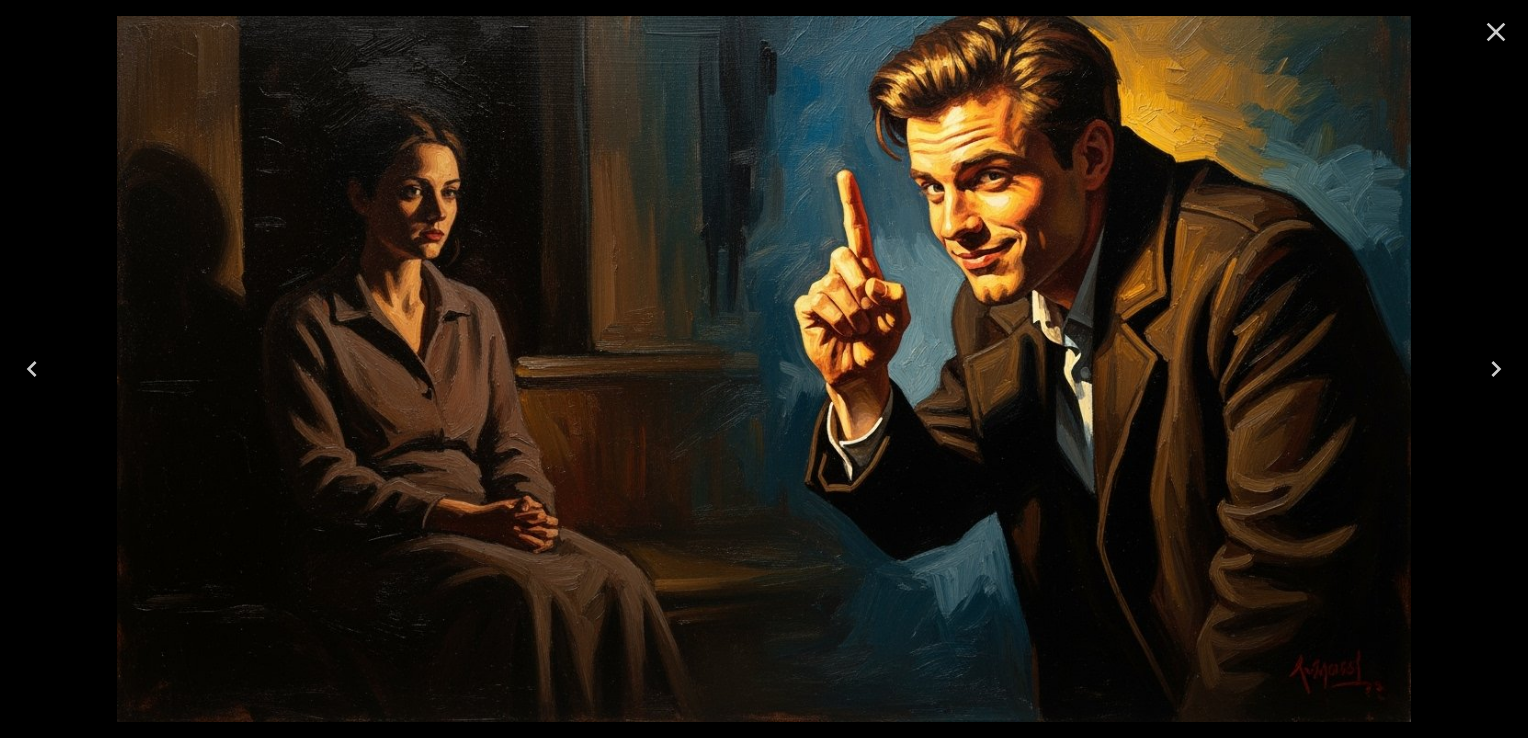 click 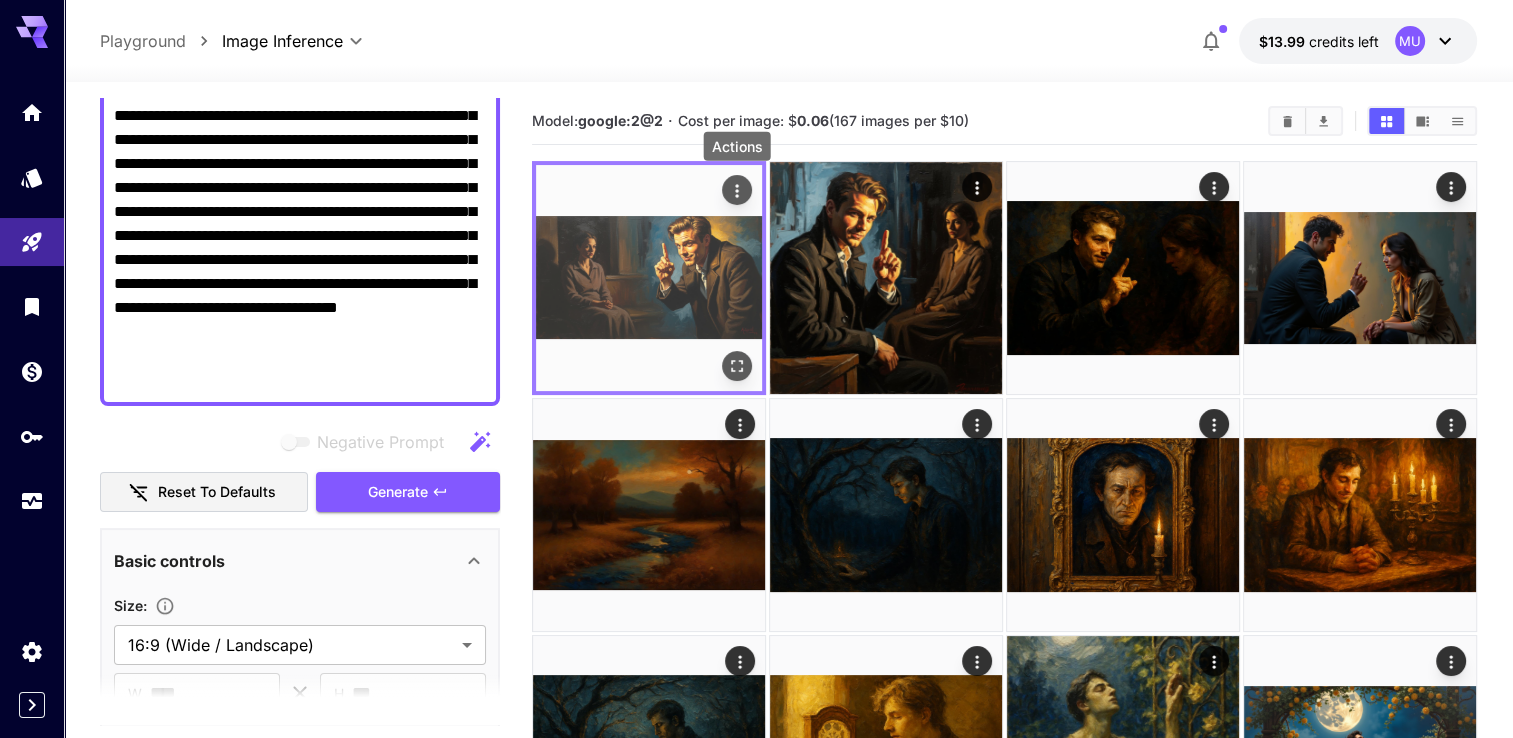 click 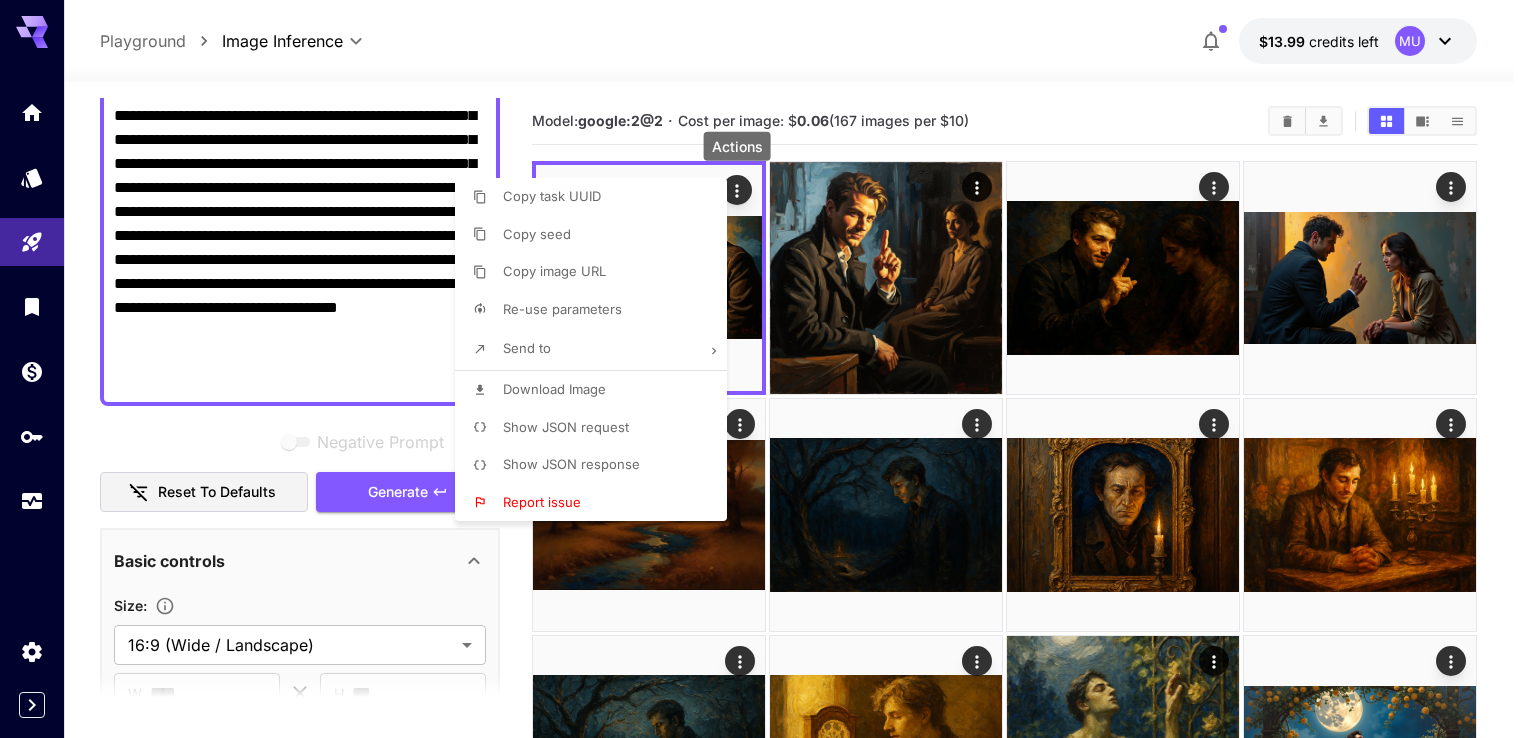 click on "Download Image" at bounding box center (554, 389) 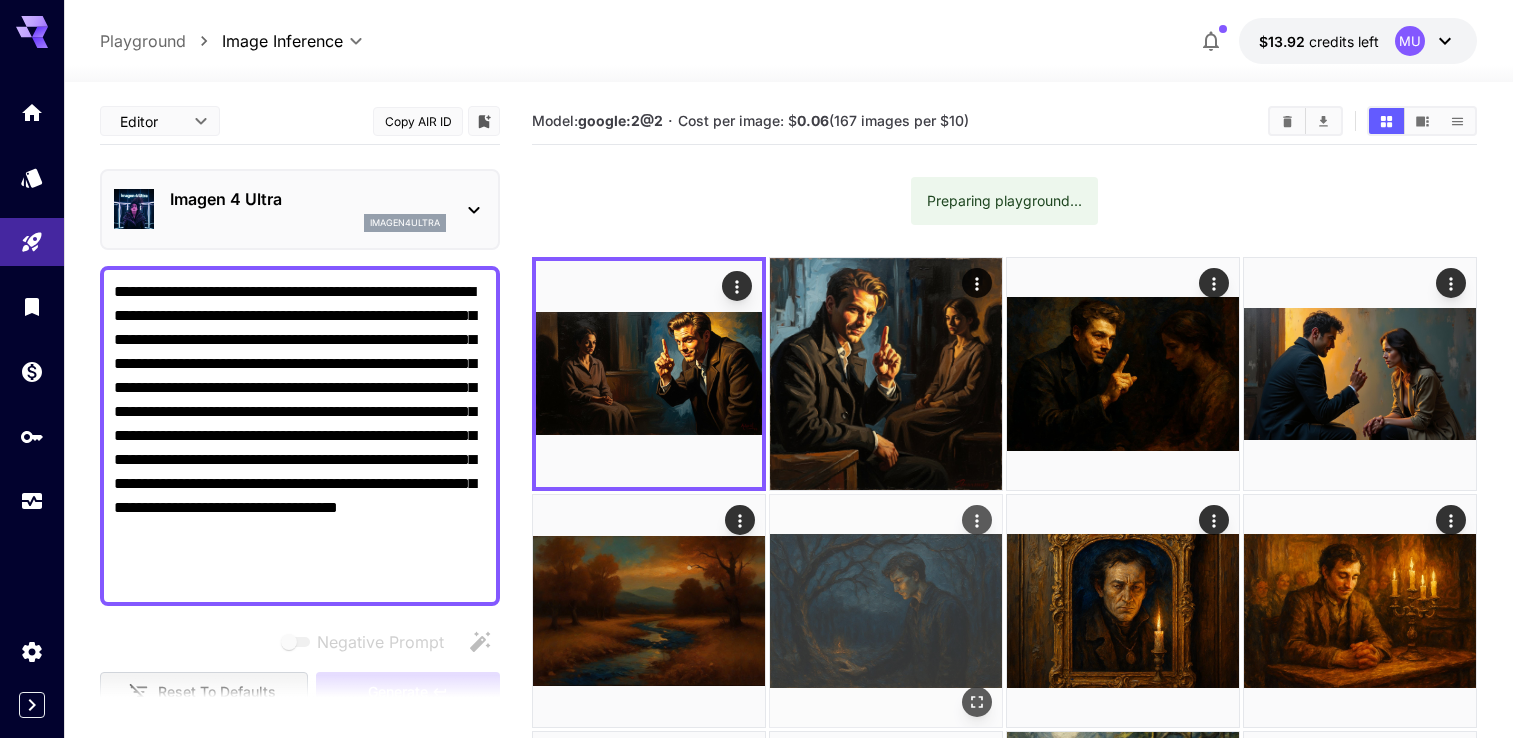 scroll, scrollTop: 0, scrollLeft: 0, axis: both 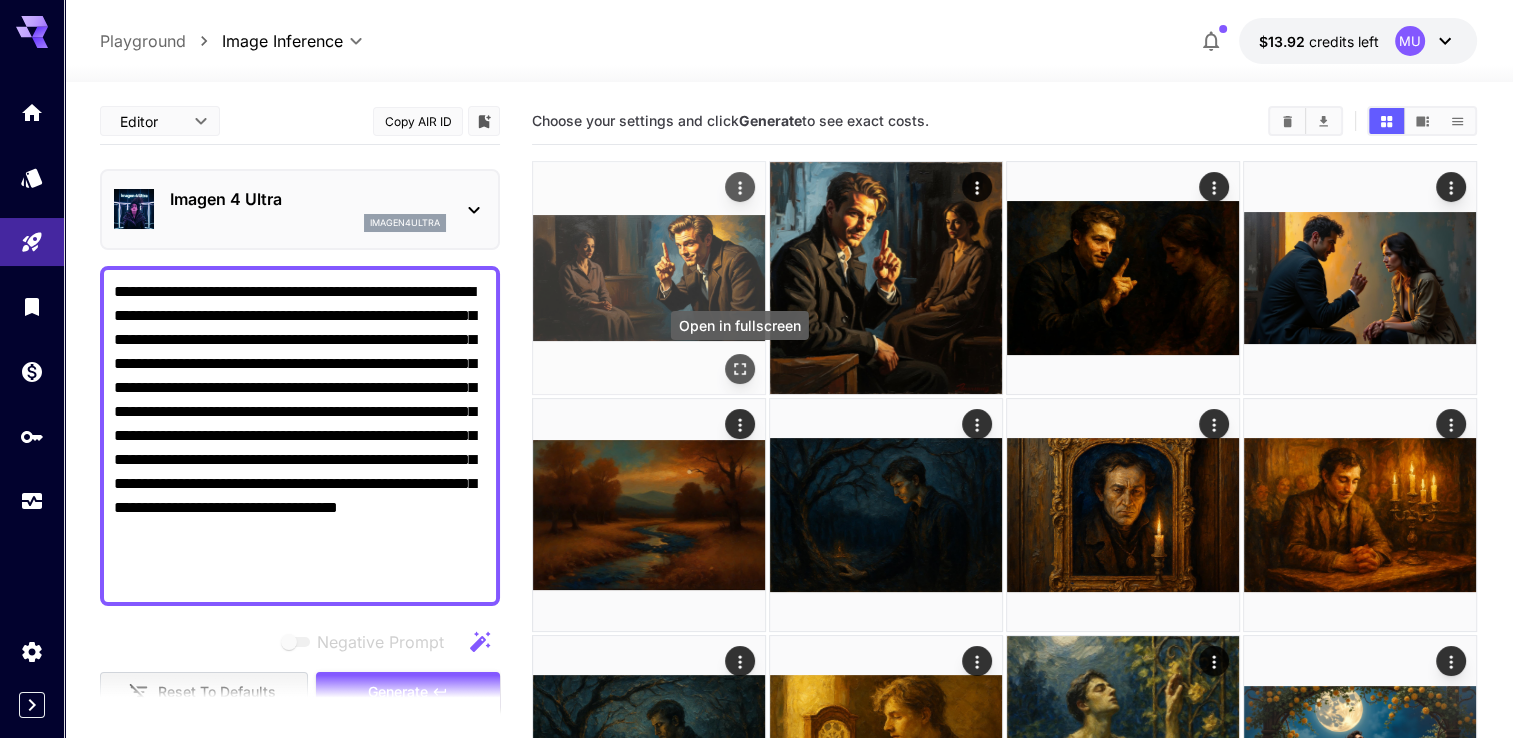click 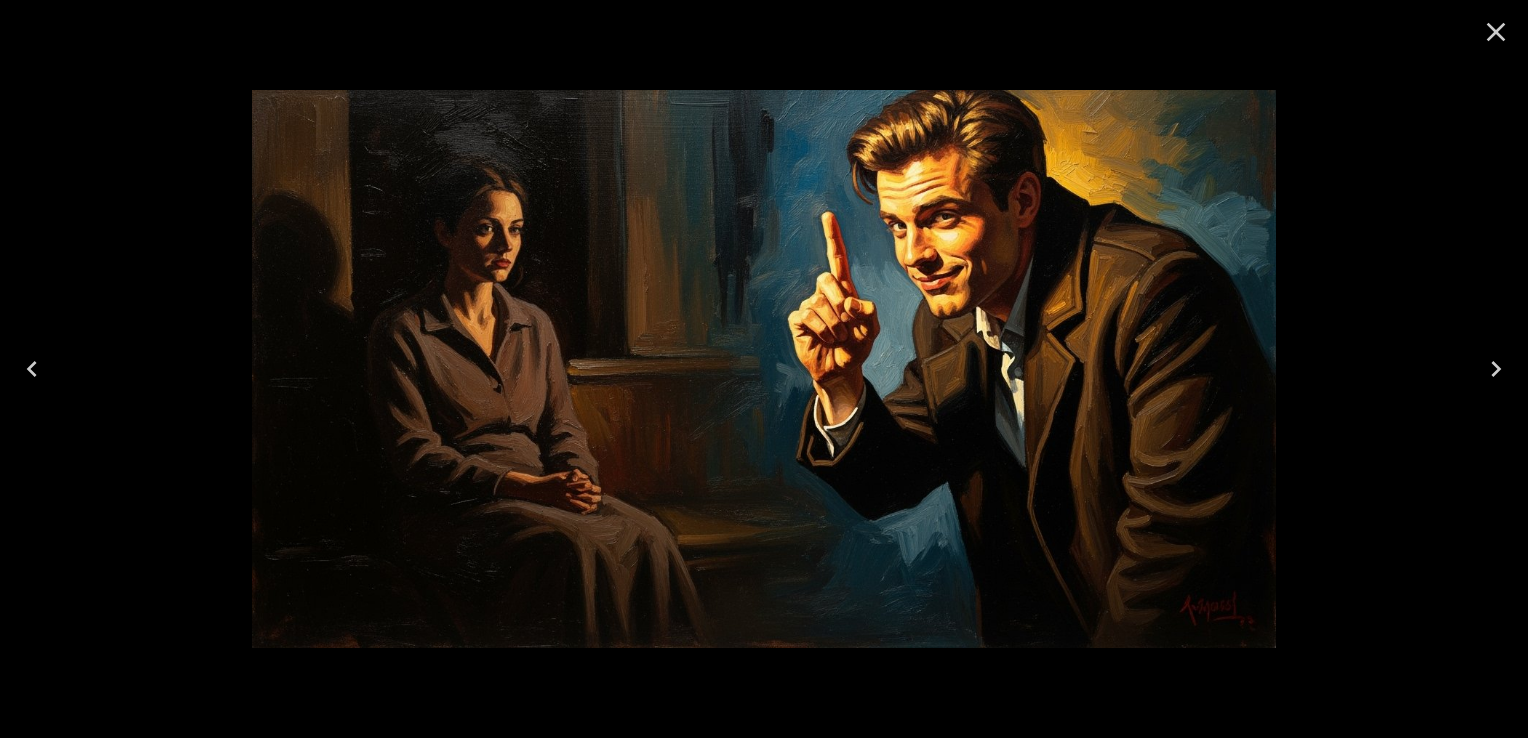 click 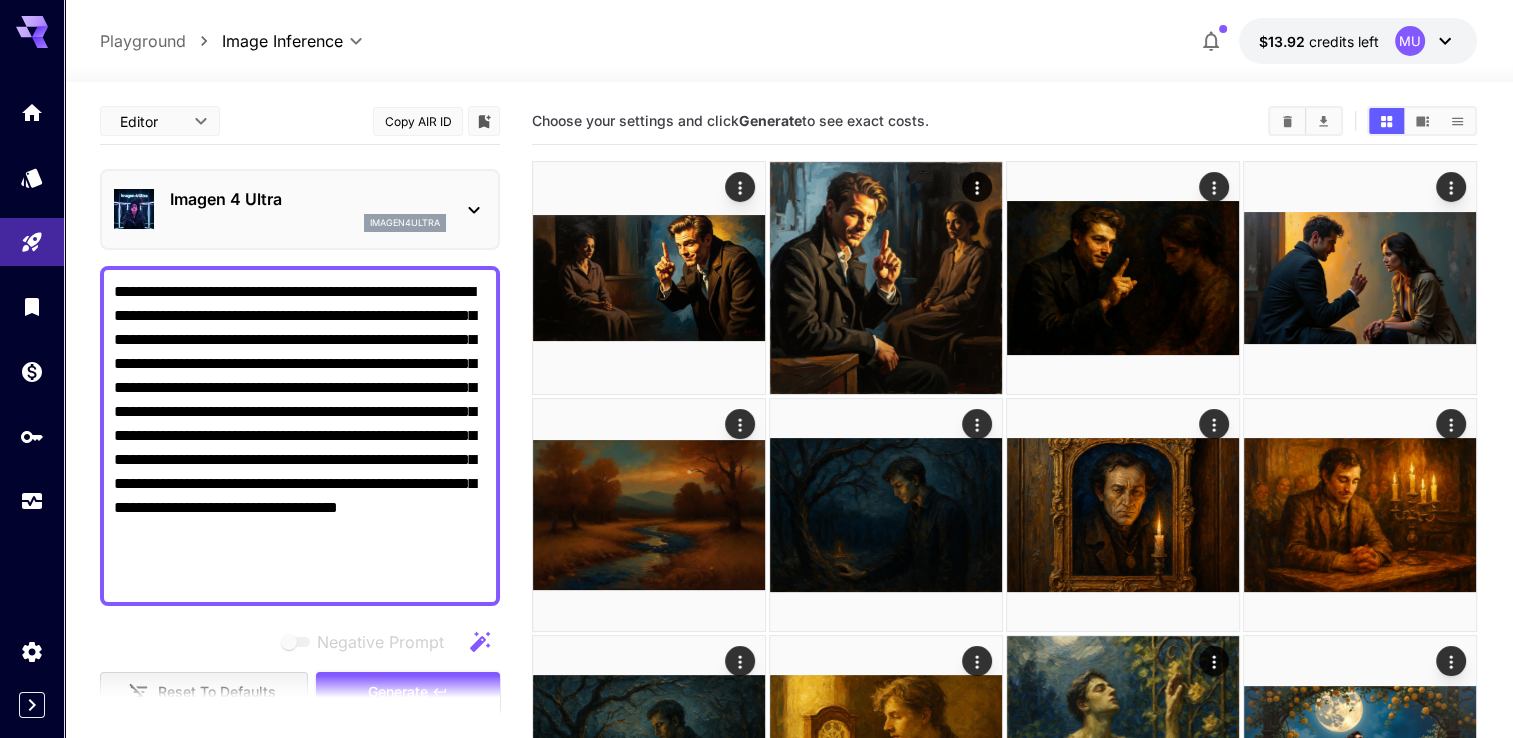 click on "**********" at bounding box center [300, 436] 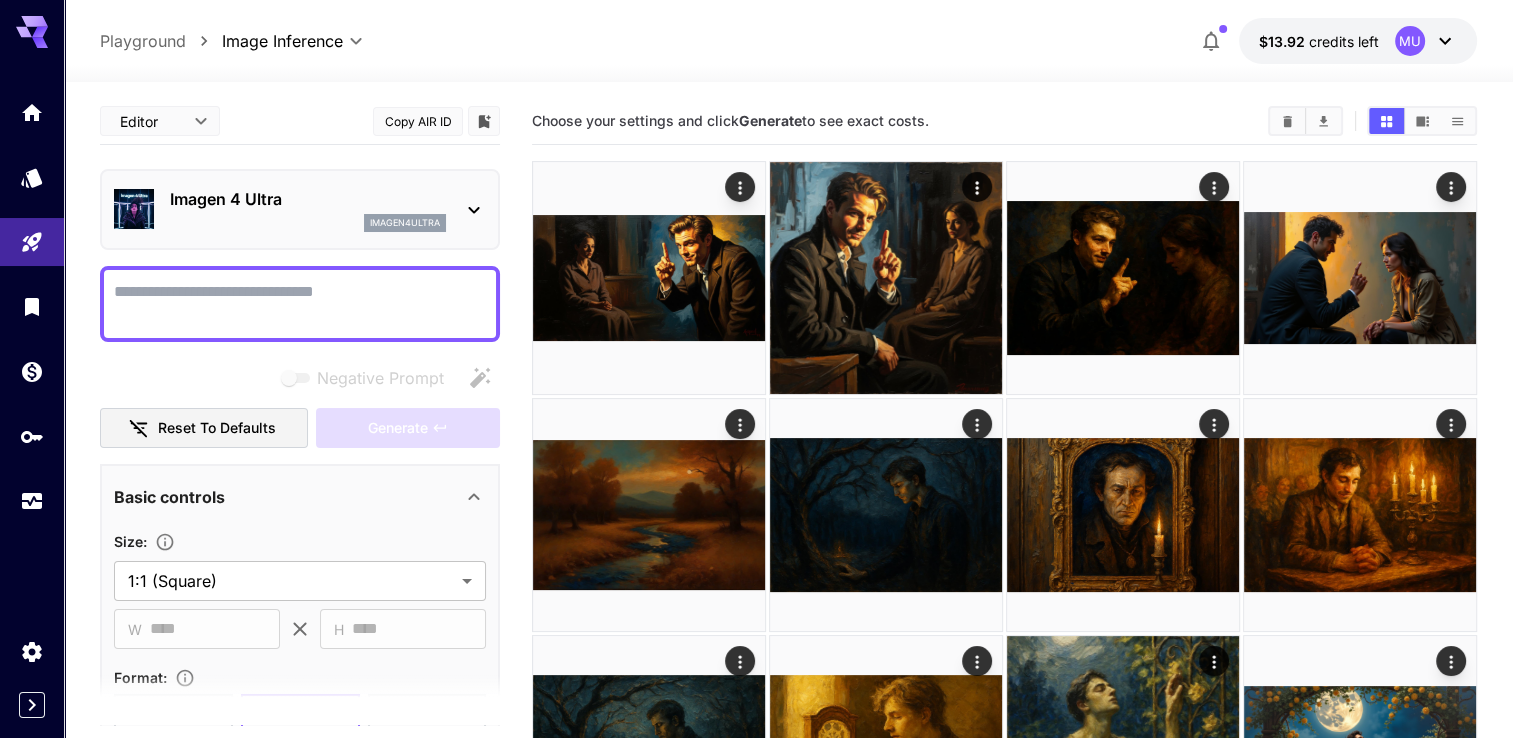 type 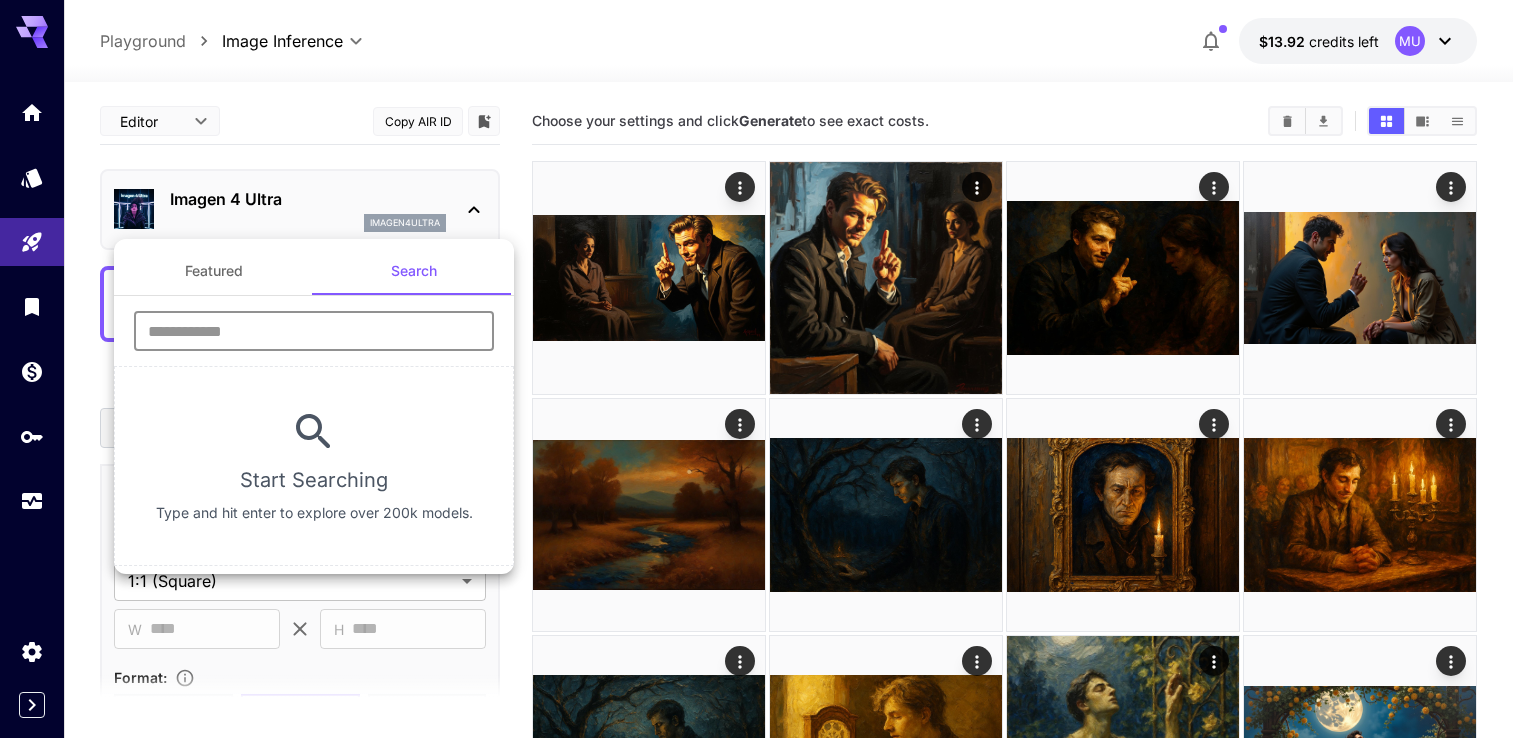 click at bounding box center [314, 331] 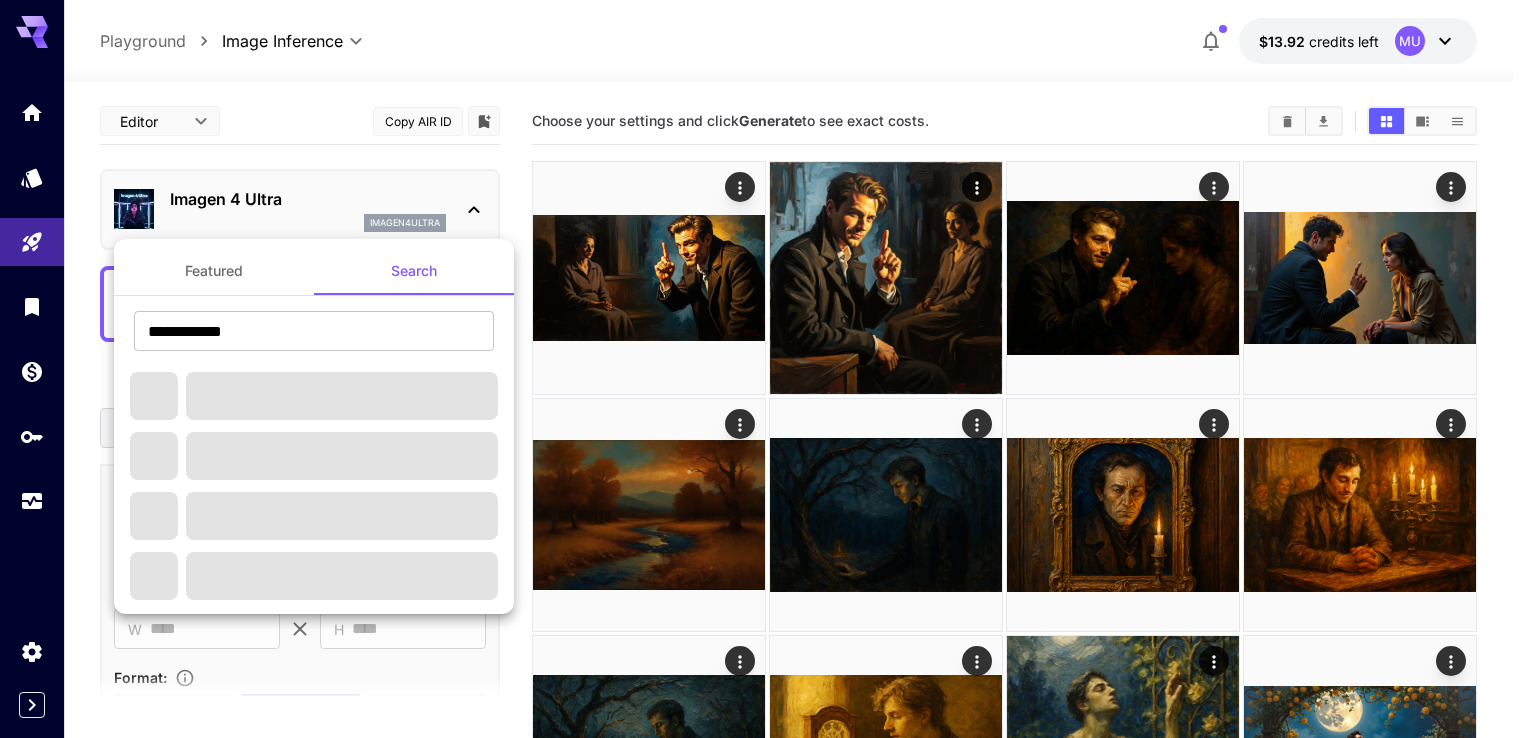 click at bounding box center [764, 369] 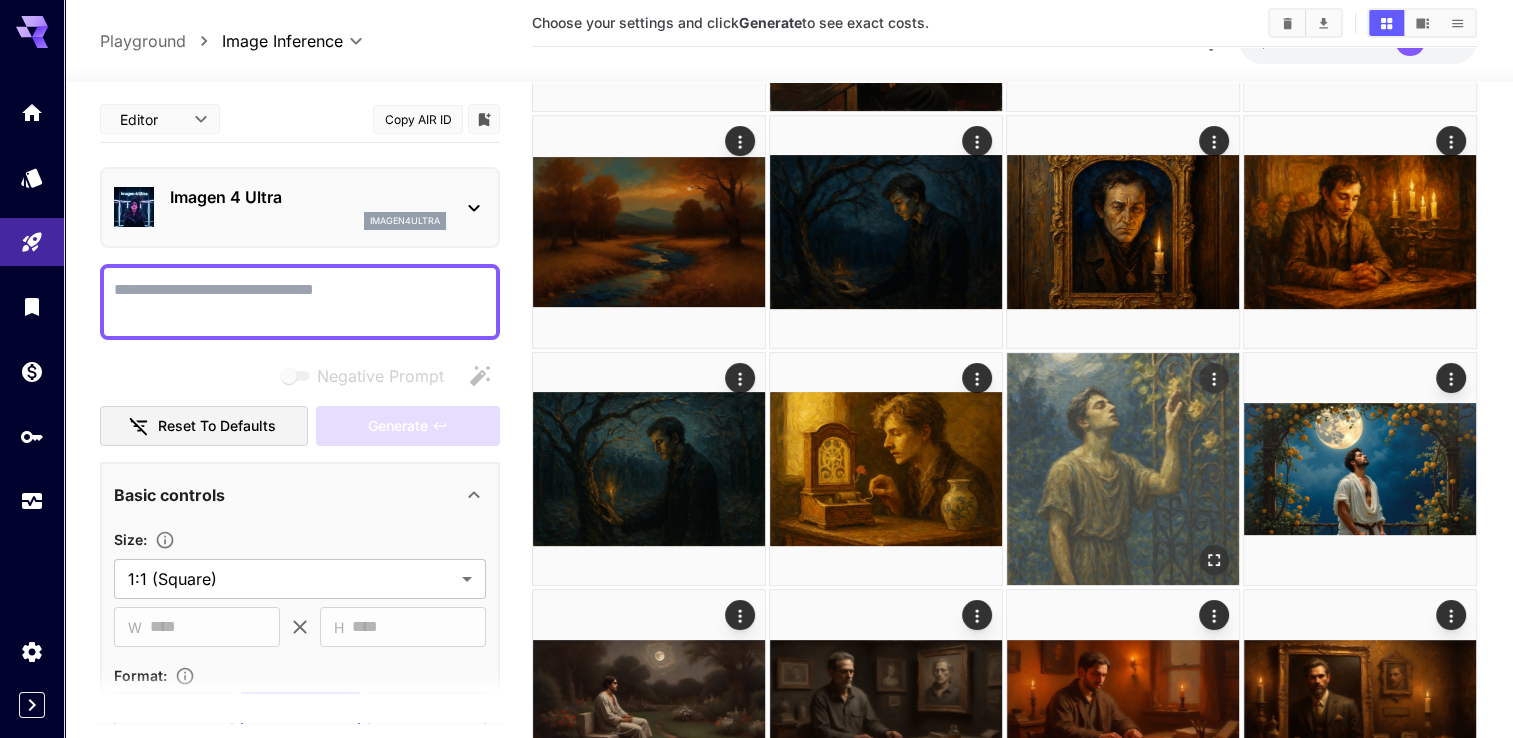 scroll, scrollTop: 164, scrollLeft: 0, axis: vertical 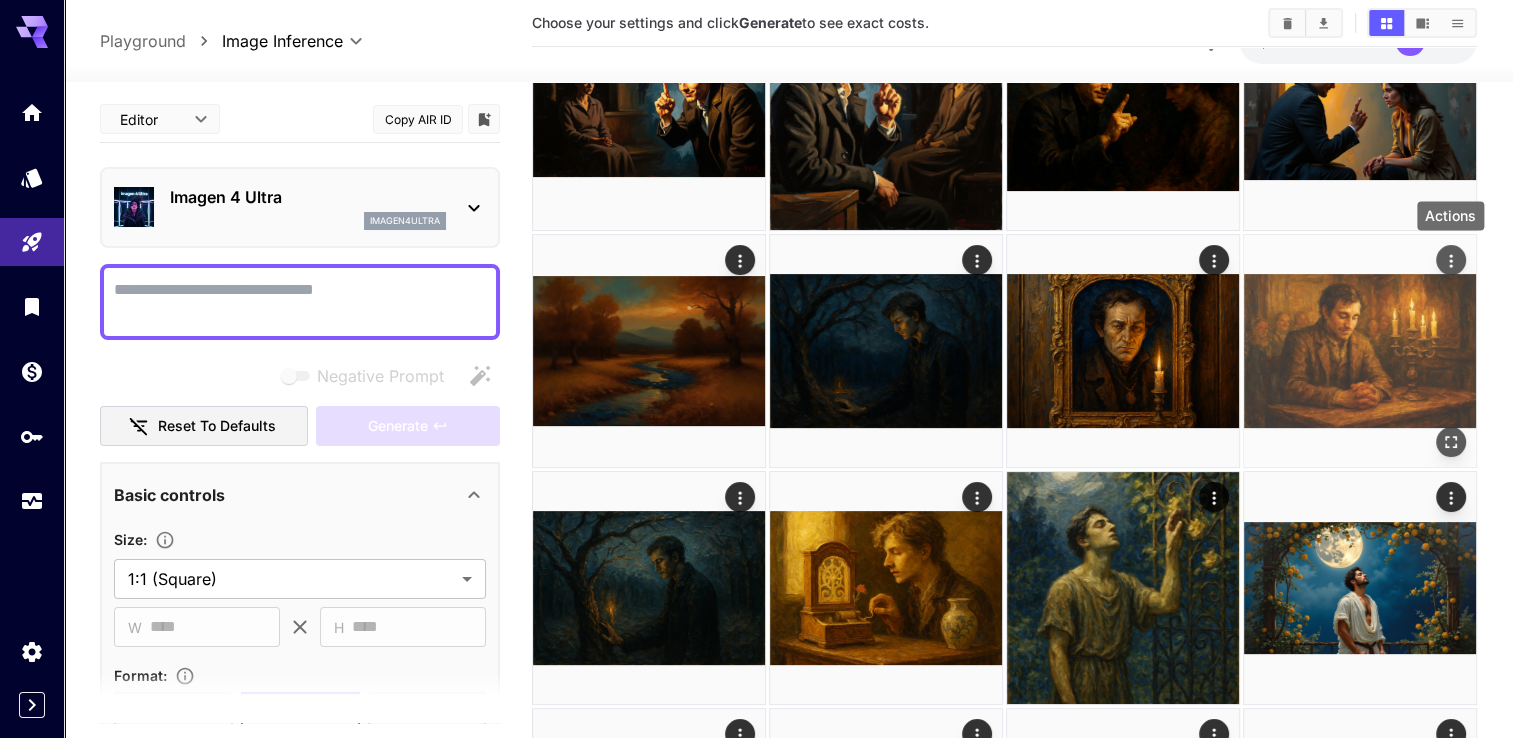 click 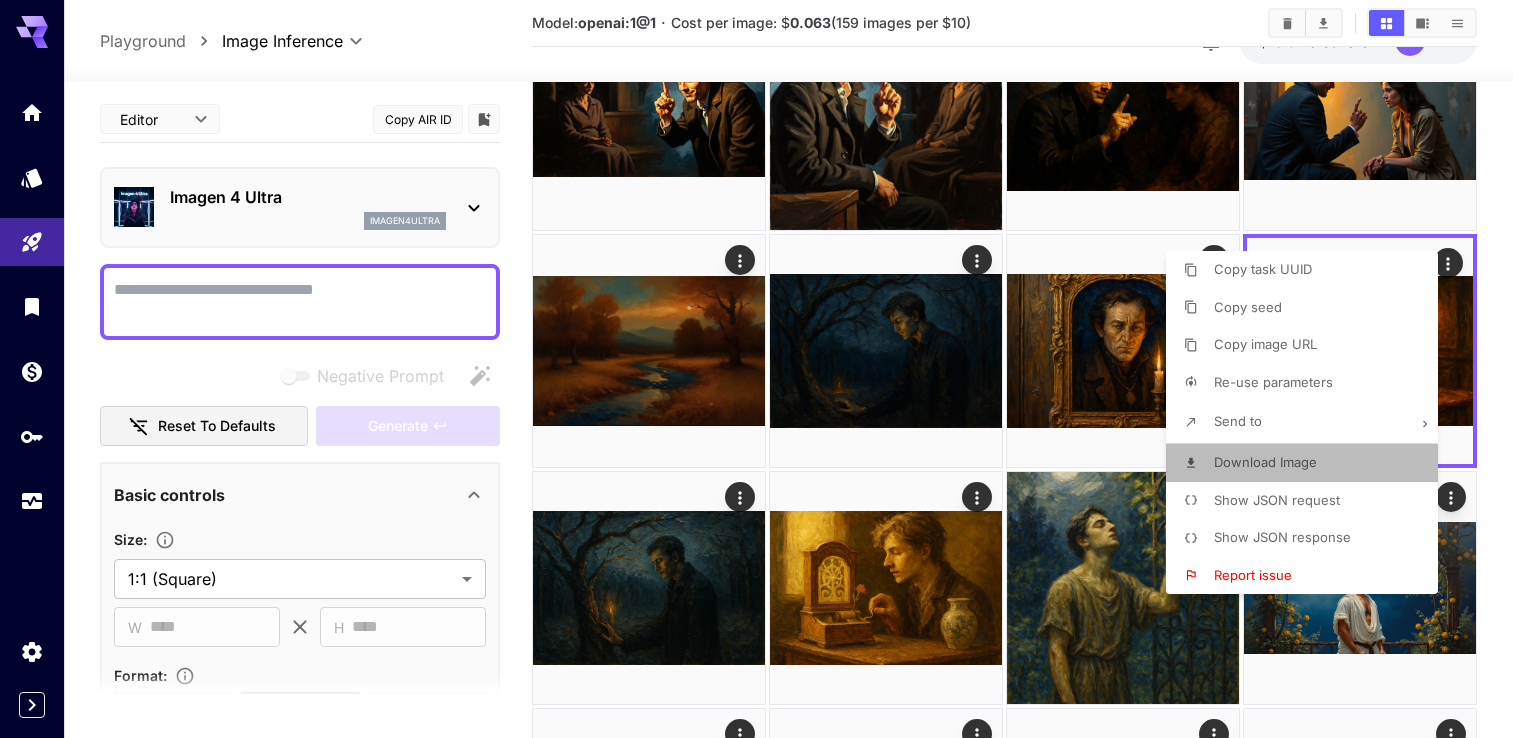 click on "Download Image" at bounding box center [1265, 462] 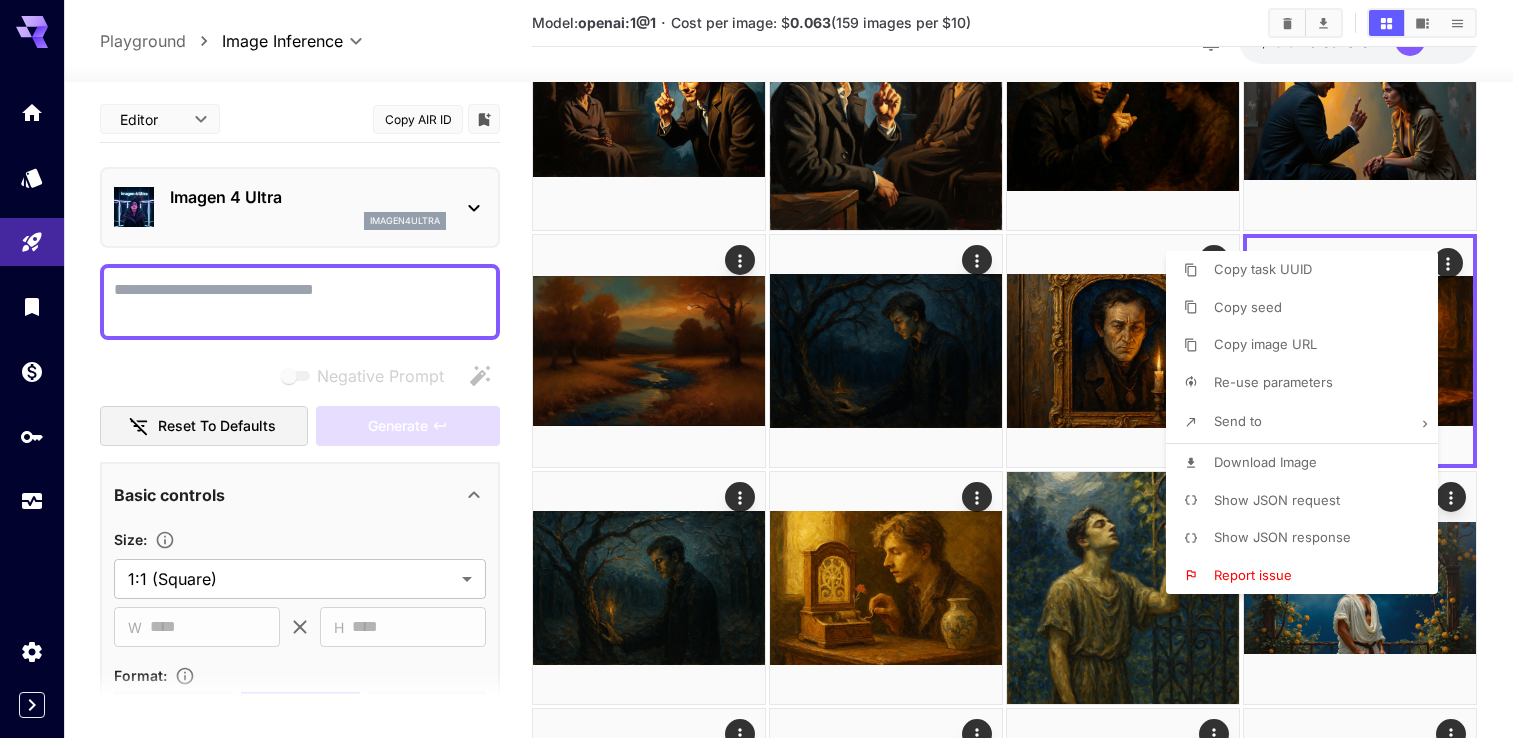 click at bounding box center [764, 369] 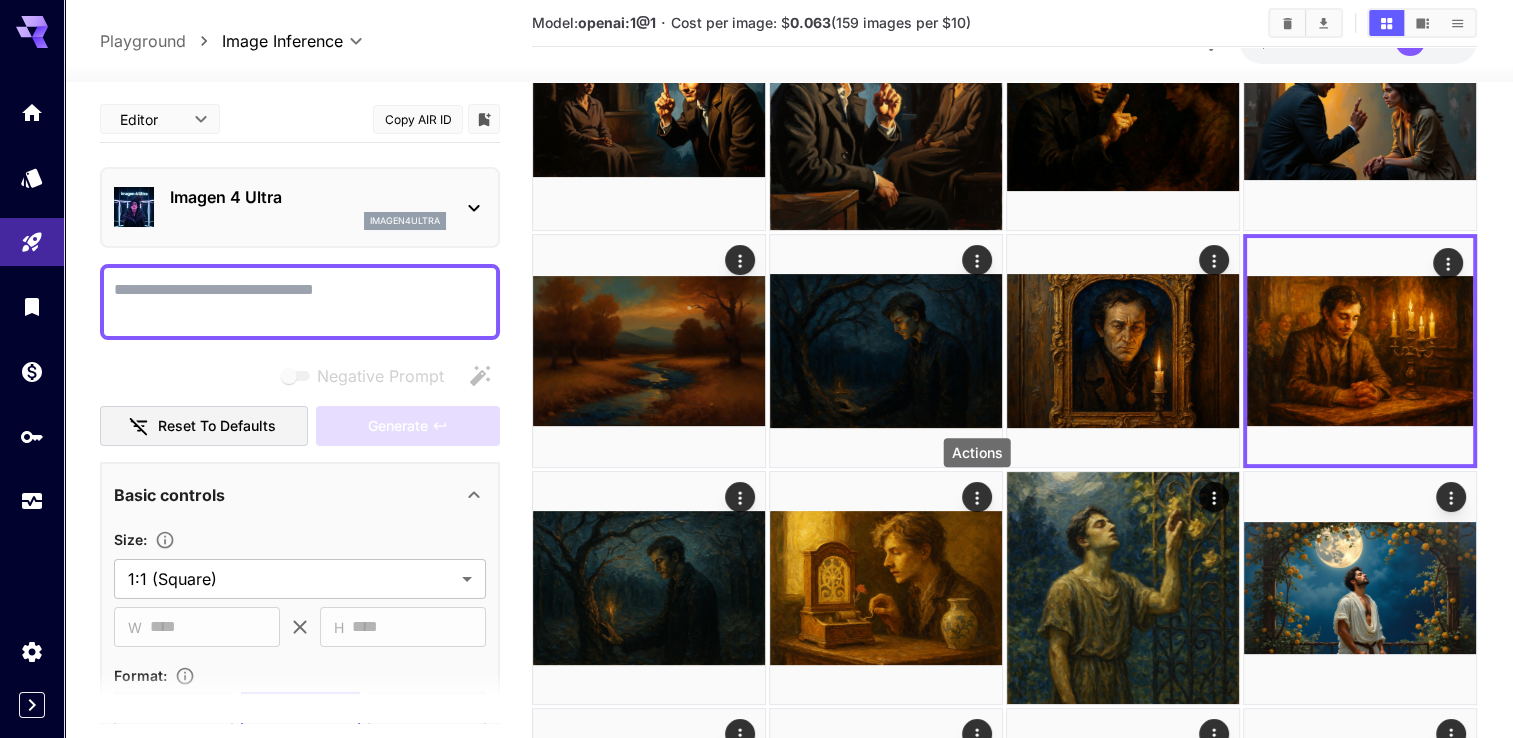 click 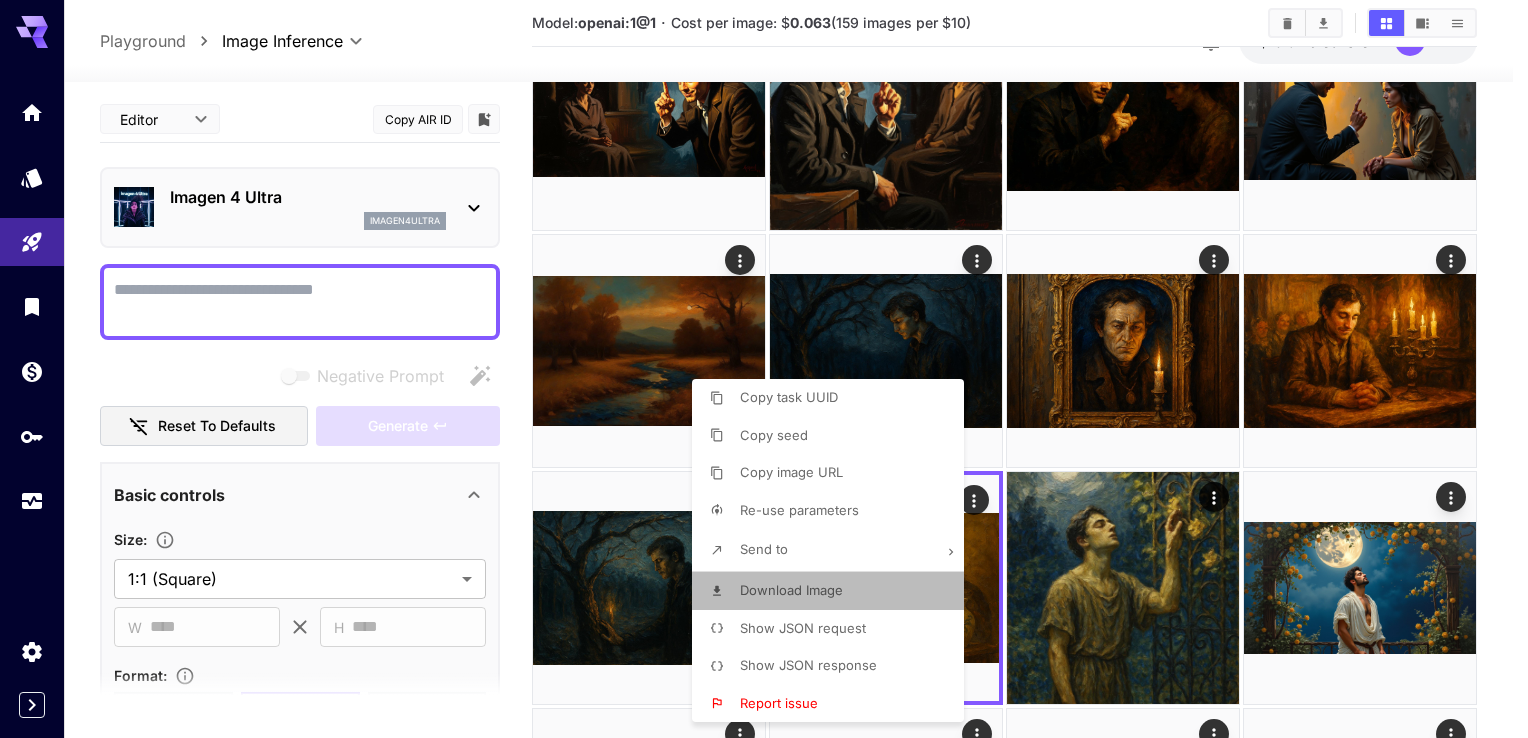 click on "Download Image" at bounding box center [791, 591] 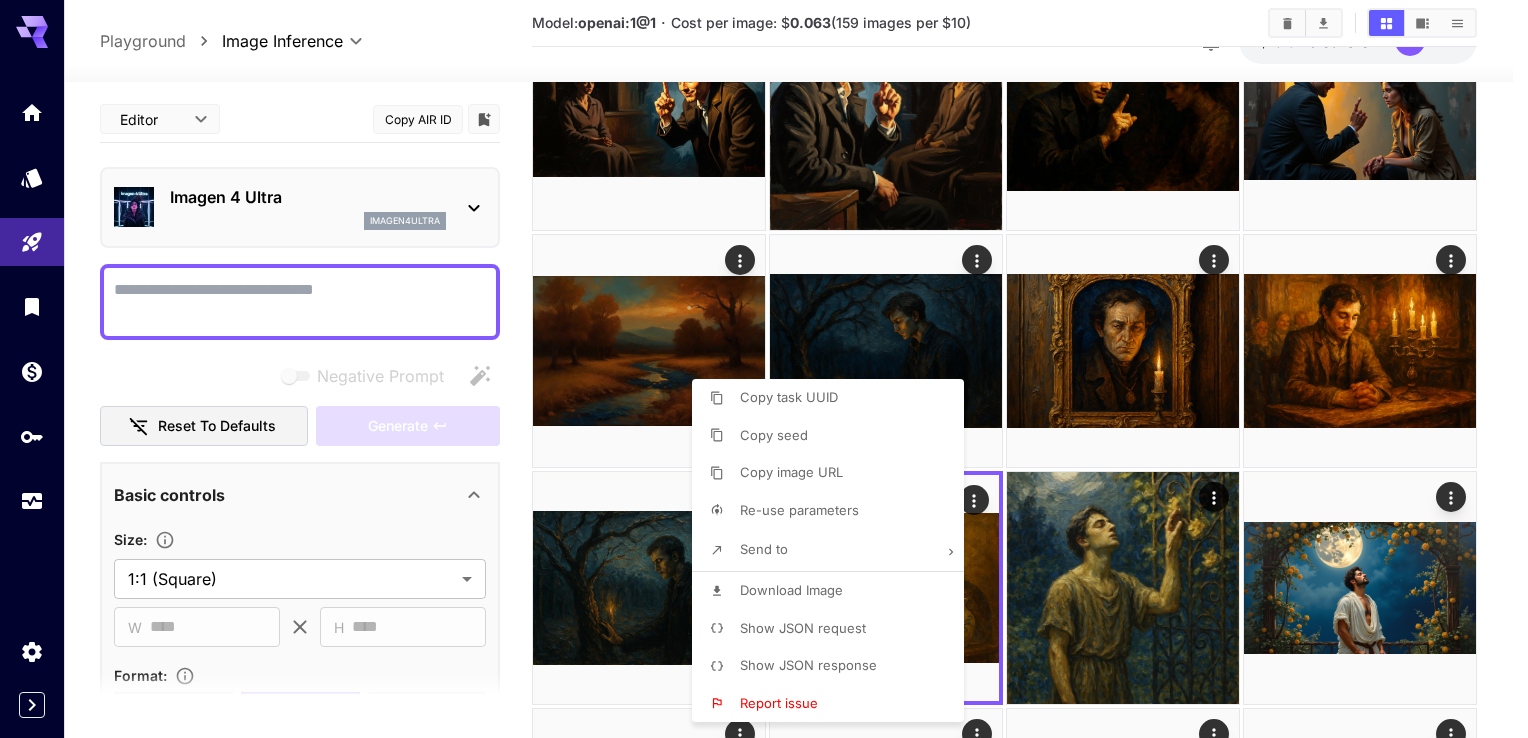 click at bounding box center (764, 369) 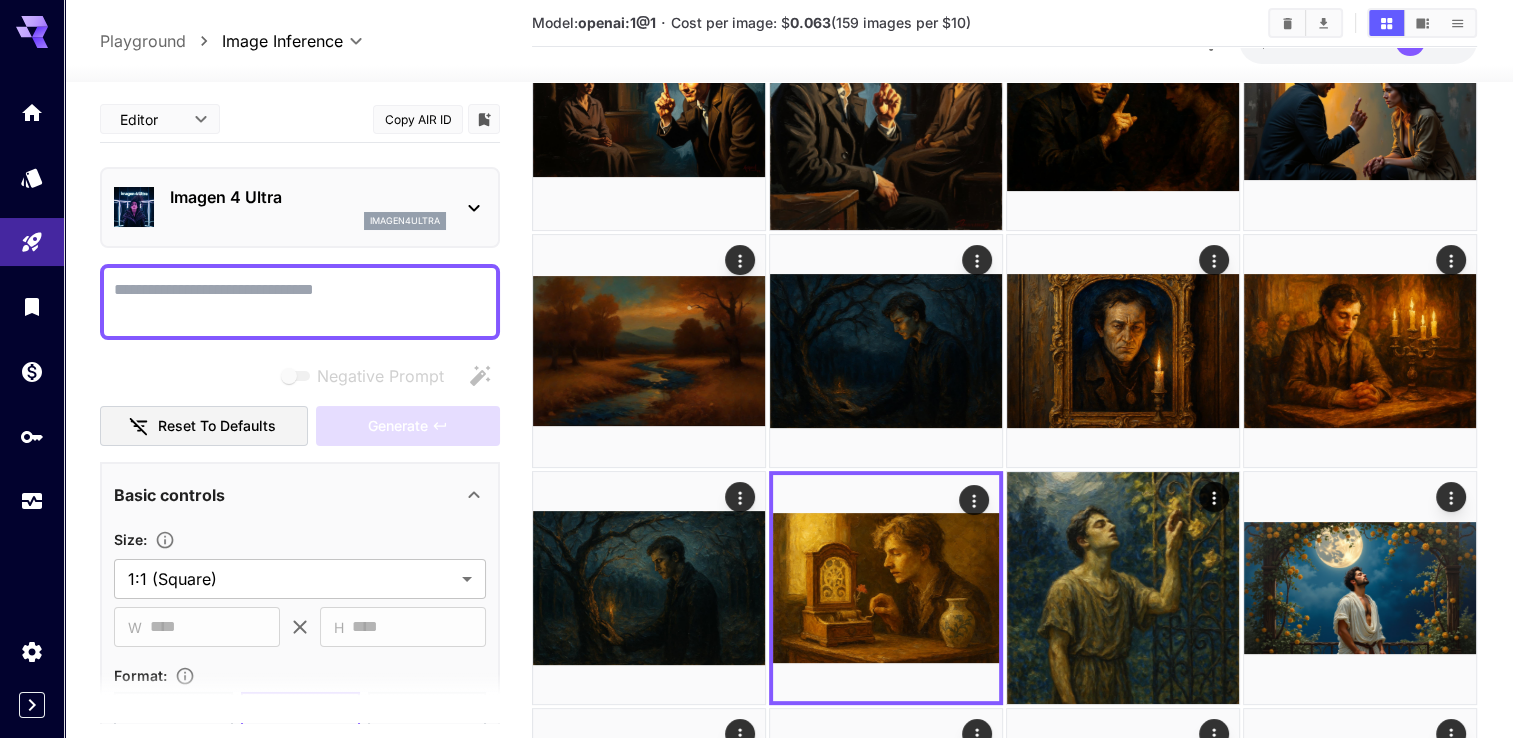 click on "**********" at bounding box center [788, 578] 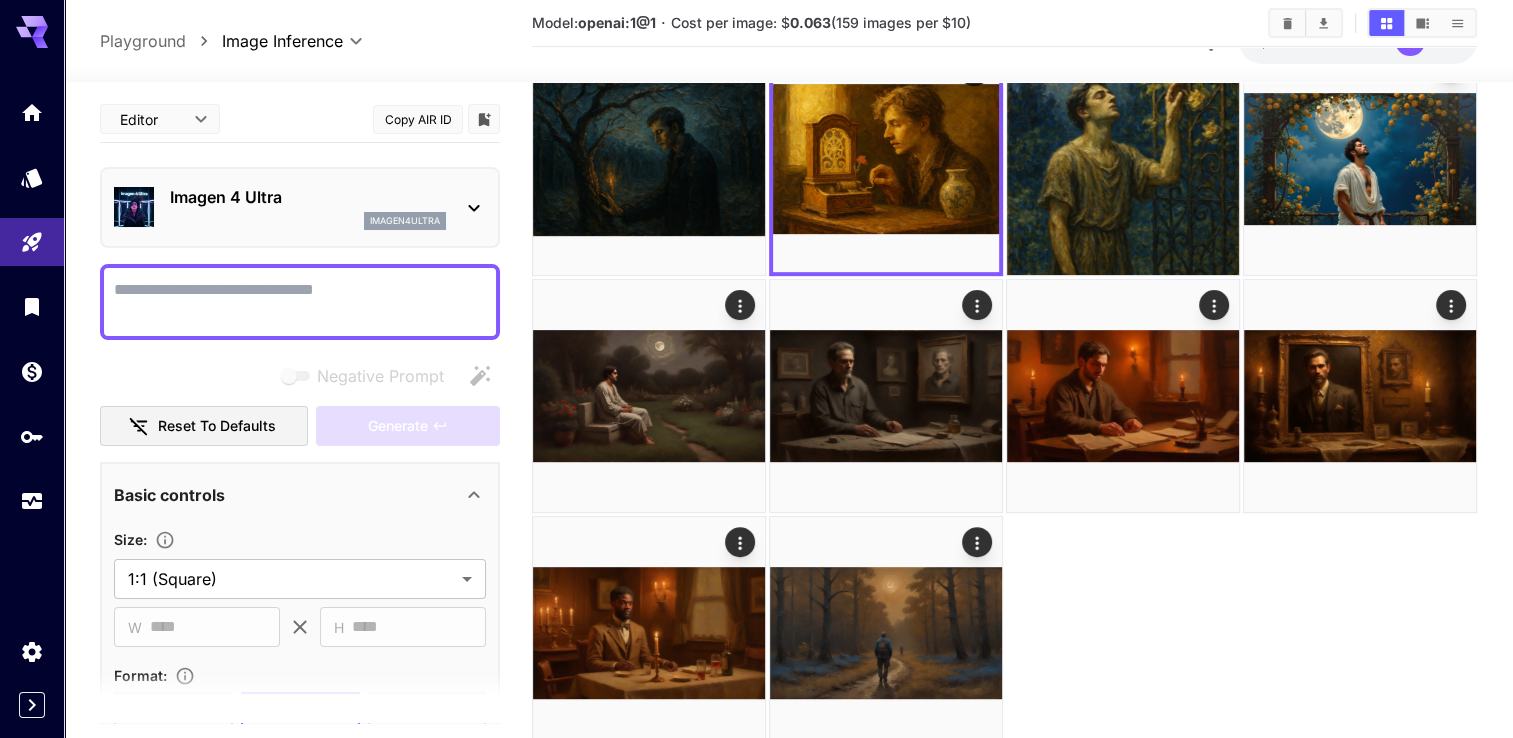 scroll, scrollTop: 664, scrollLeft: 0, axis: vertical 